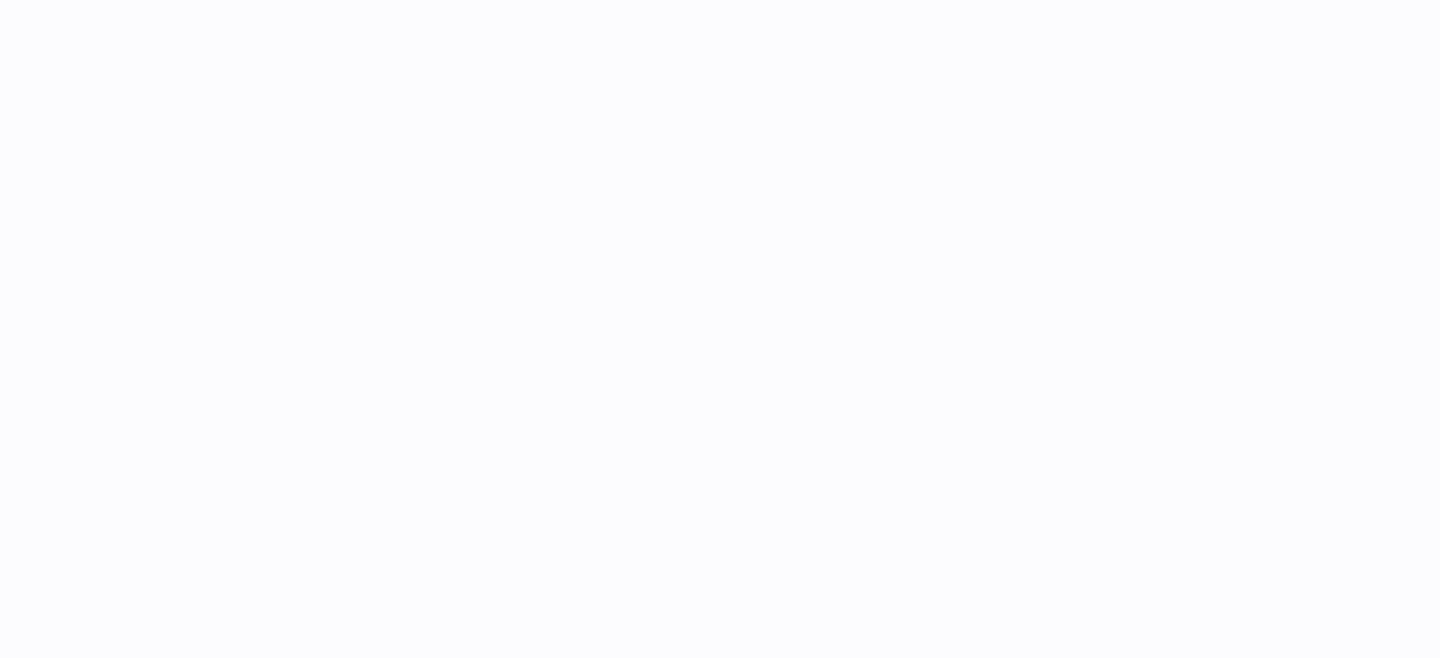 scroll, scrollTop: 0, scrollLeft: 0, axis: both 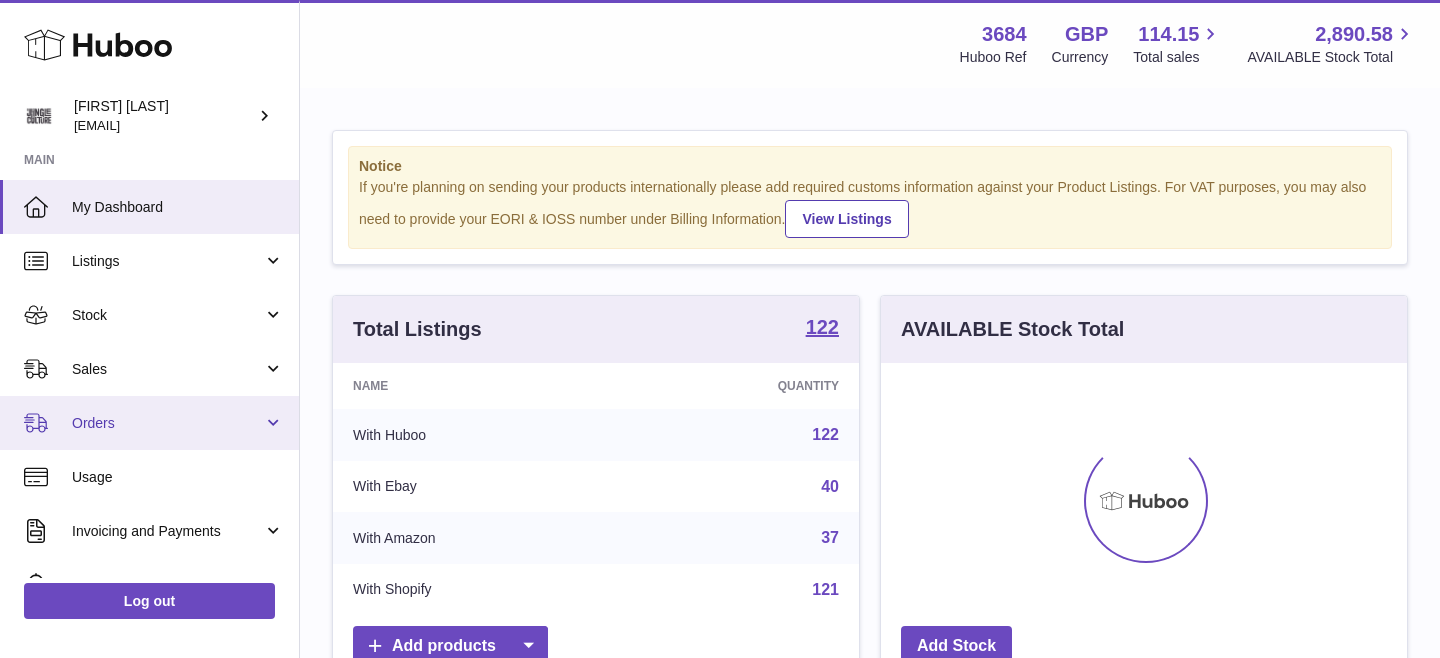 click on "Orders" at bounding box center (167, 423) 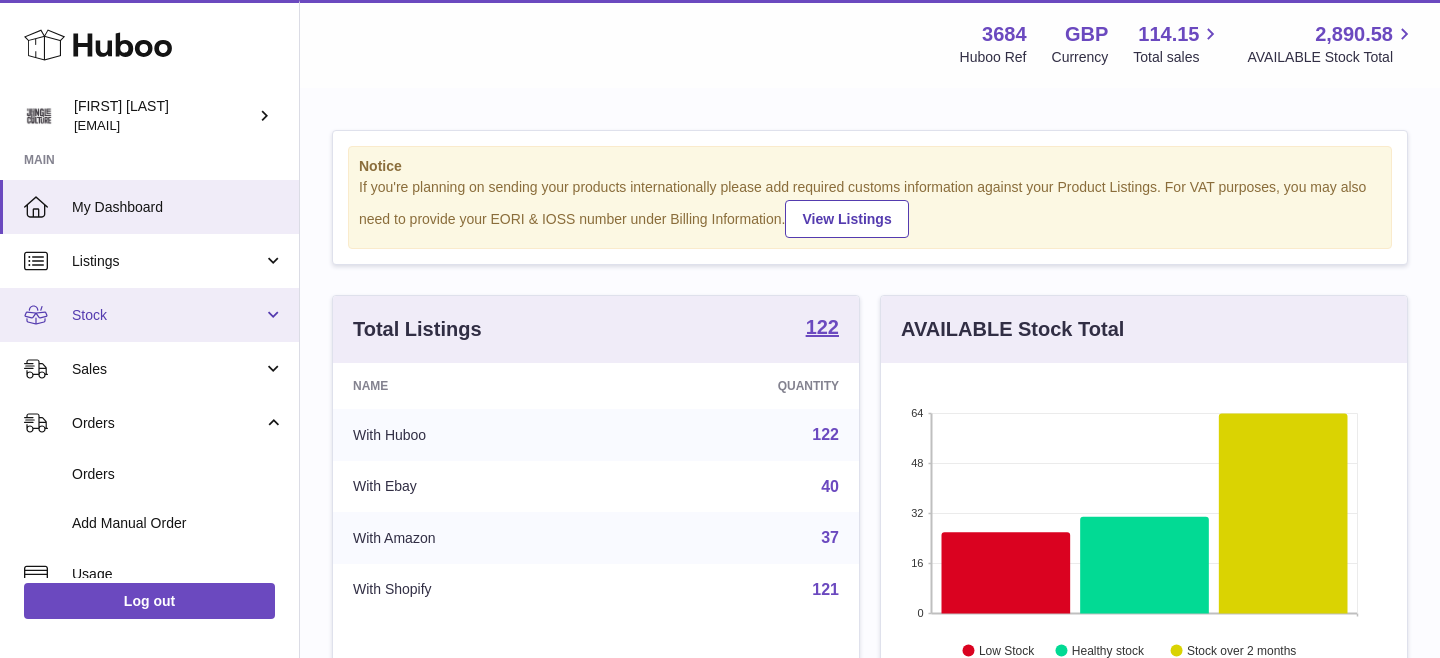 click on "Stock" at bounding box center [149, 315] 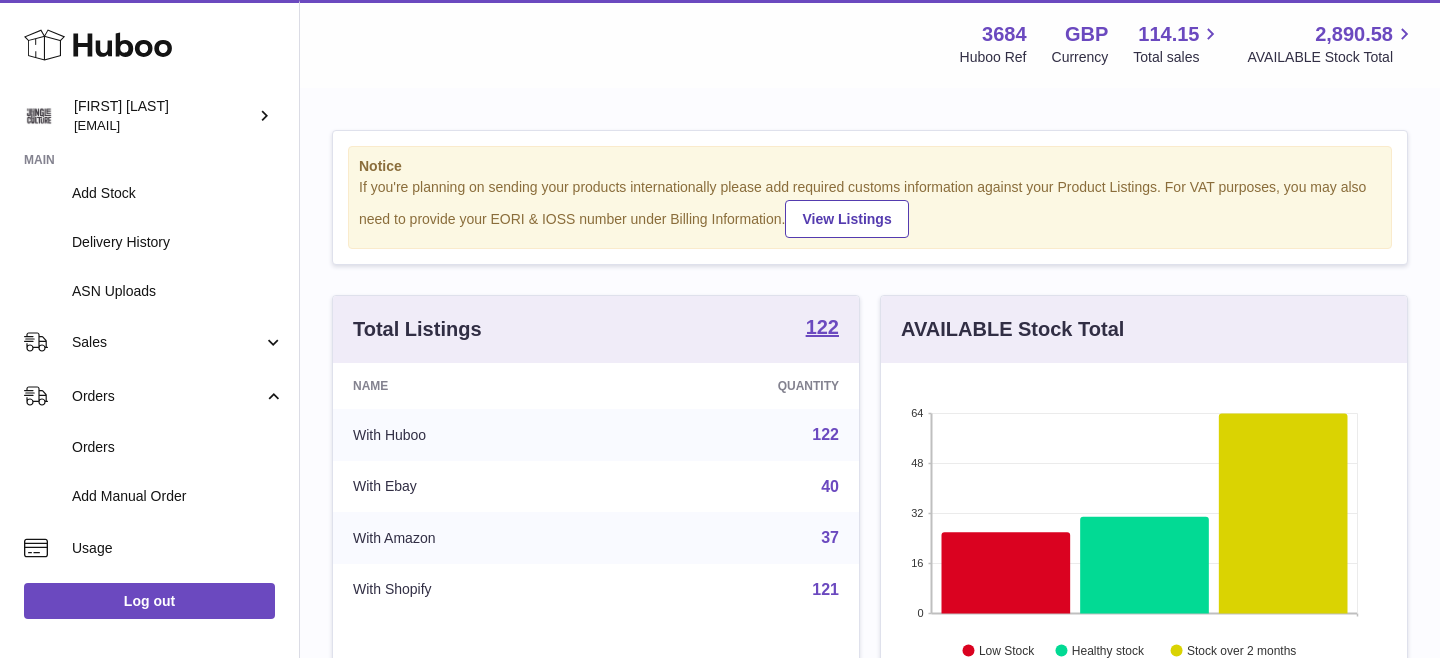scroll, scrollTop: 414, scrollLeft: 0, axis: vertical 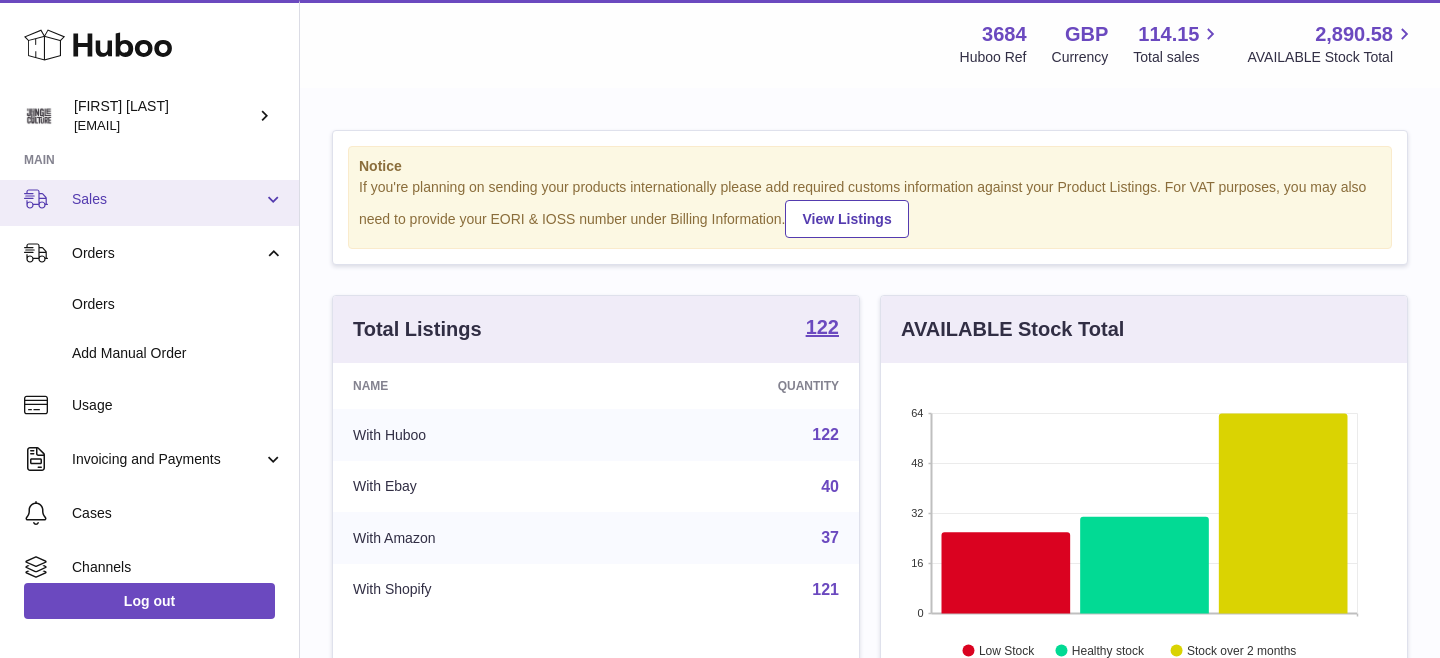 click on "Sales" at bounding box center (149, 199) 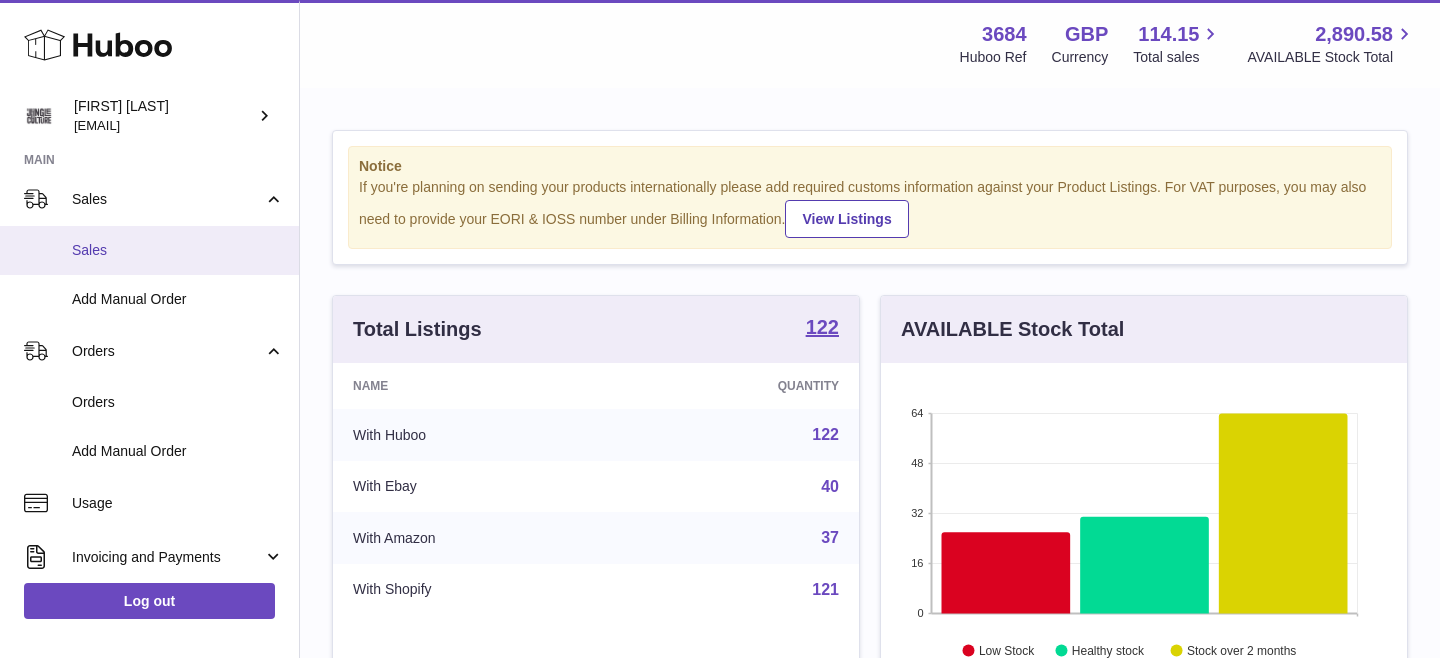click on "Sales" at bounding box center [149, 250] 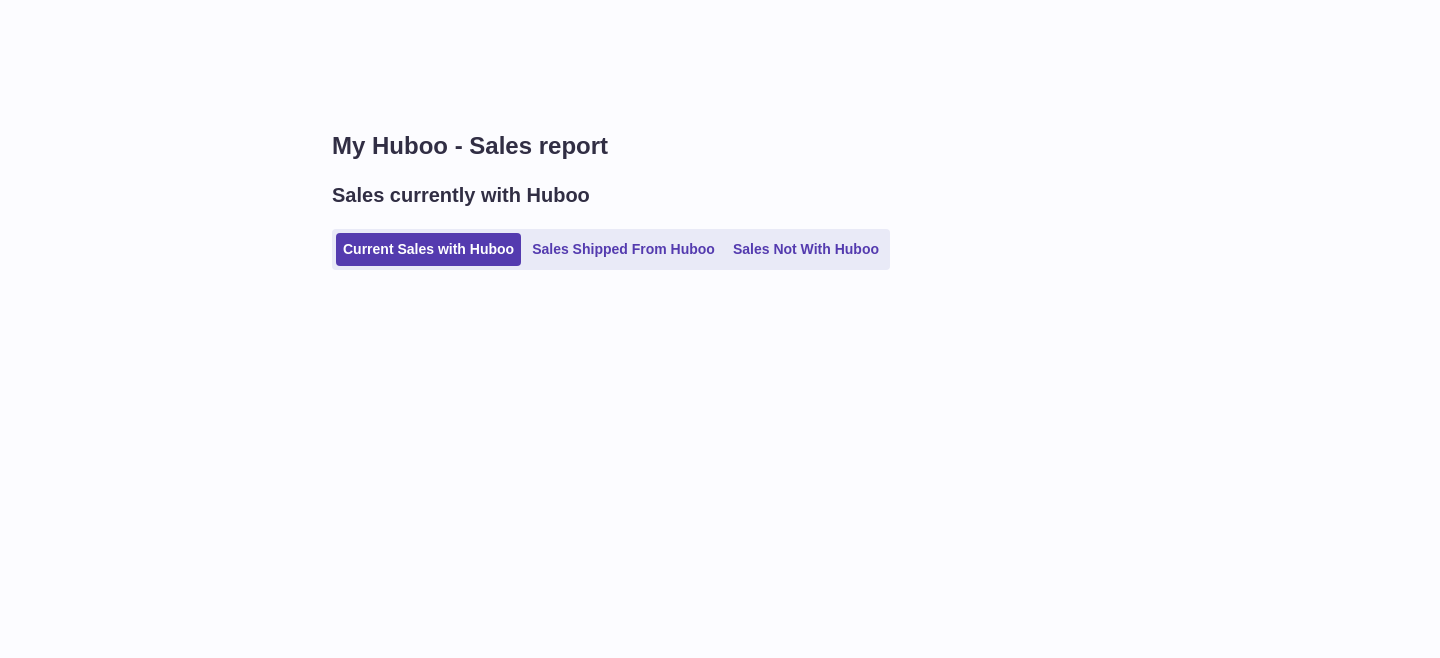 scroll, scrollTop: 0, scrollLeft: 0, axis: both 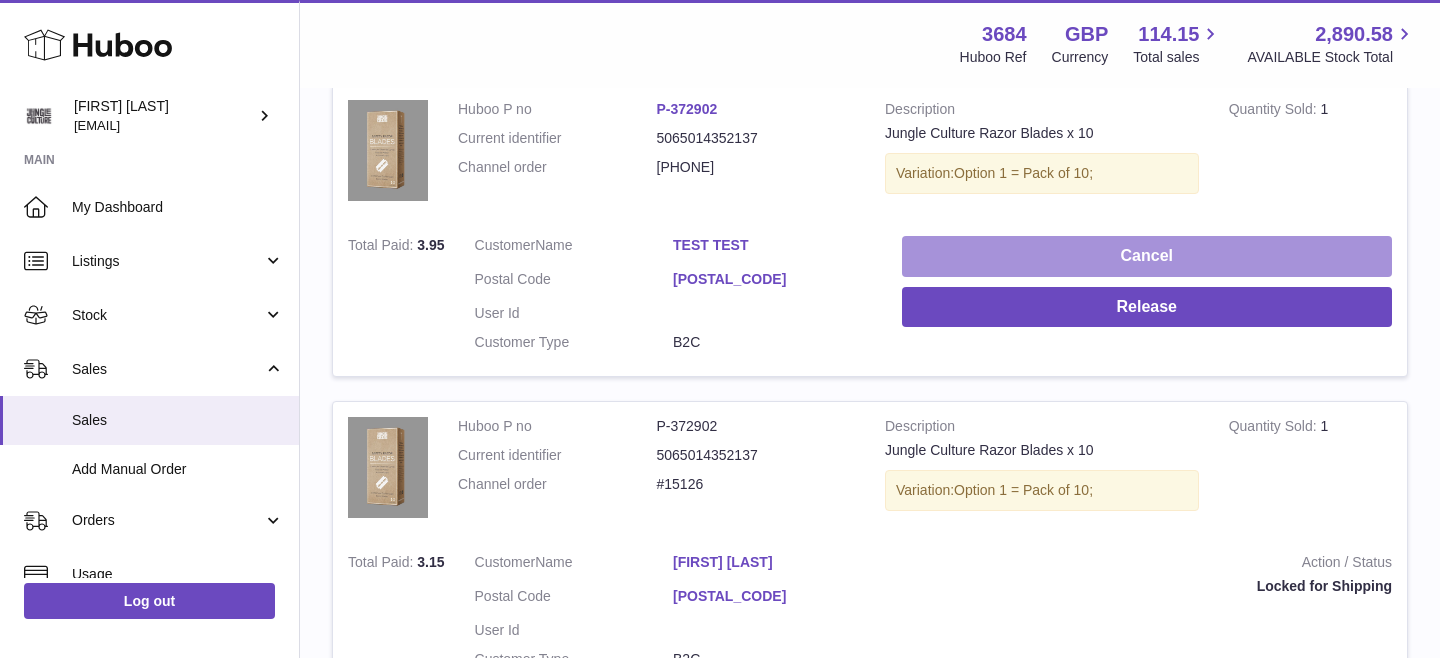 click on "Cancel" at bounding box center (1147, 256) 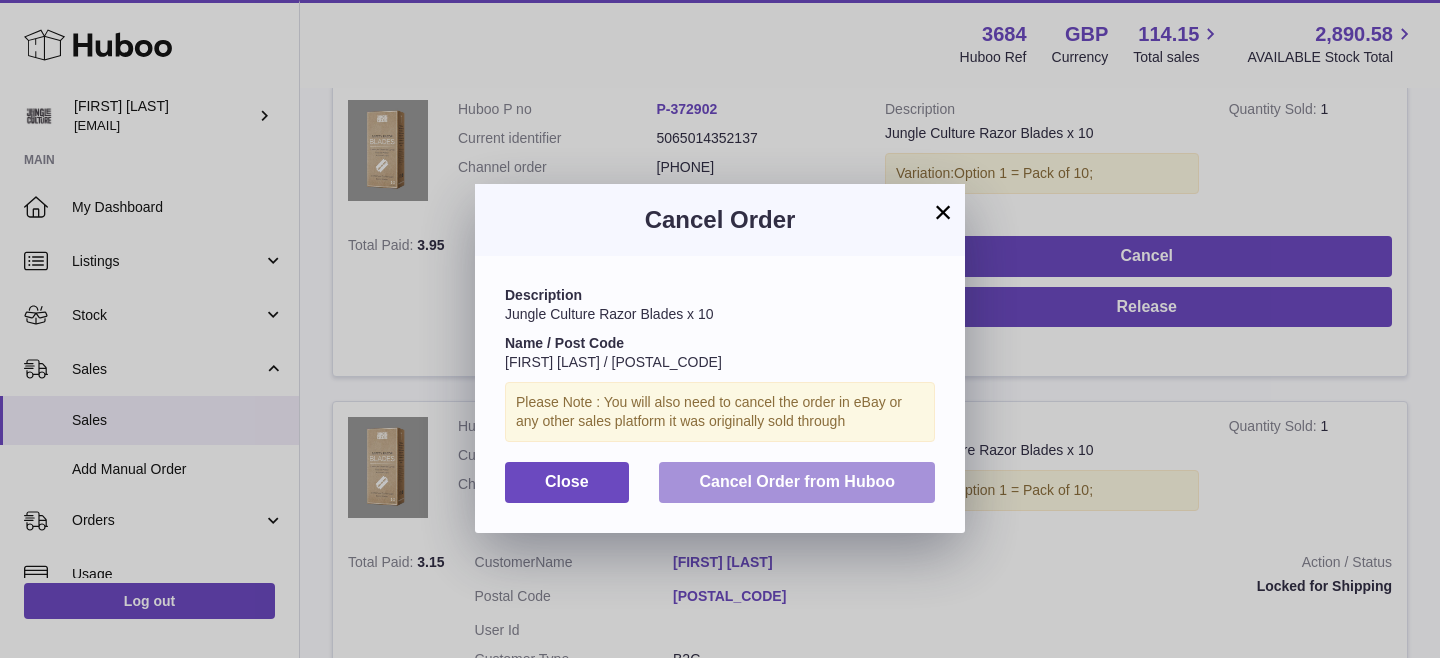 click on "Cancel Order from Huboo" at bounding box center [797, 482] 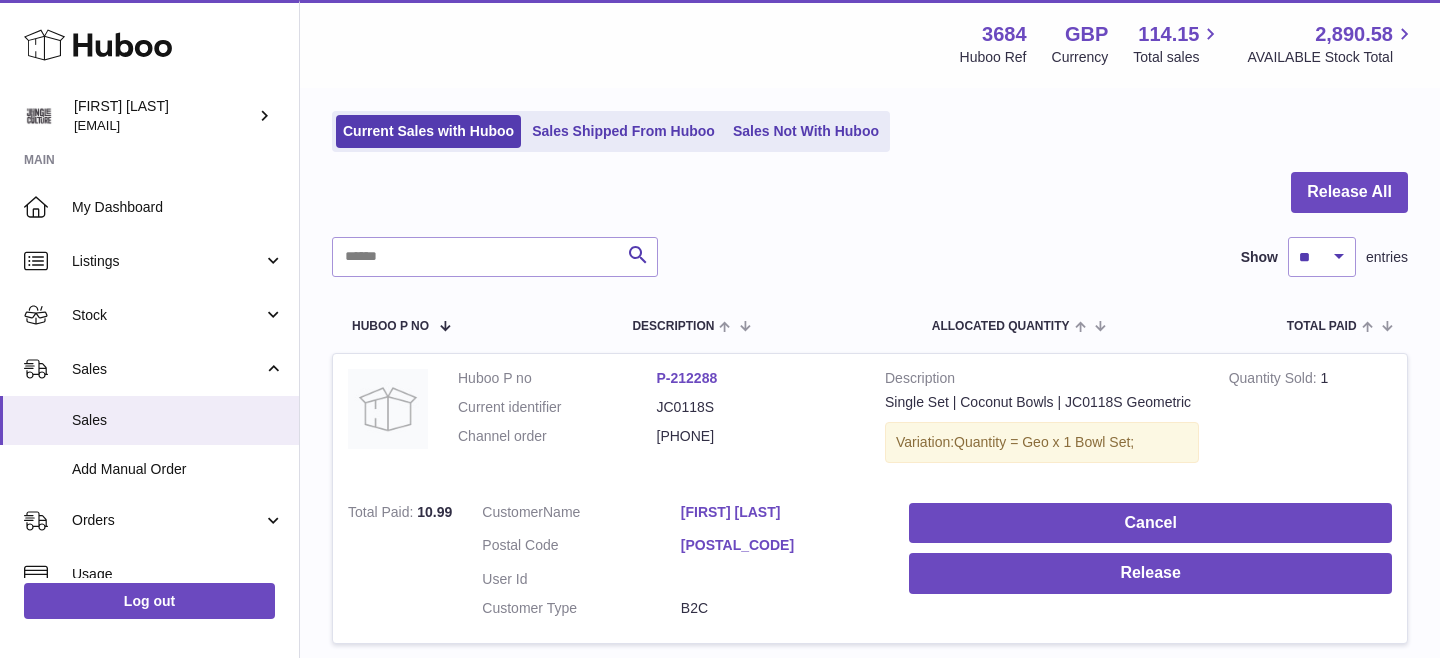 scroll, scrollTop: 195, scrollLeft: 0, axis: vertical 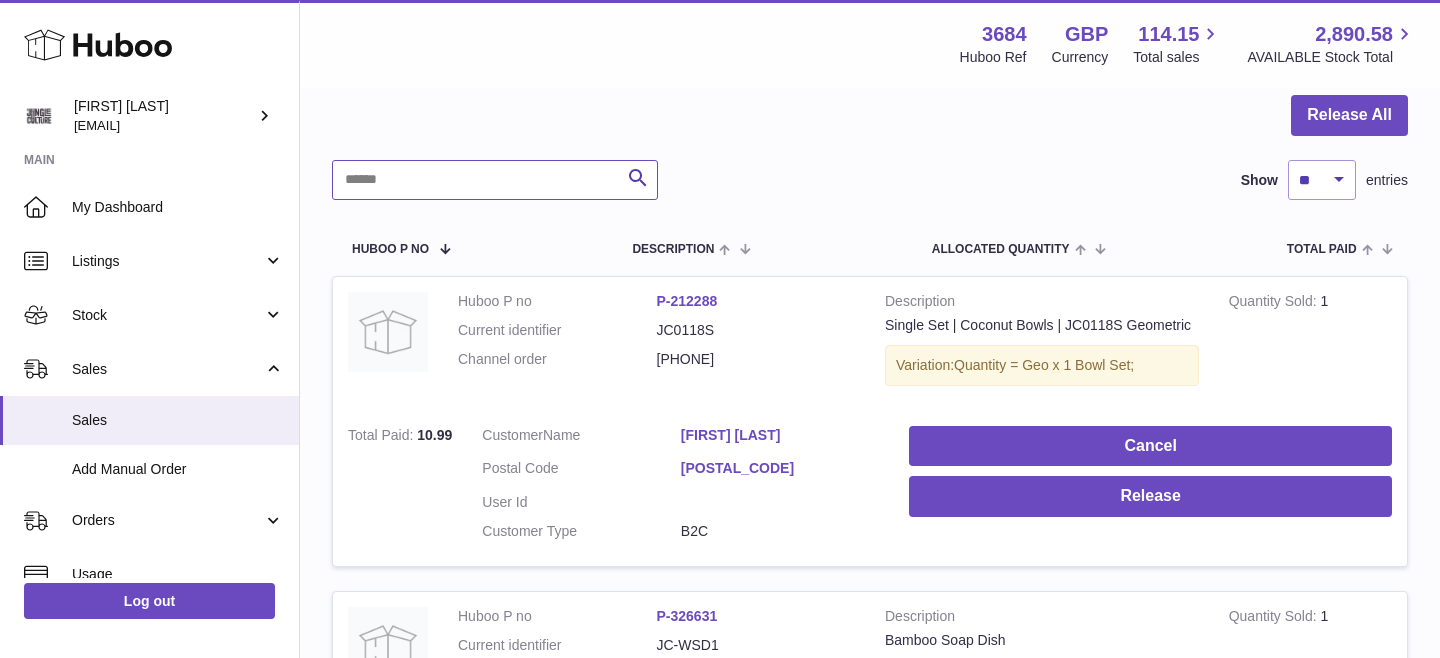 click at bounding box center (495, 180) 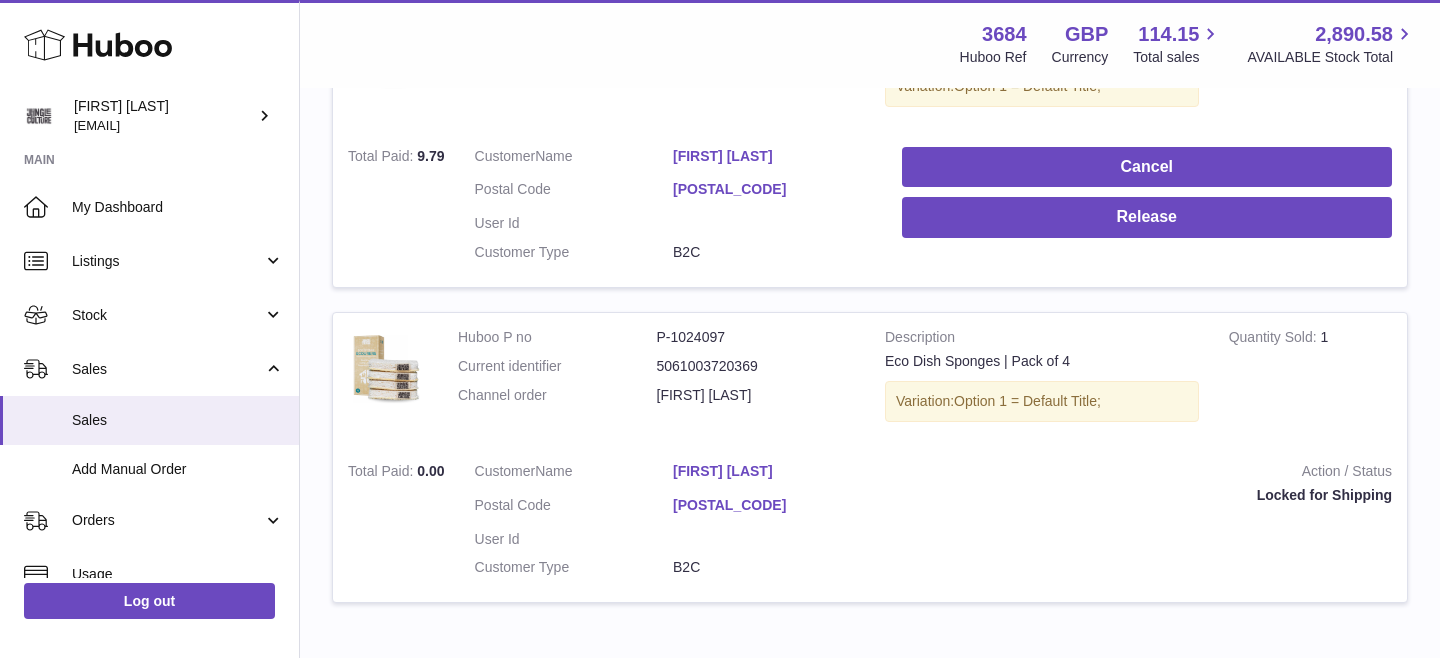 scroll, scrollTop: 471, scrollLeft: 0, axis: vertical 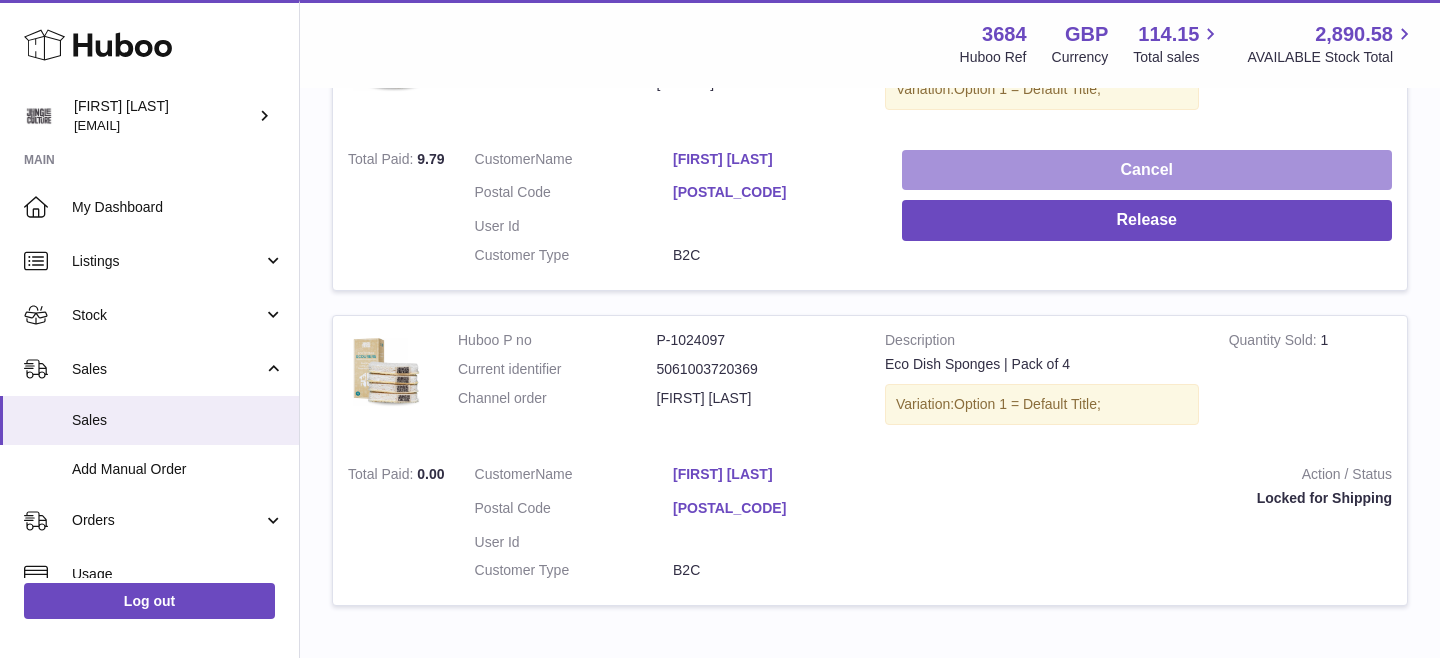 click on "Cancel" at bounding box center (1147, 170) 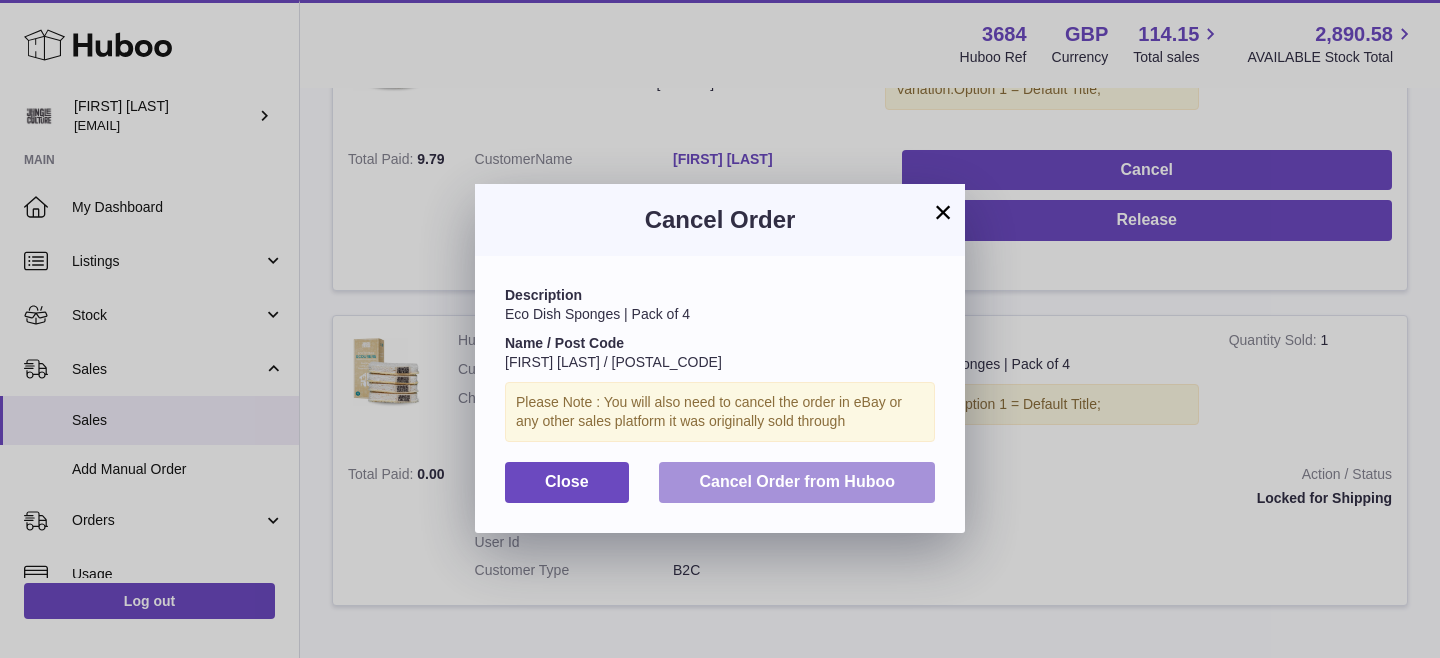 click on "Cancel Order from Huboo" at bounding box center (797, 481) 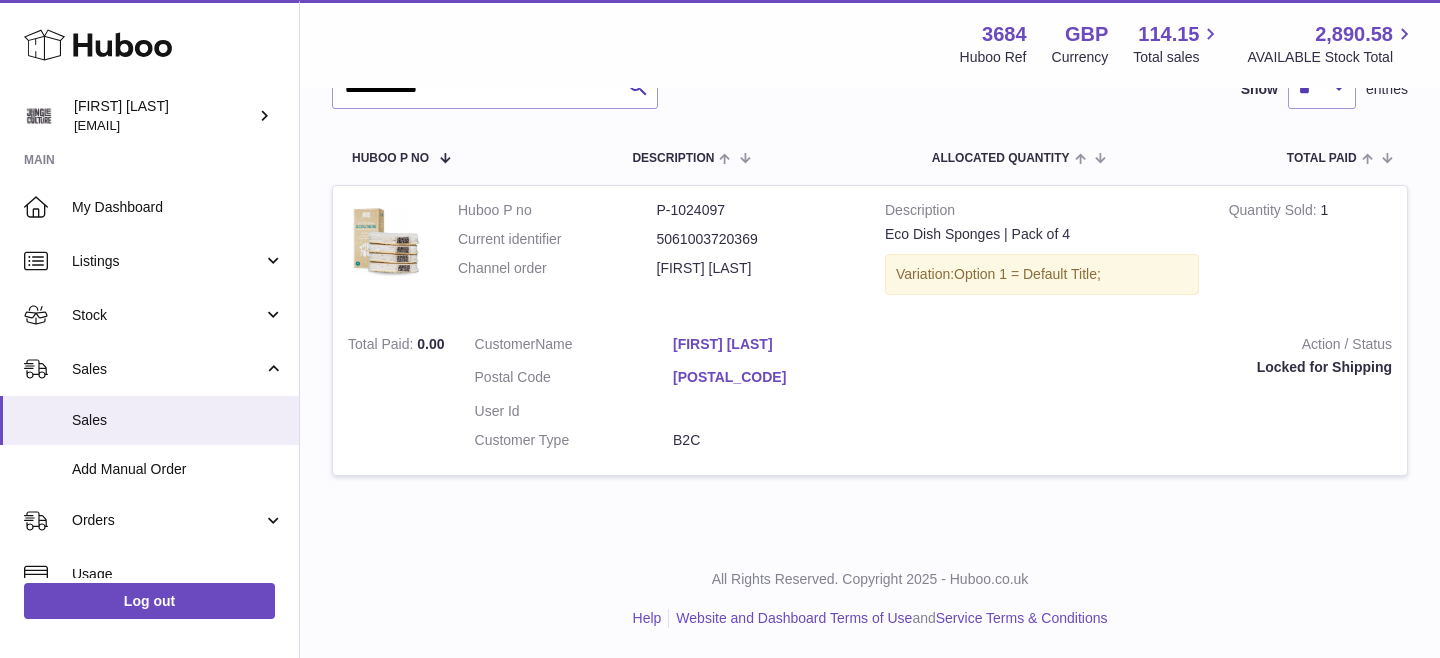 scroll, scrollTop: 156, scrollLeft: 0, axis: vertical 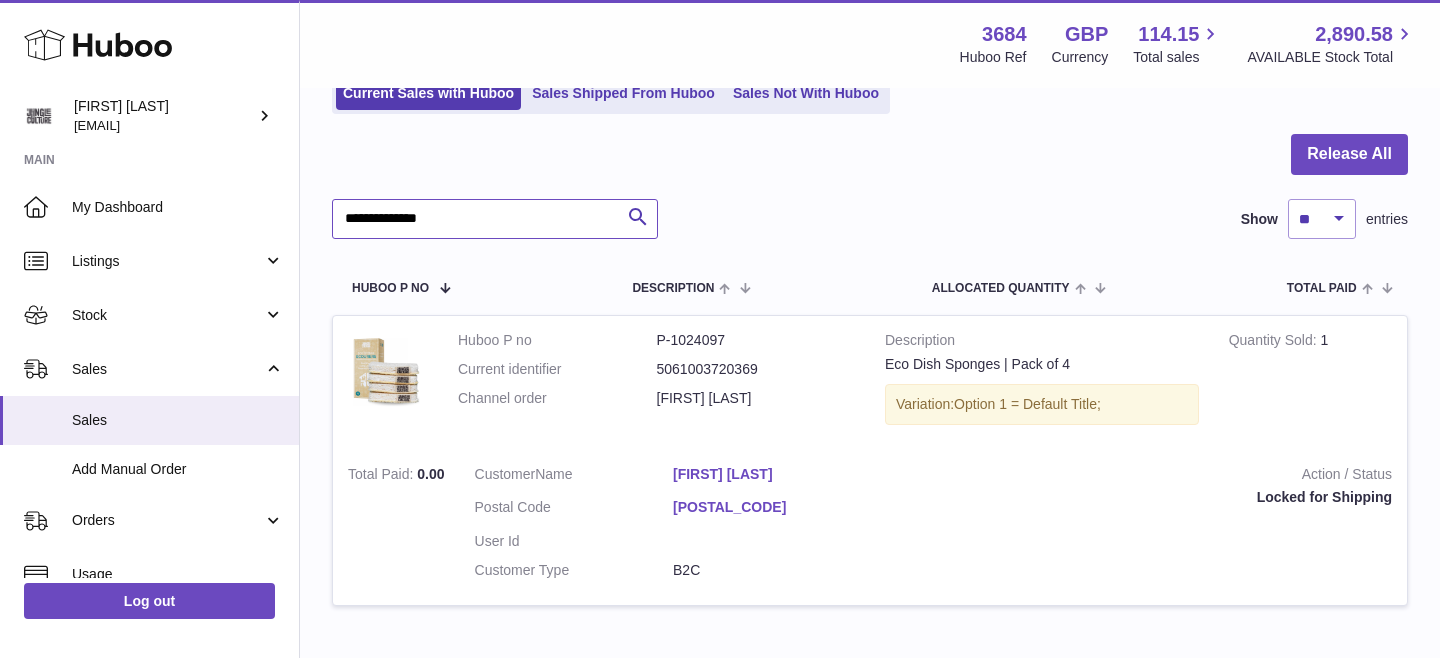 click on "**********" at bounding box center [495, 219] 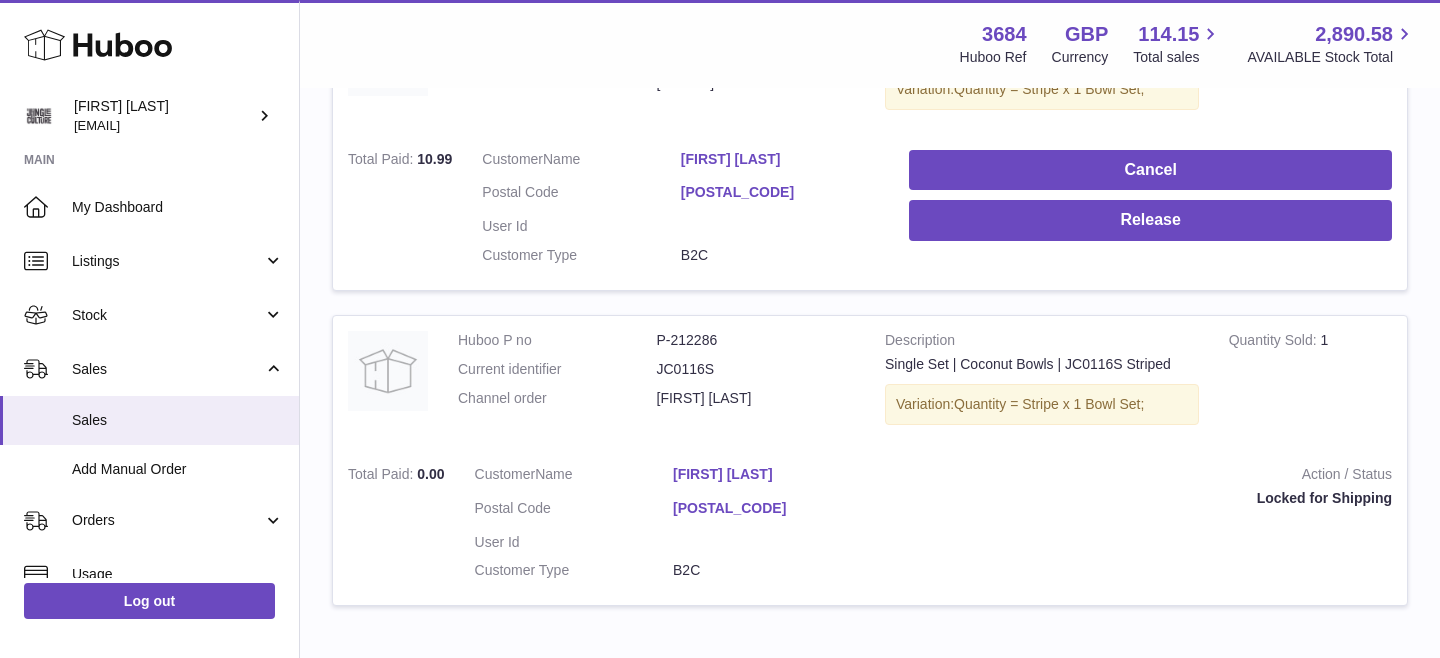 scroll, scrollTop: 460, scrollLeft: 0, axis: vertical 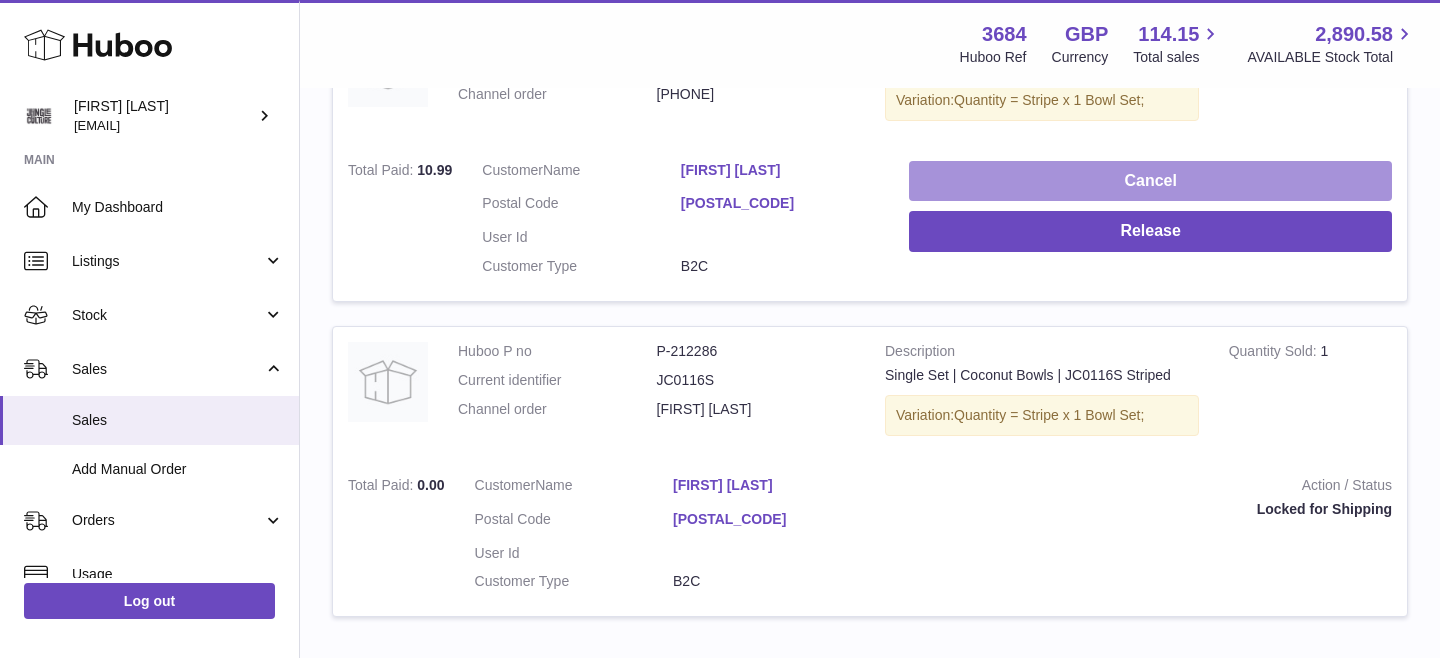 type on "**********" 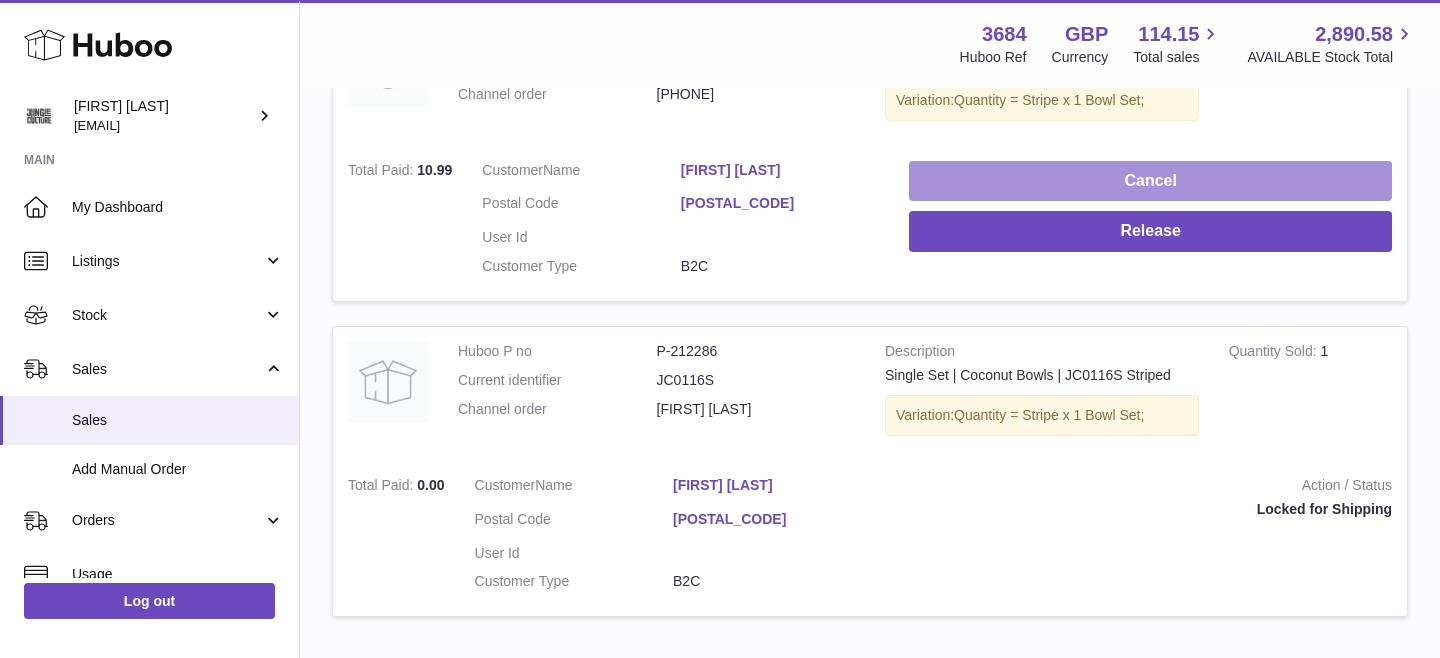 click on "Cancel" at bounding box center [1150, 181] 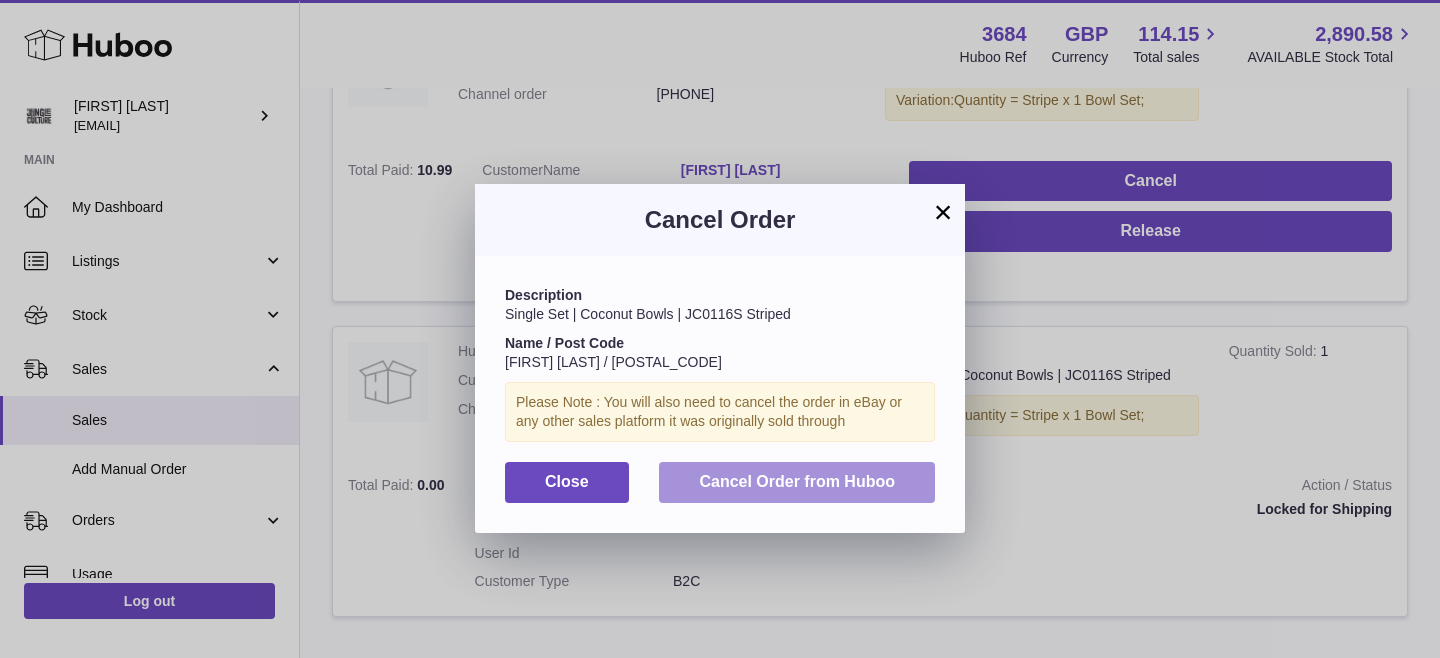 click on "Cancel Order from Huboo" at bounding box center (797, 481) 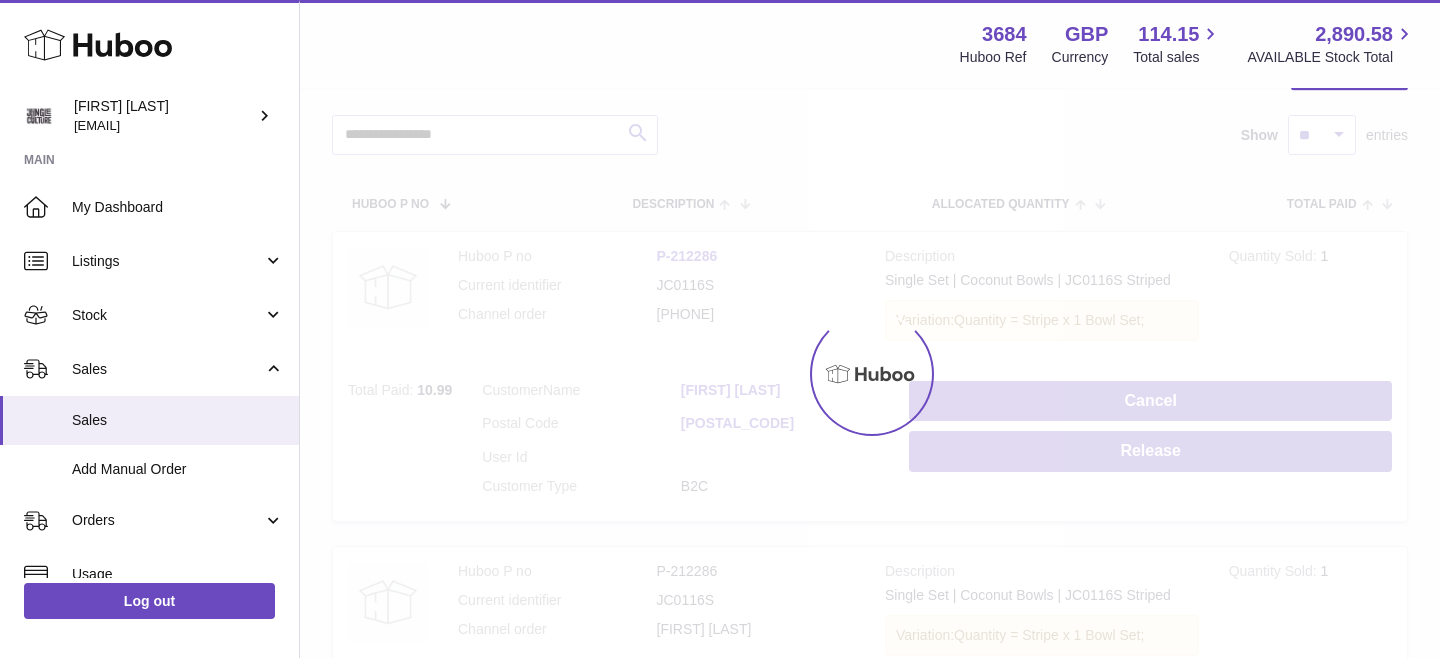 scroll, scrollTop: 223, scrollLeft: 0, axis: vertical 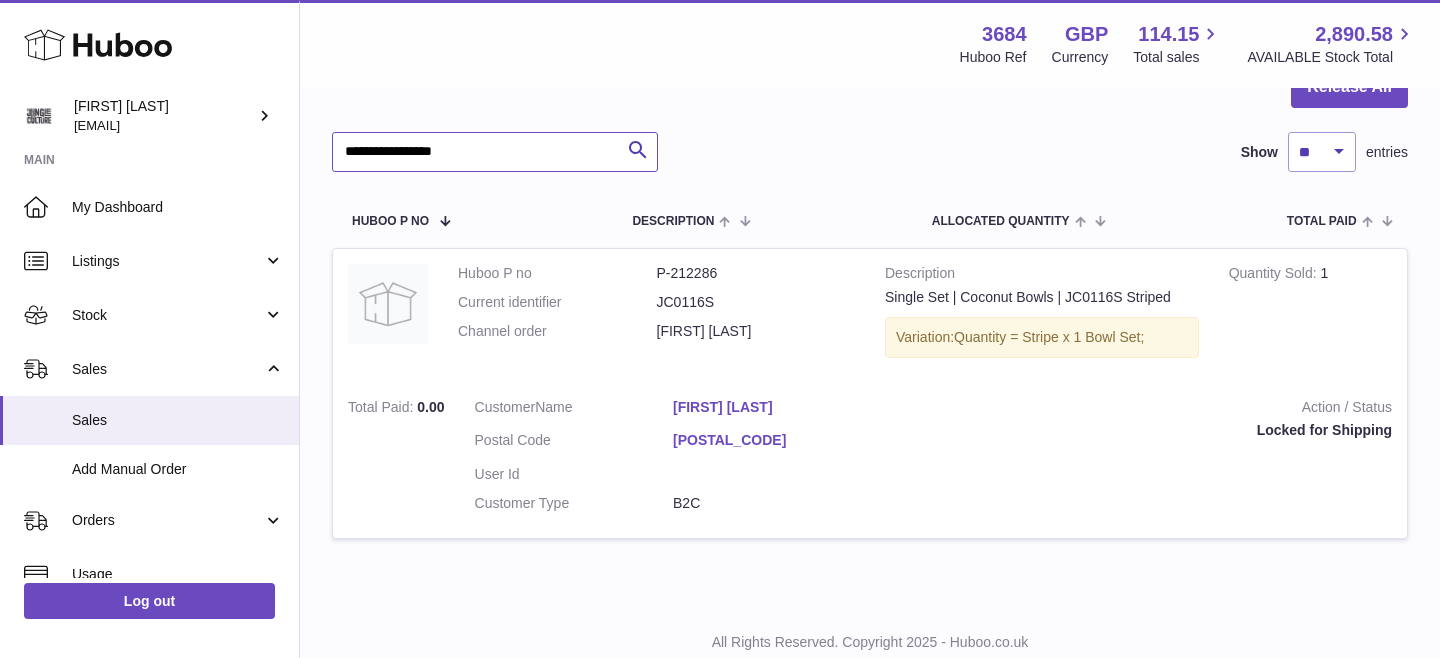 click on "**********" at bounding box center [495, 152] 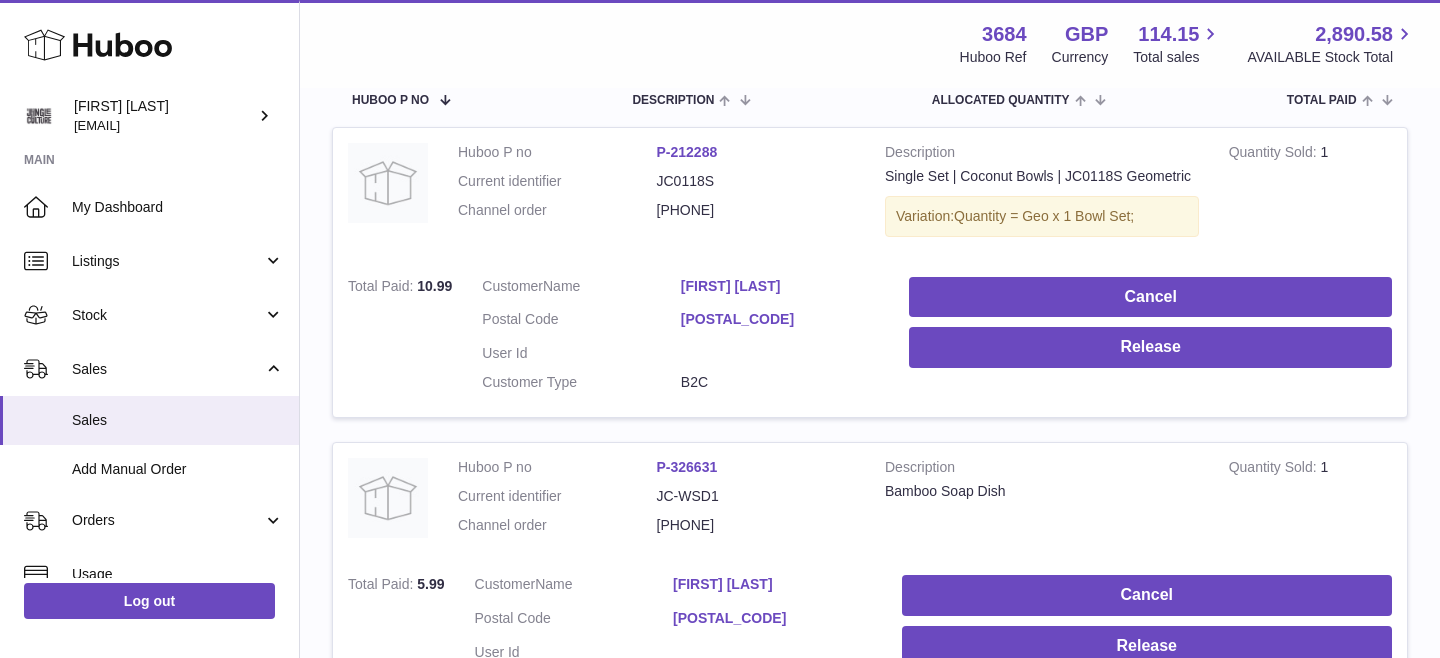 scroll, scrollTop: 374, scrollLeft: 0, axis: vertical 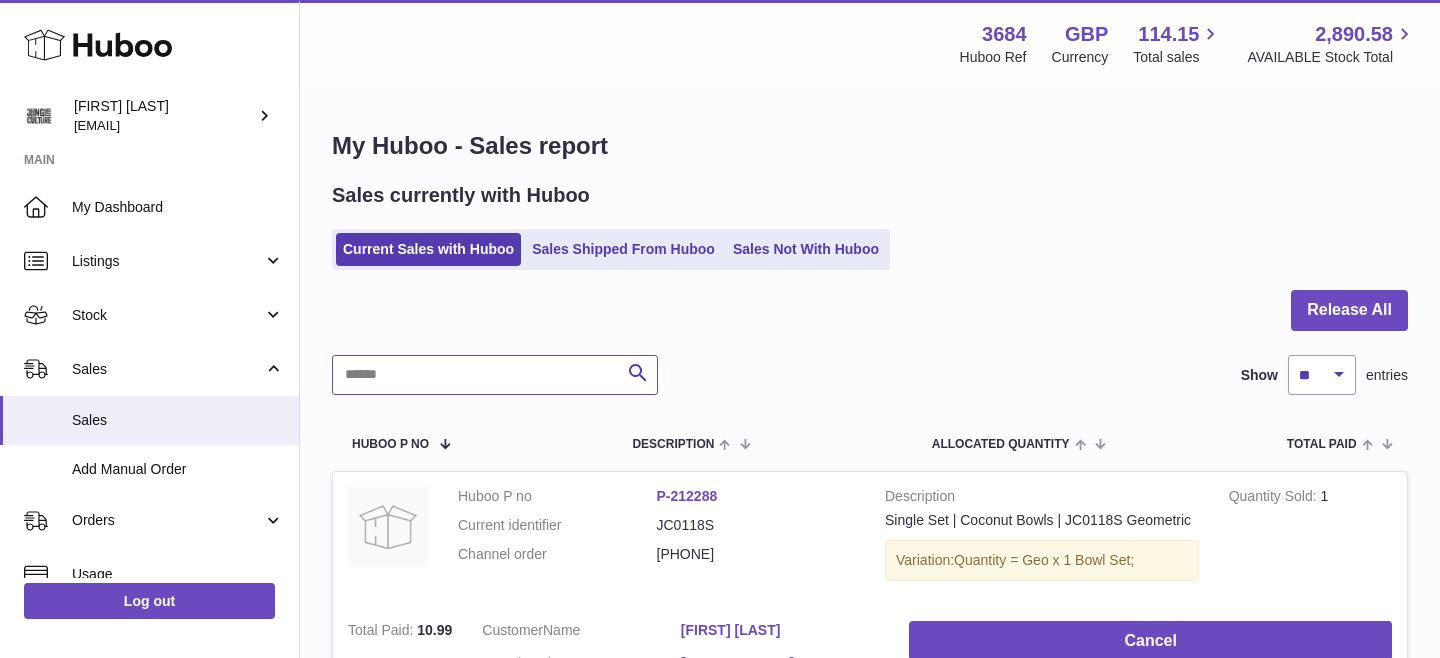 click at bounding box center (495, 375) 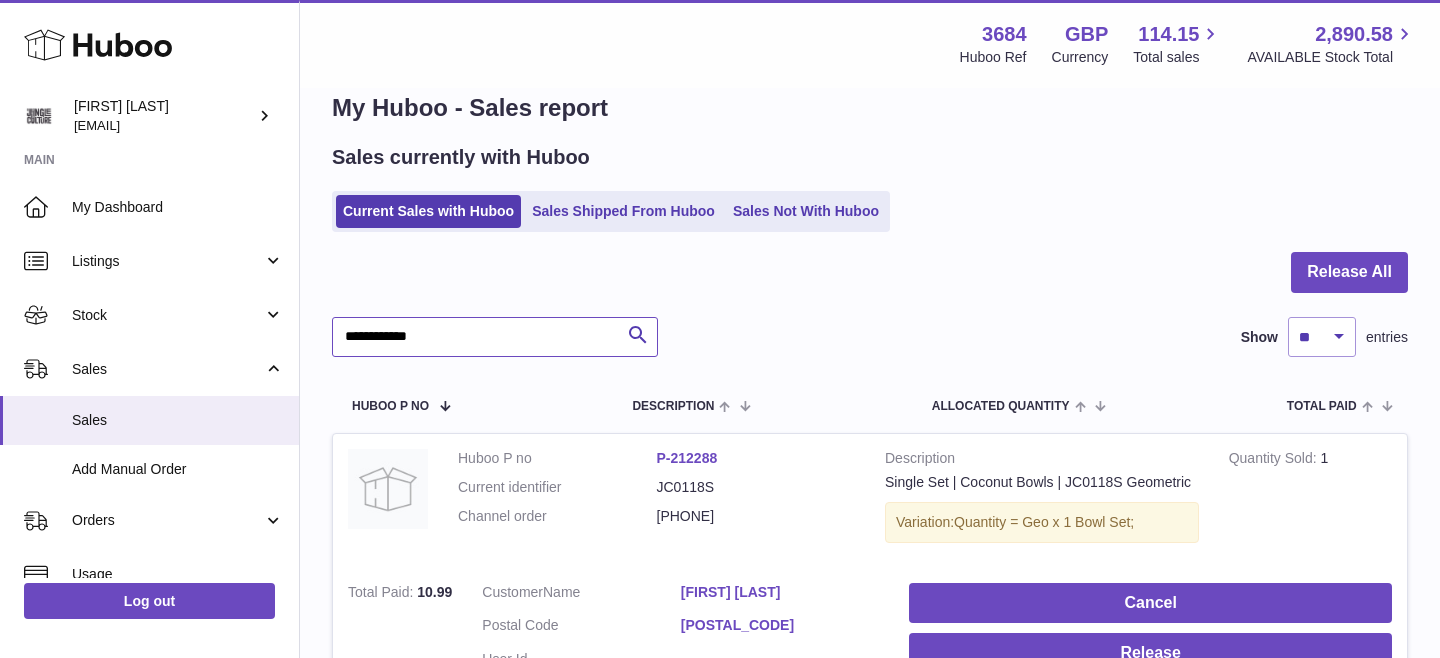 scroll, scrollTop: 0, scrollLeft: 0, axis: both 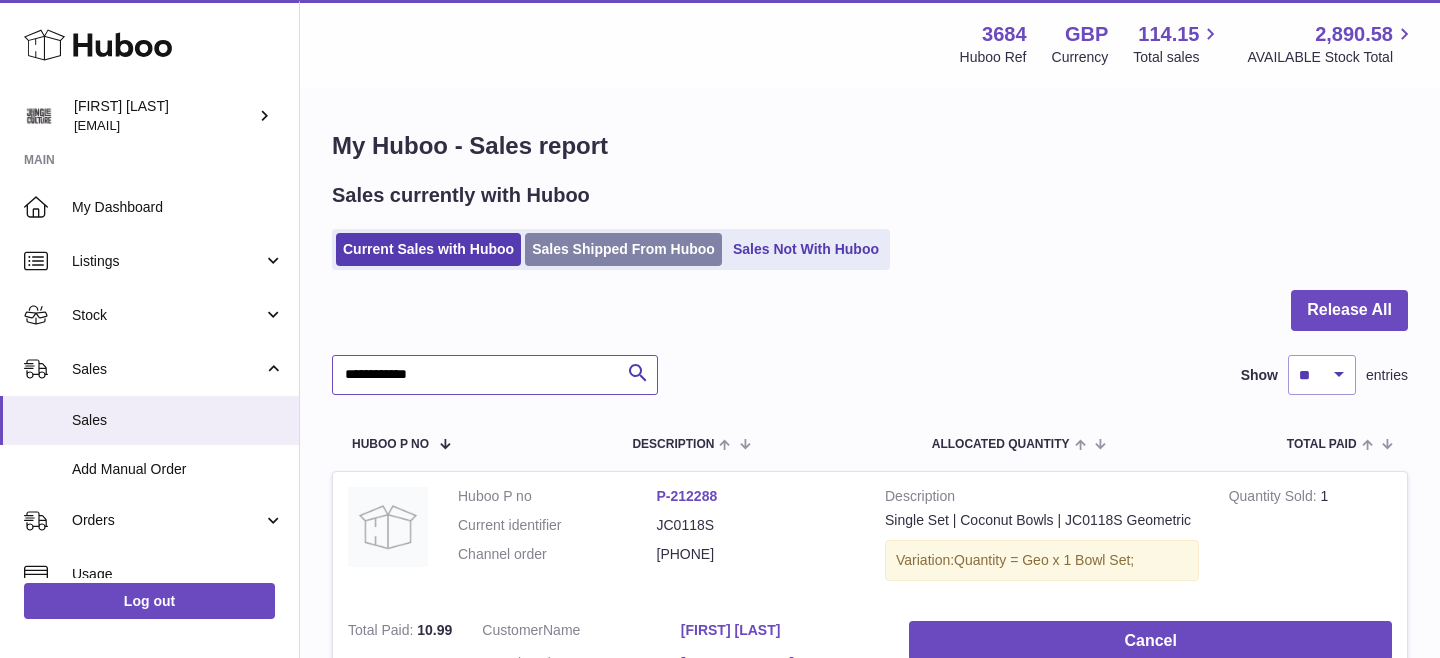 type on "**********" 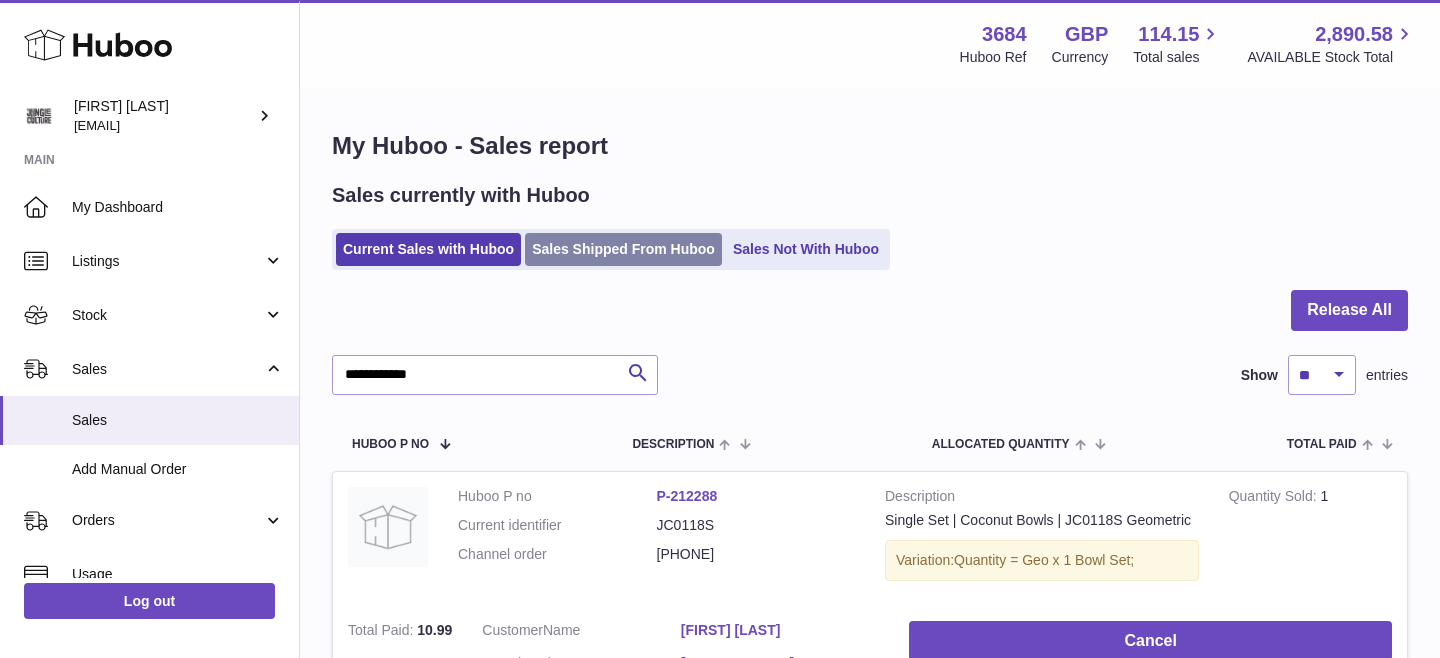 click on "Sales Shipped From Huboo" at bounding box center [623, 249] 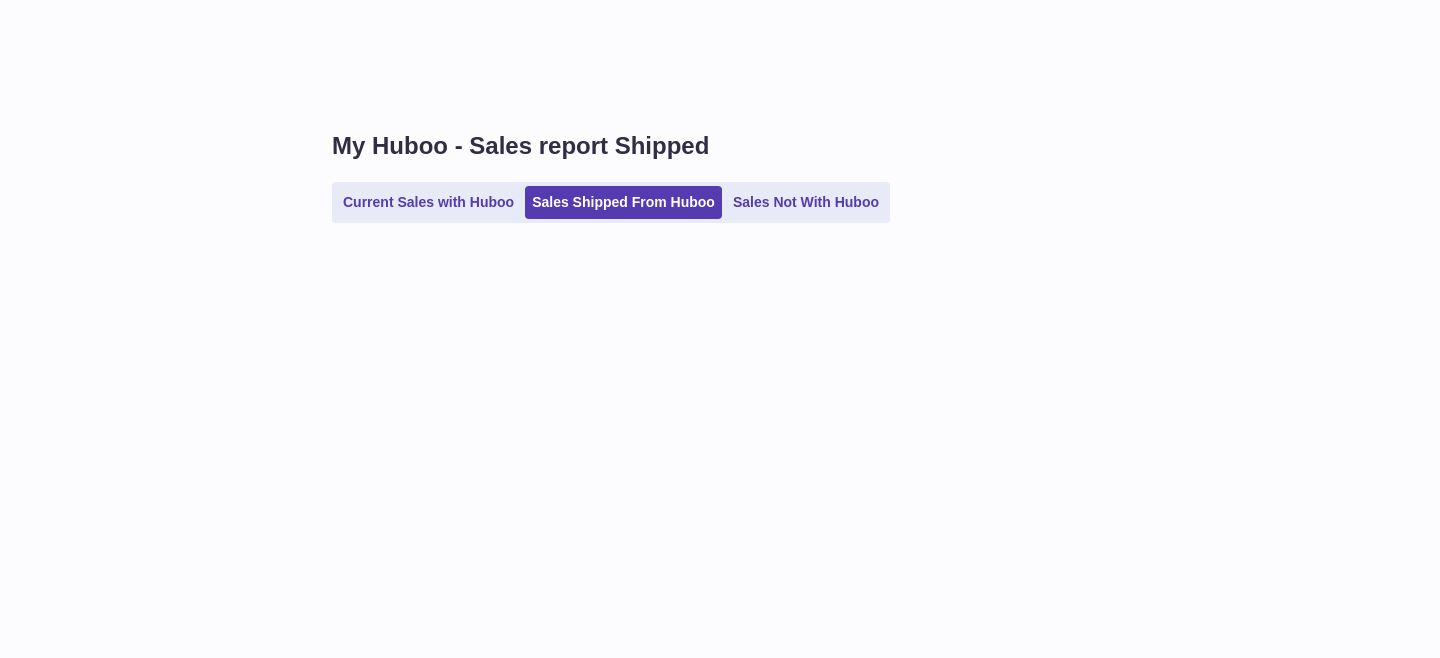 scroll, scrollTop: 0, scrollLeft: 0, axis: both 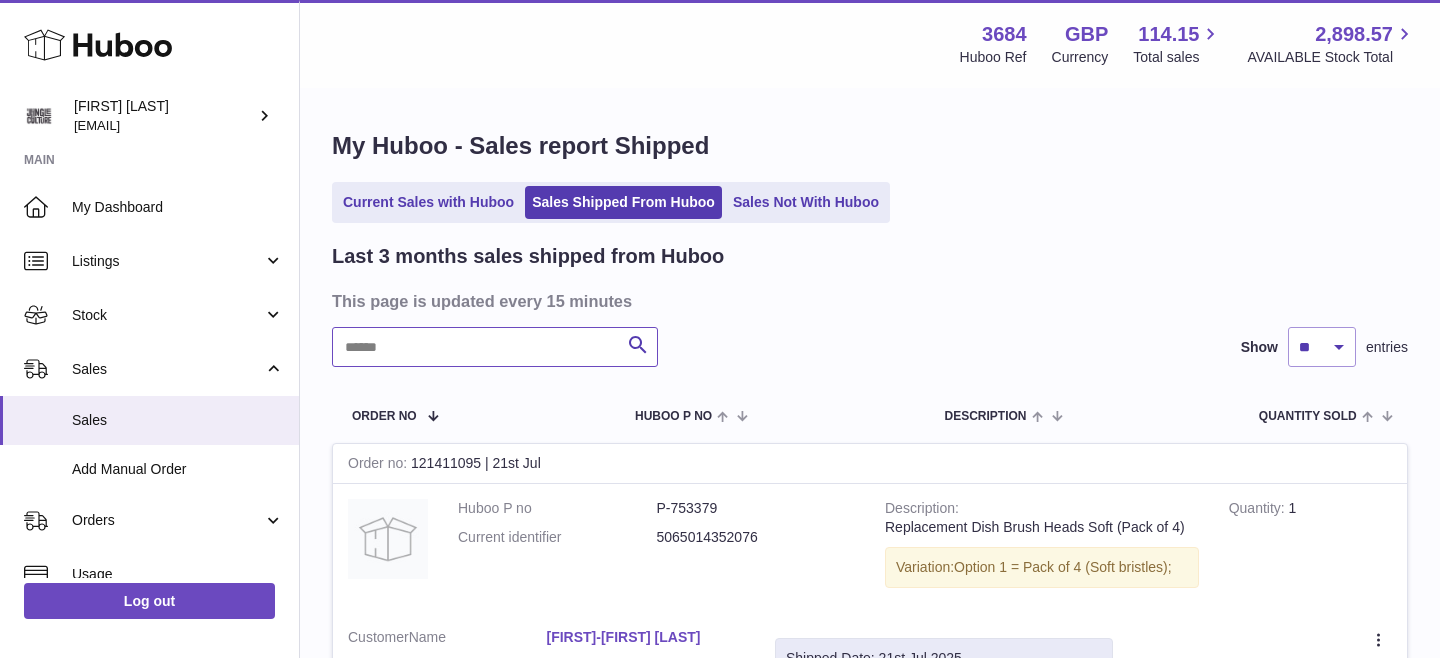 click at bounding box center [495, 347] 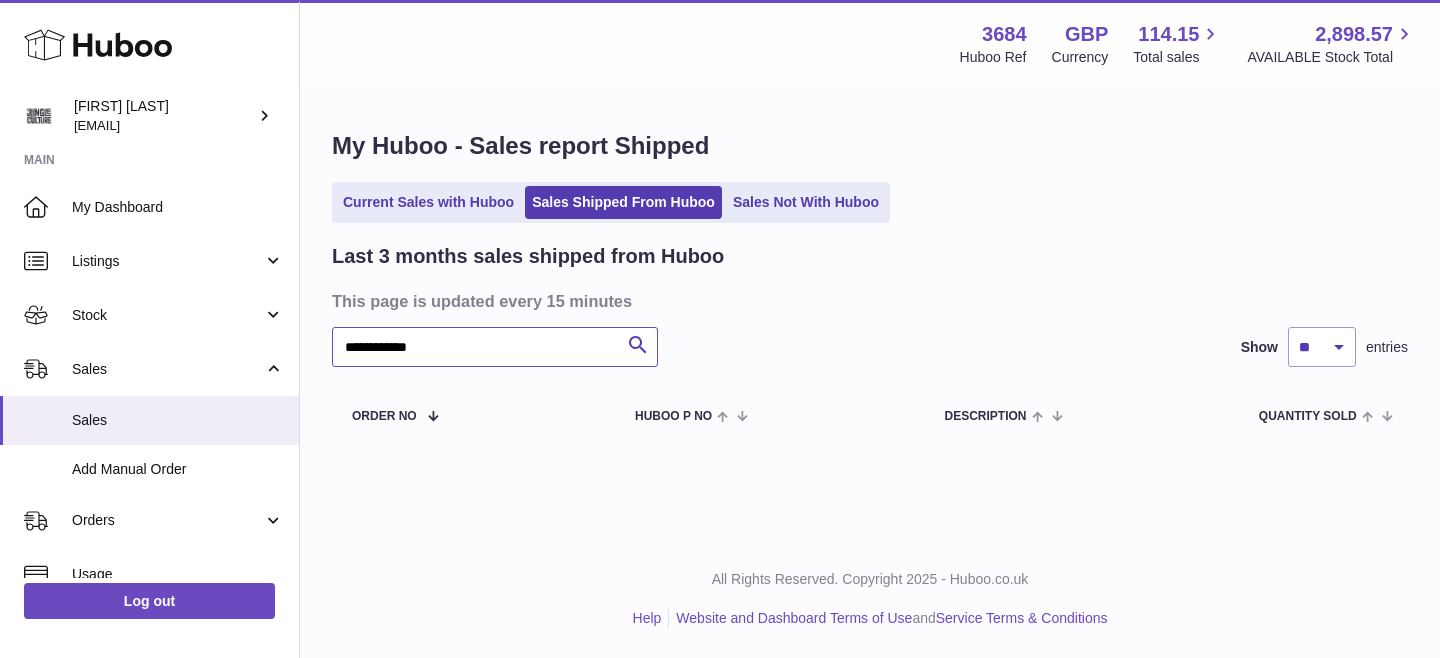 paste 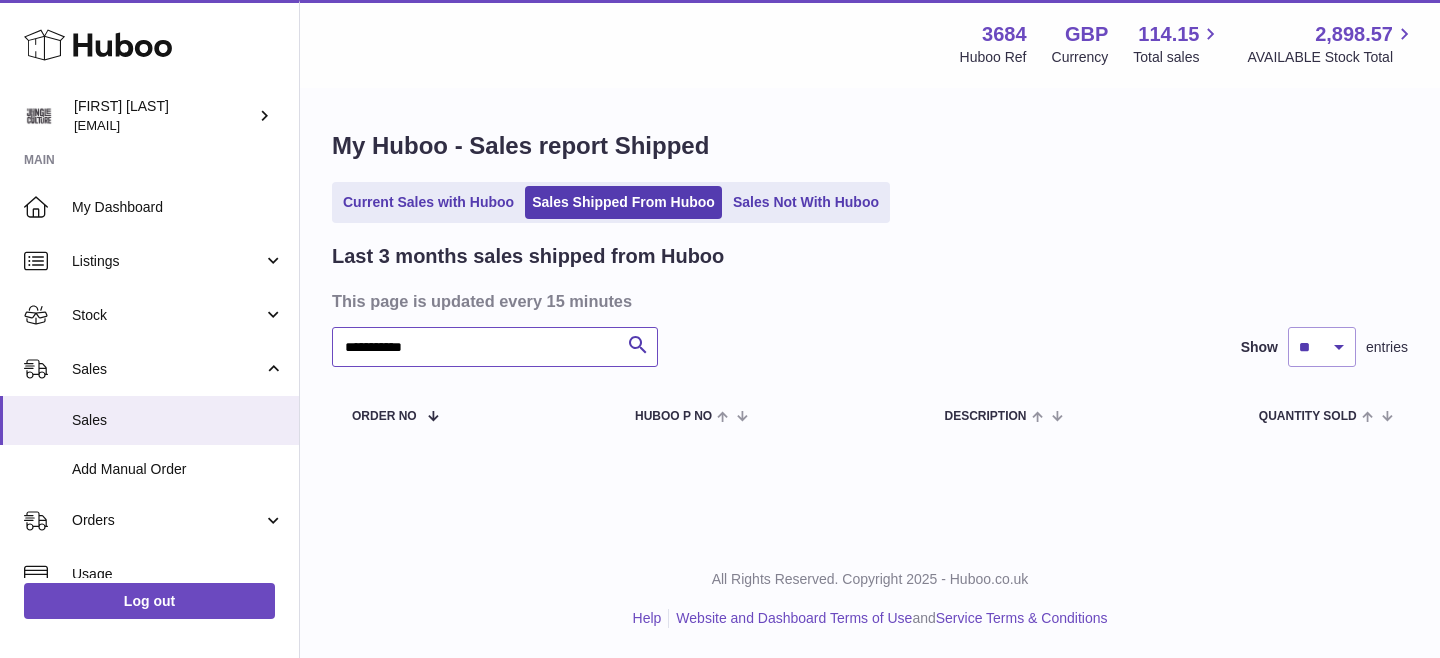 type on "**********" 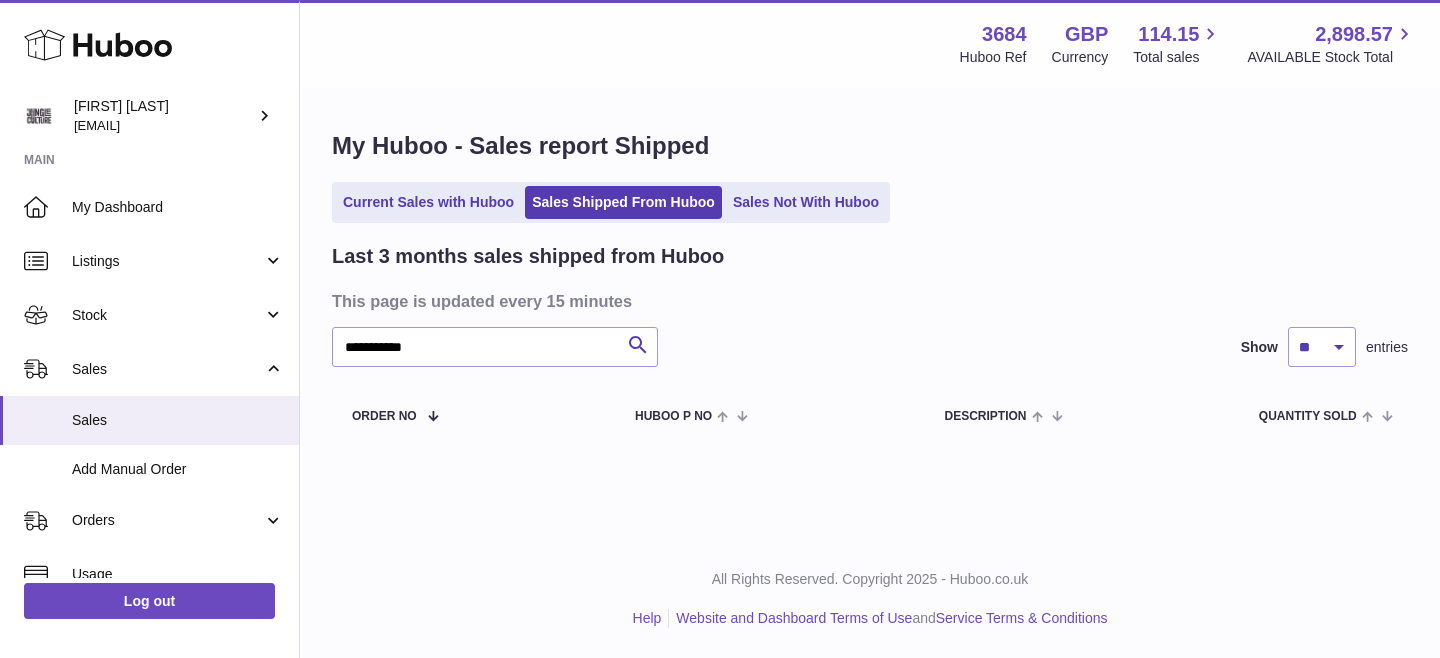 click on "Current Sales with Huboo" at bounding box center [428, 202] 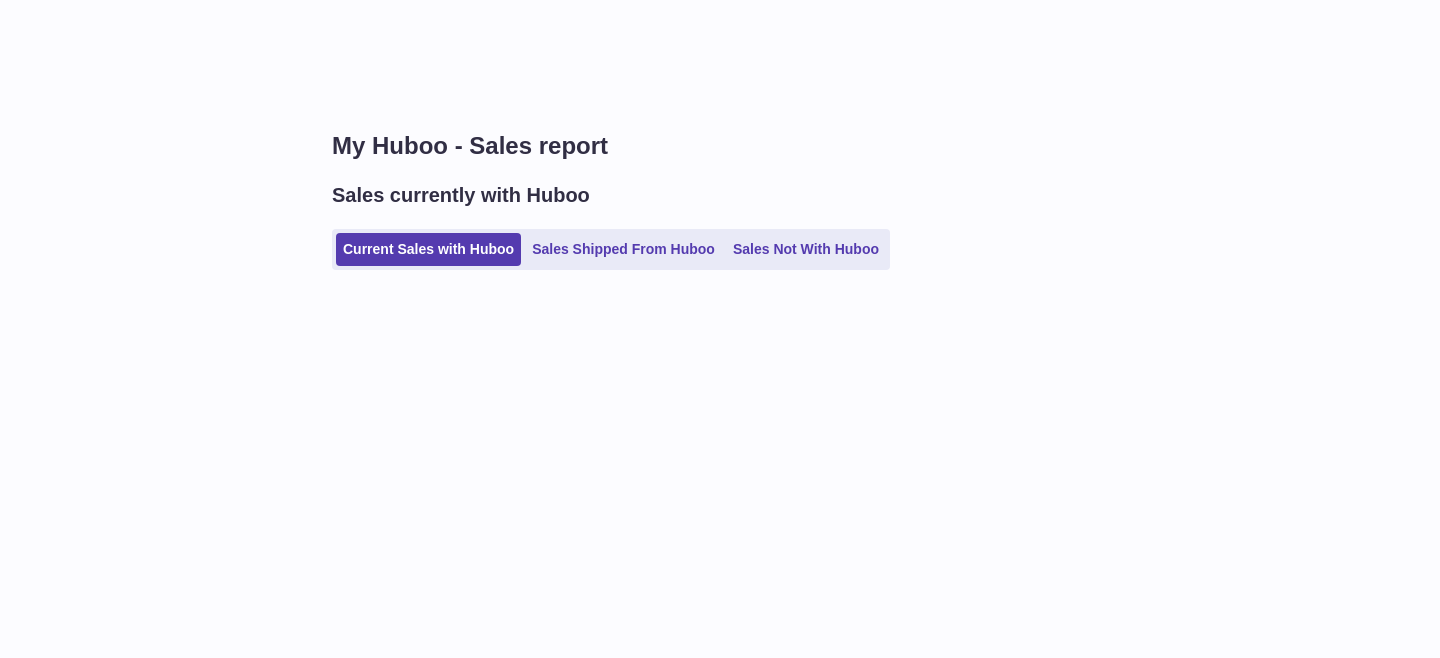 scroll, scrollTop: 0, scrollLeft: 0, axis: both 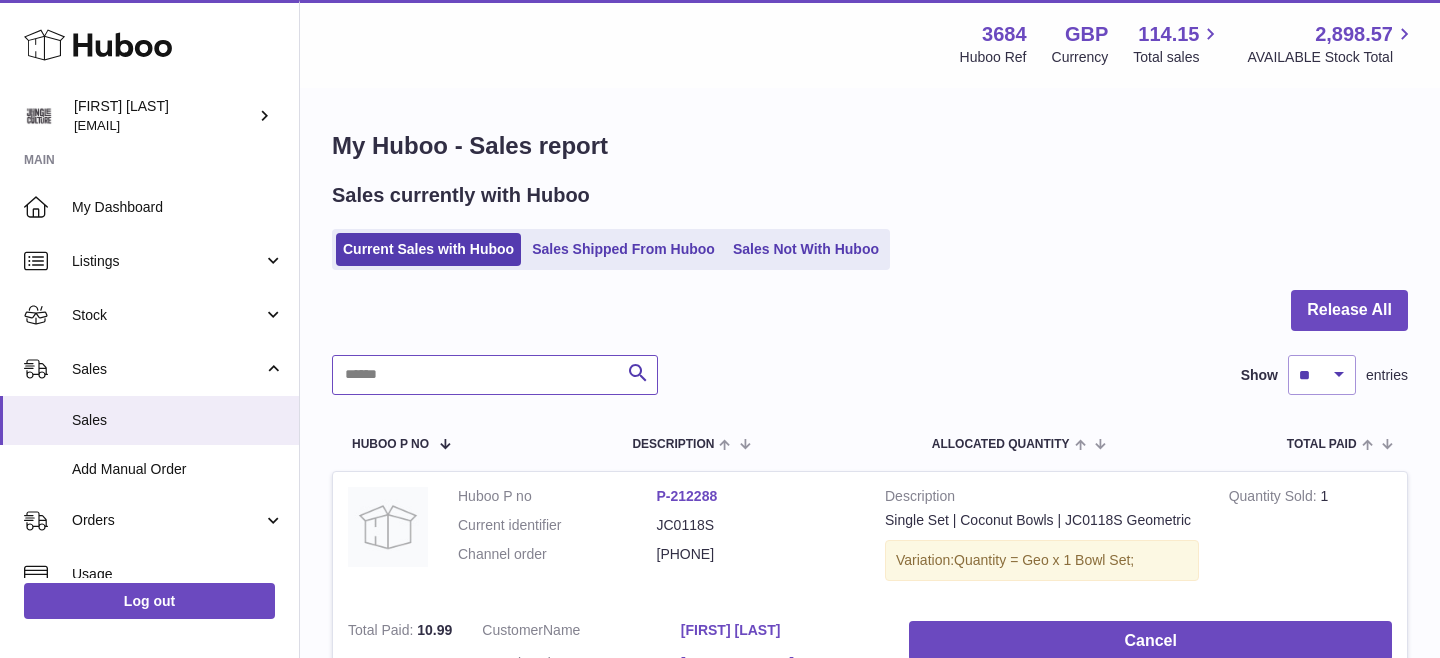 click at bounding box center [495, 375] 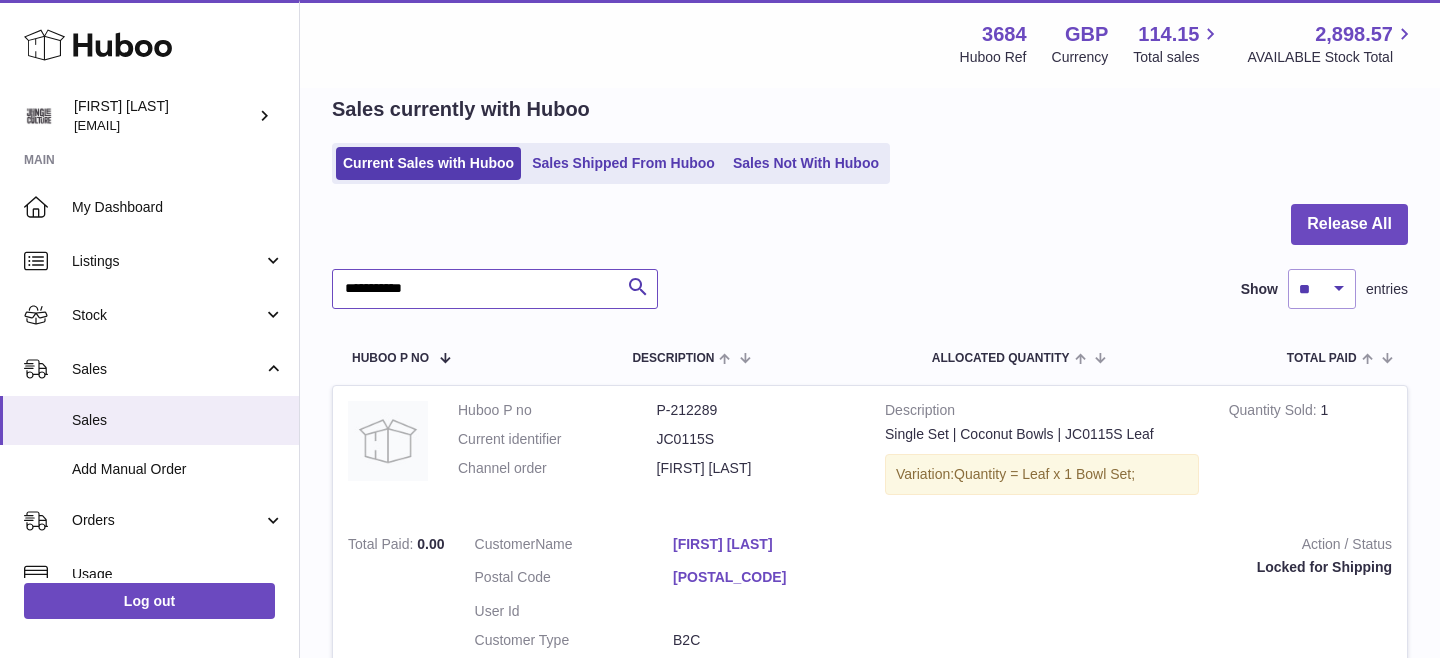 scroll, scrollTop: 85, scrollLeft: 0, axis: vertical 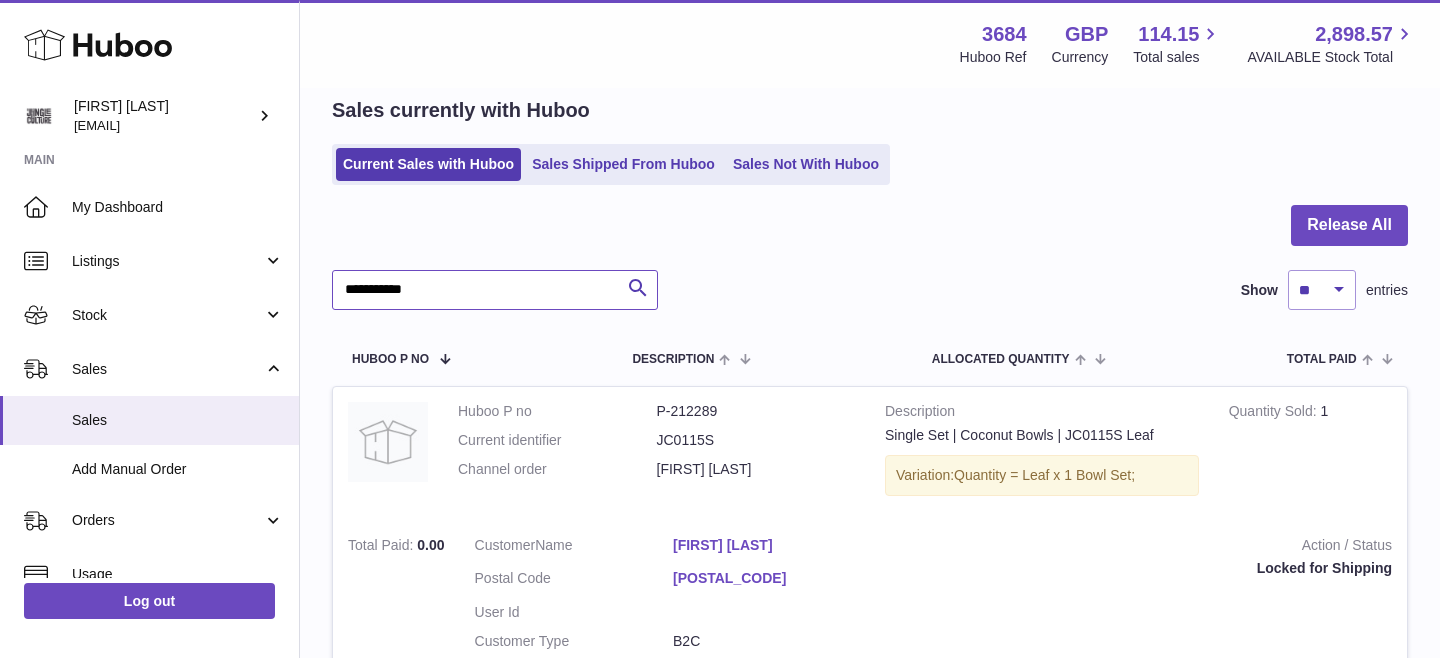 paste 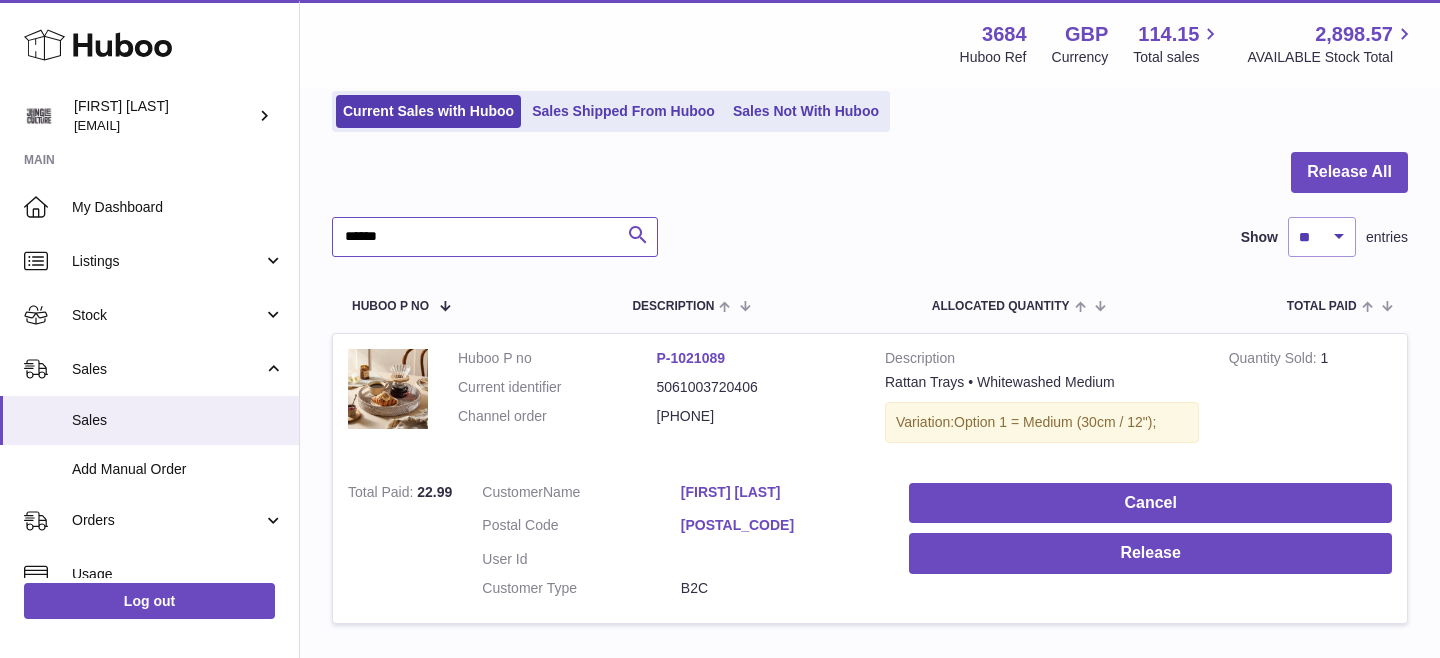 scroll, scrollTop: 165, scrollLeft: 0, axis: vertical 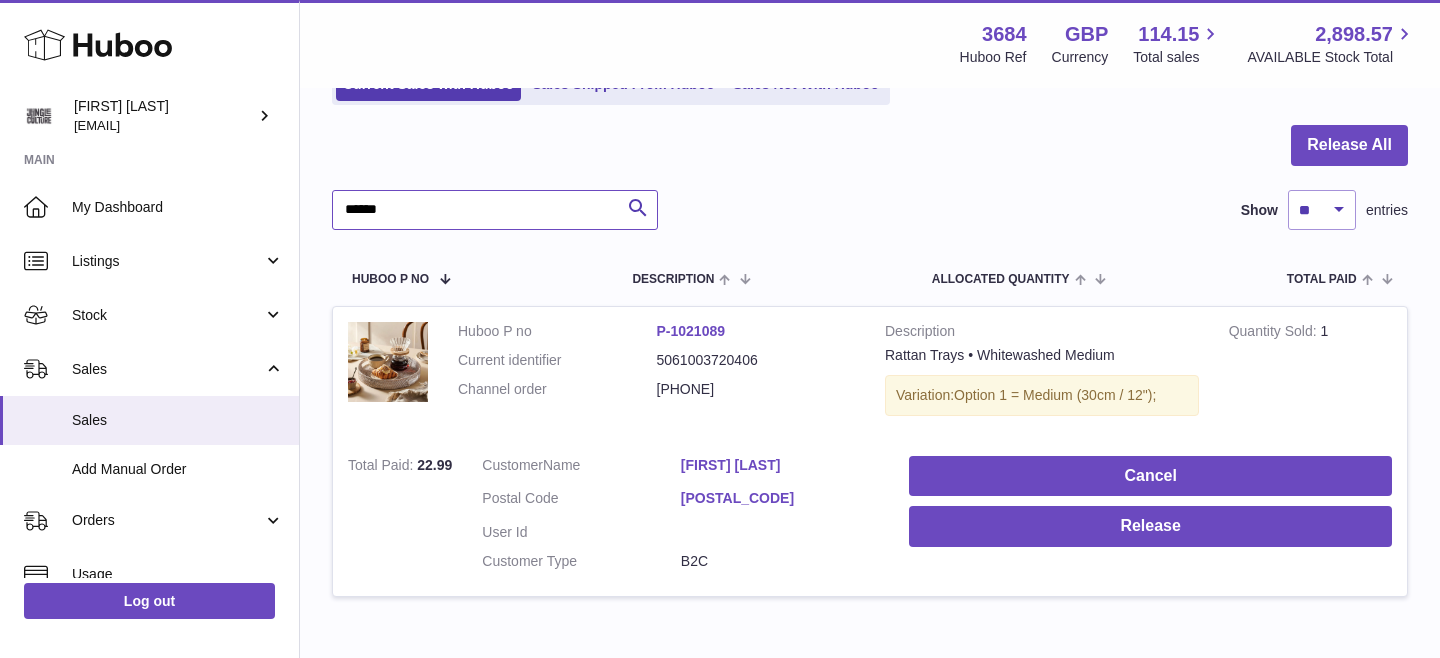 type on "******" 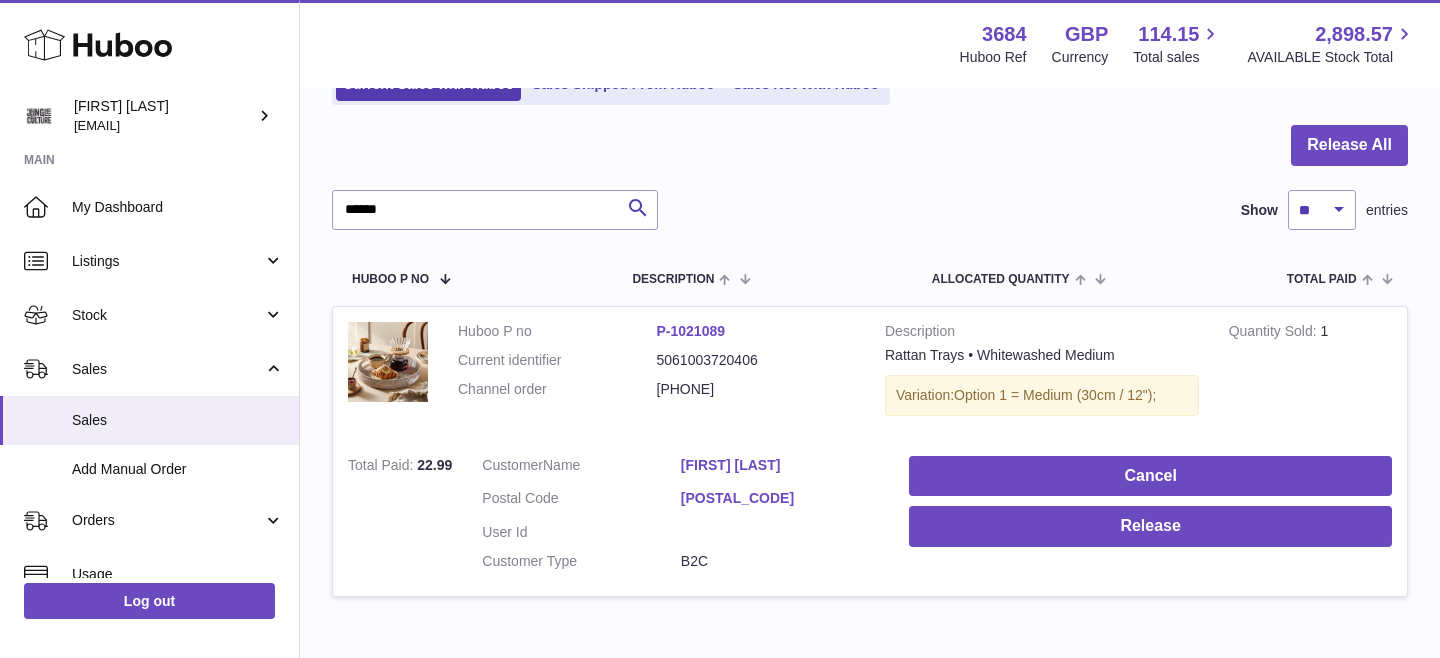 drag, startPoint x: 676, startPoint y: 462, endPoint x: 804, endPoint y: 458, distance: 128.06248 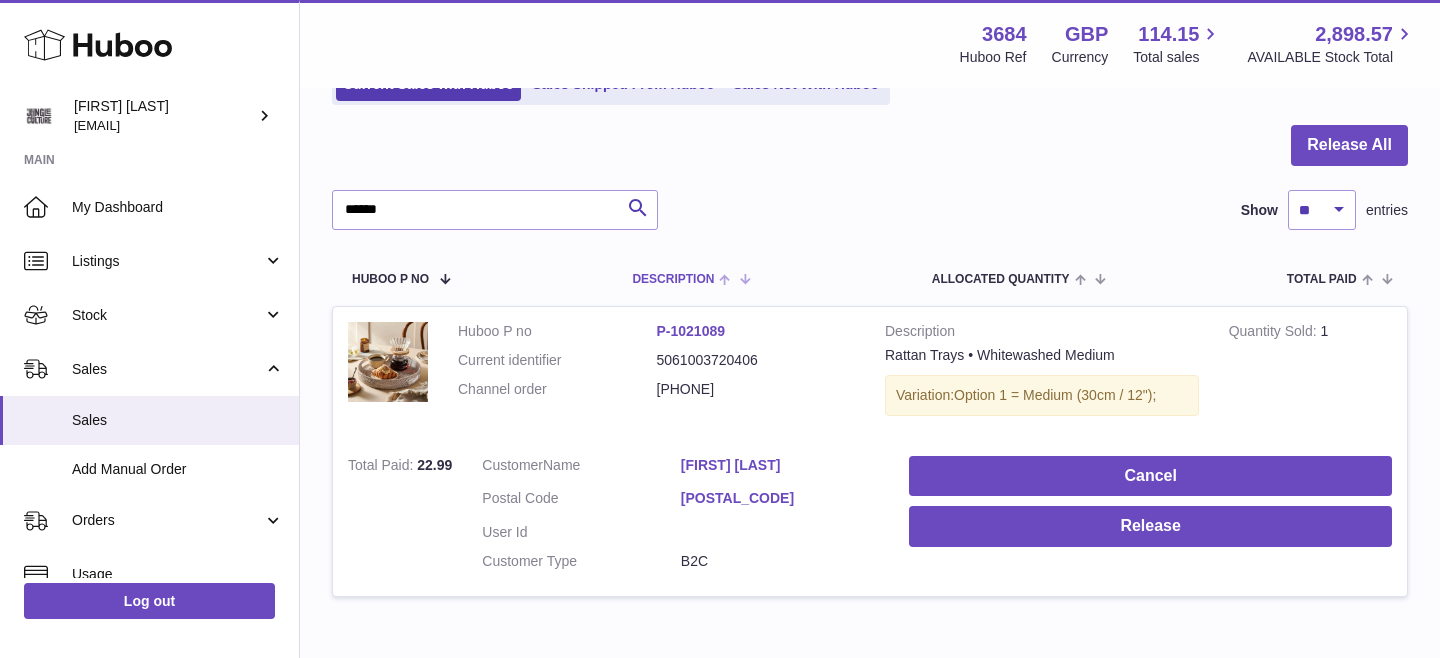 copy on "[FIRST] [LAST]" 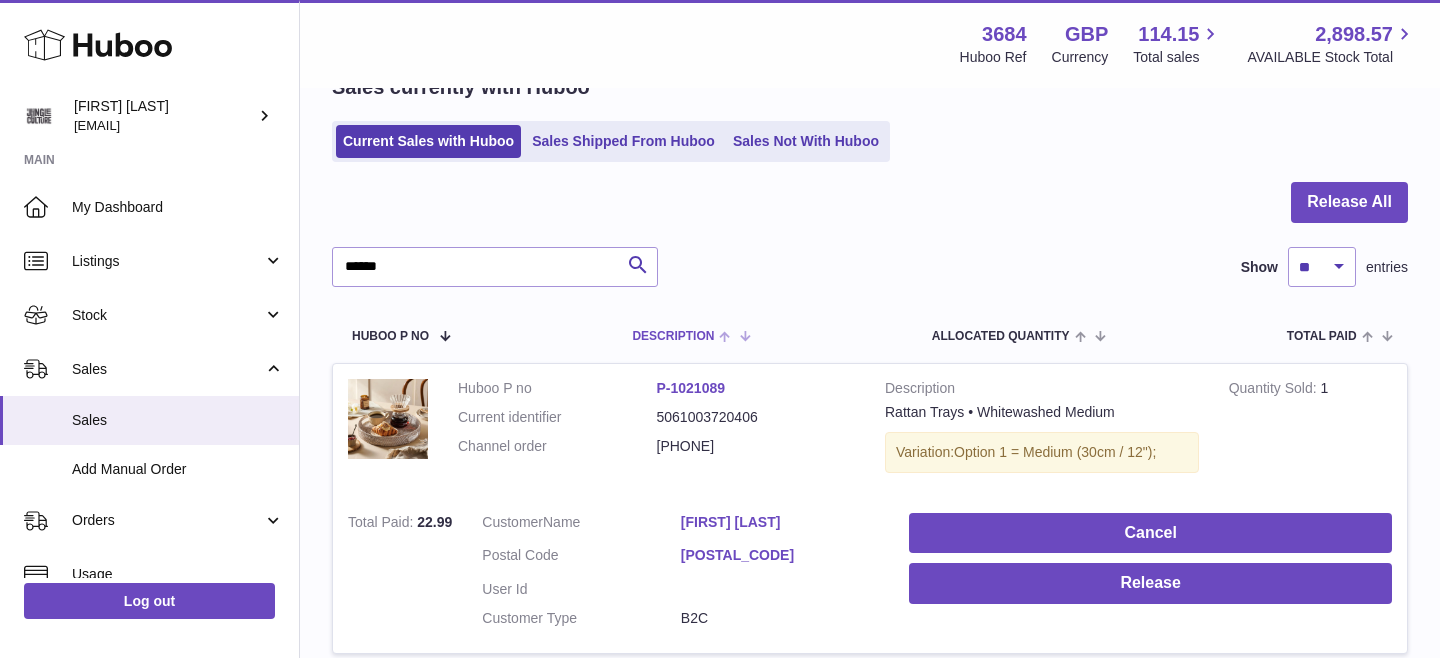 scroll, scrollTop: 0, scrollLeft: 0, axis: both 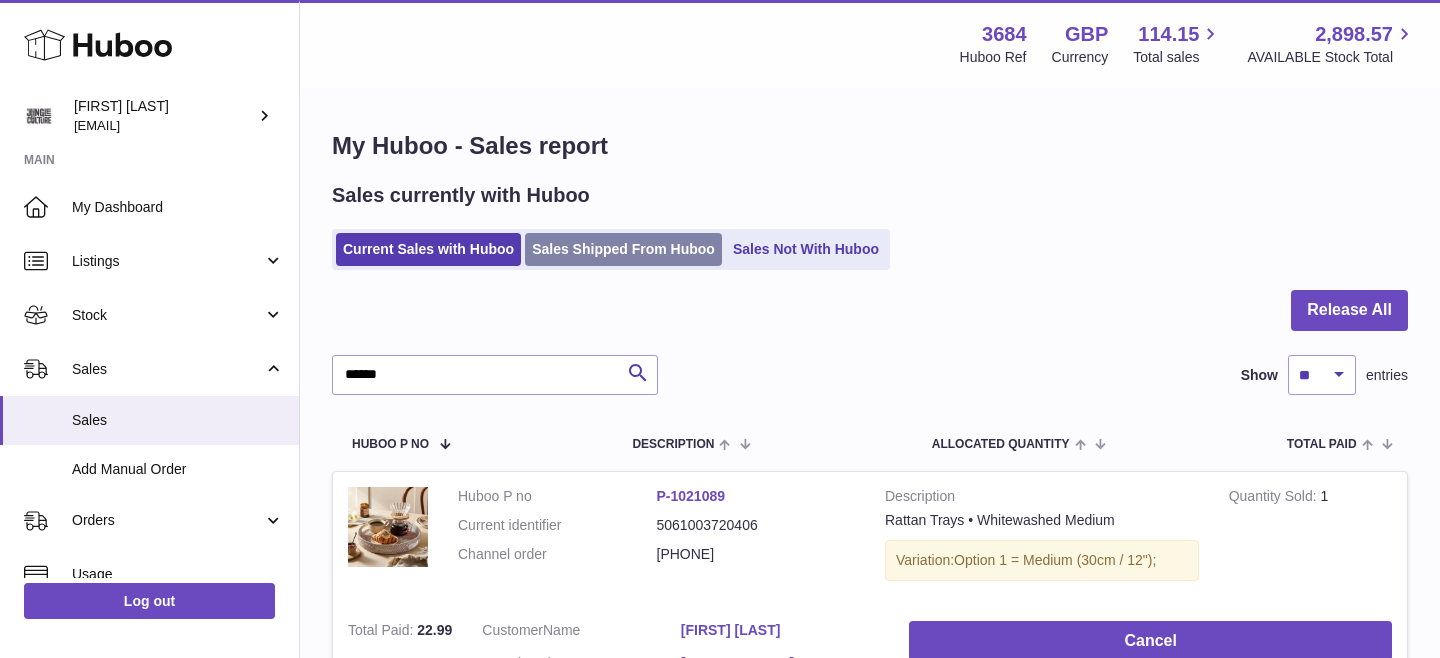 click on "Sales Shipped From Huboo" at bounding box center [623, 249] 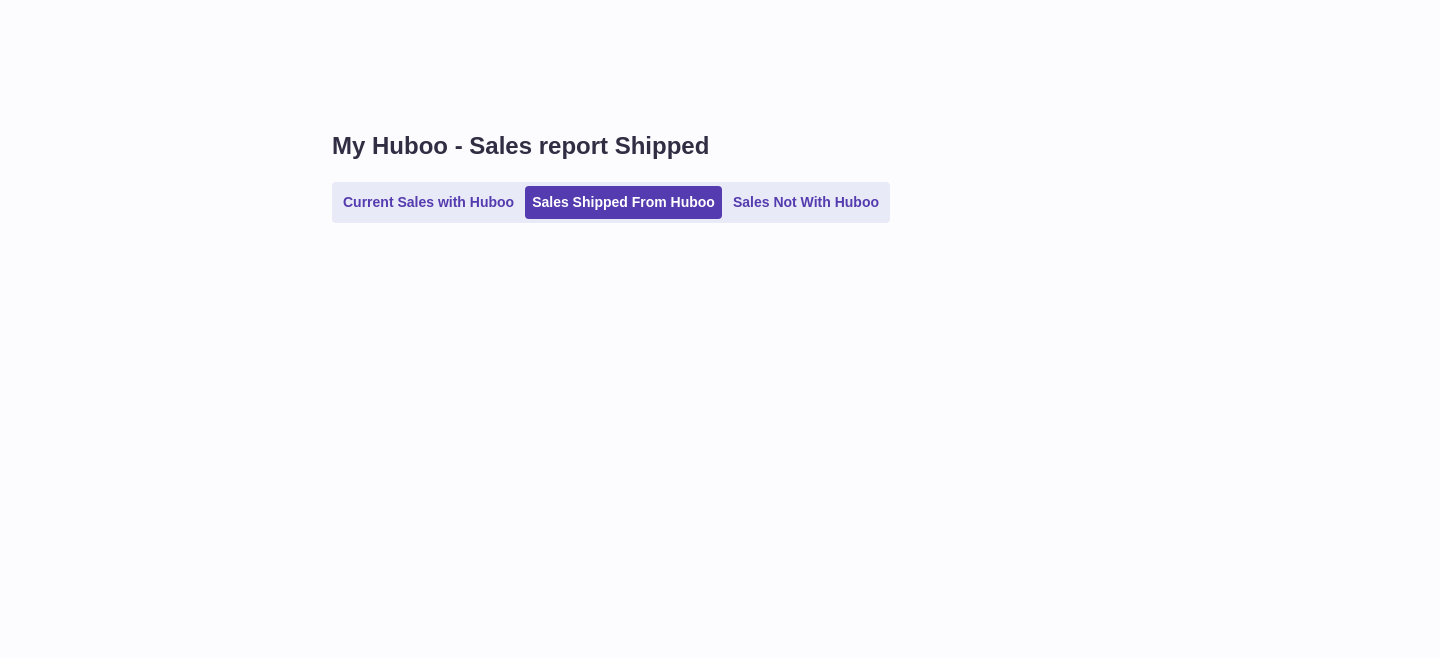 scroll, scrollTop: 0, scrollLeft: 0, axis: both 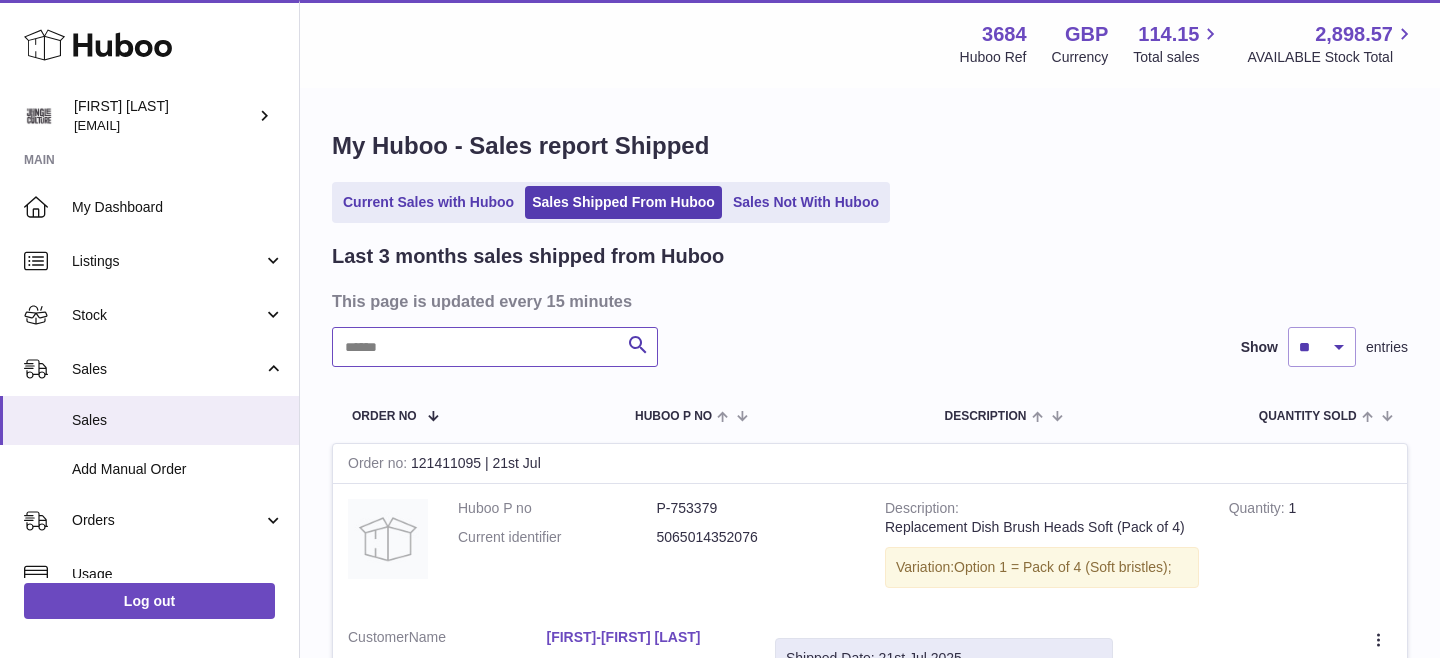 click at bounding box center [495, 347] 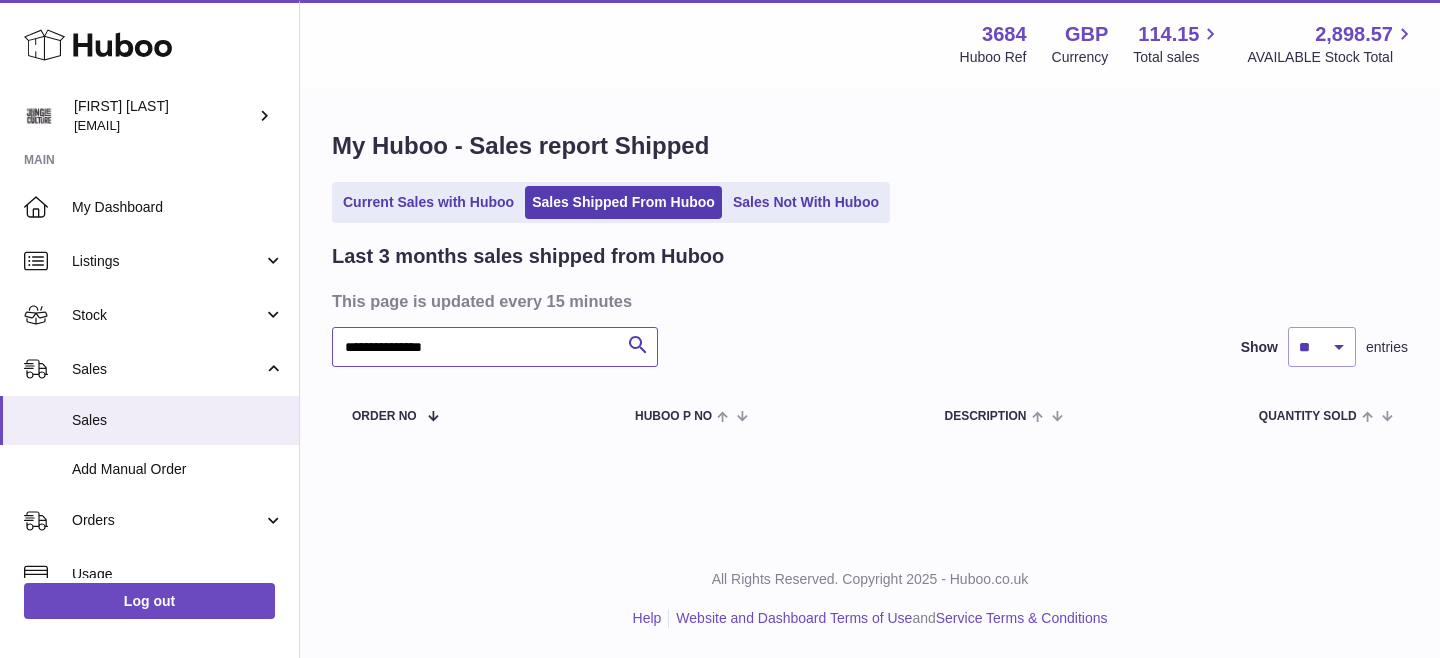 type 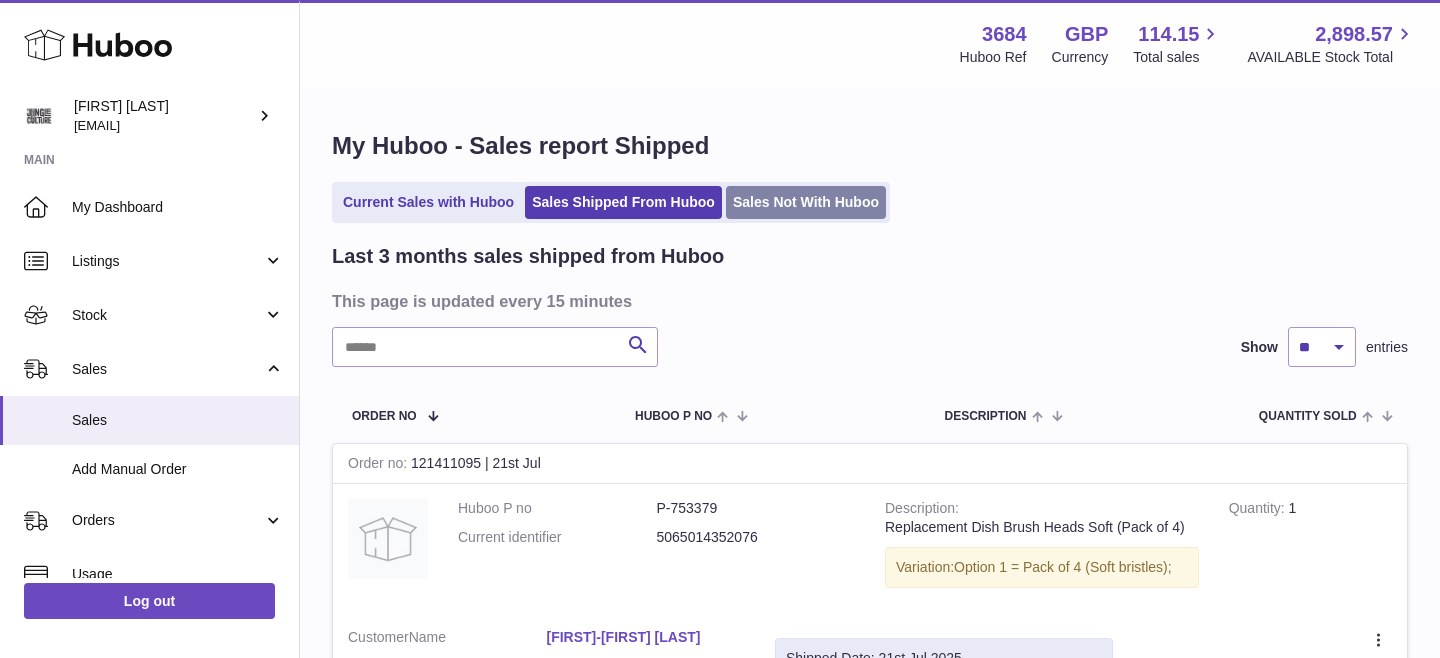 click on "Sales Not With Huboo" at bounding box center [806, 202] 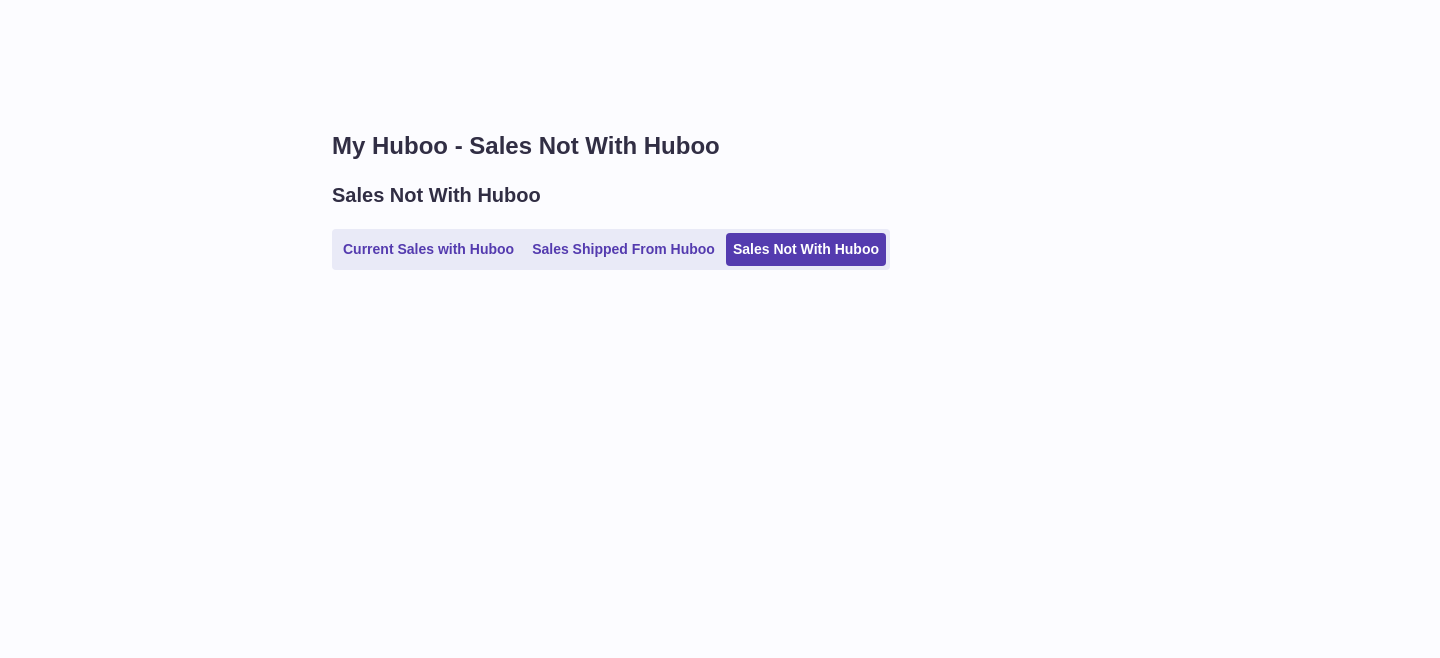 scroll, scrollTop: 0, scrollLeft: 0, axis: both 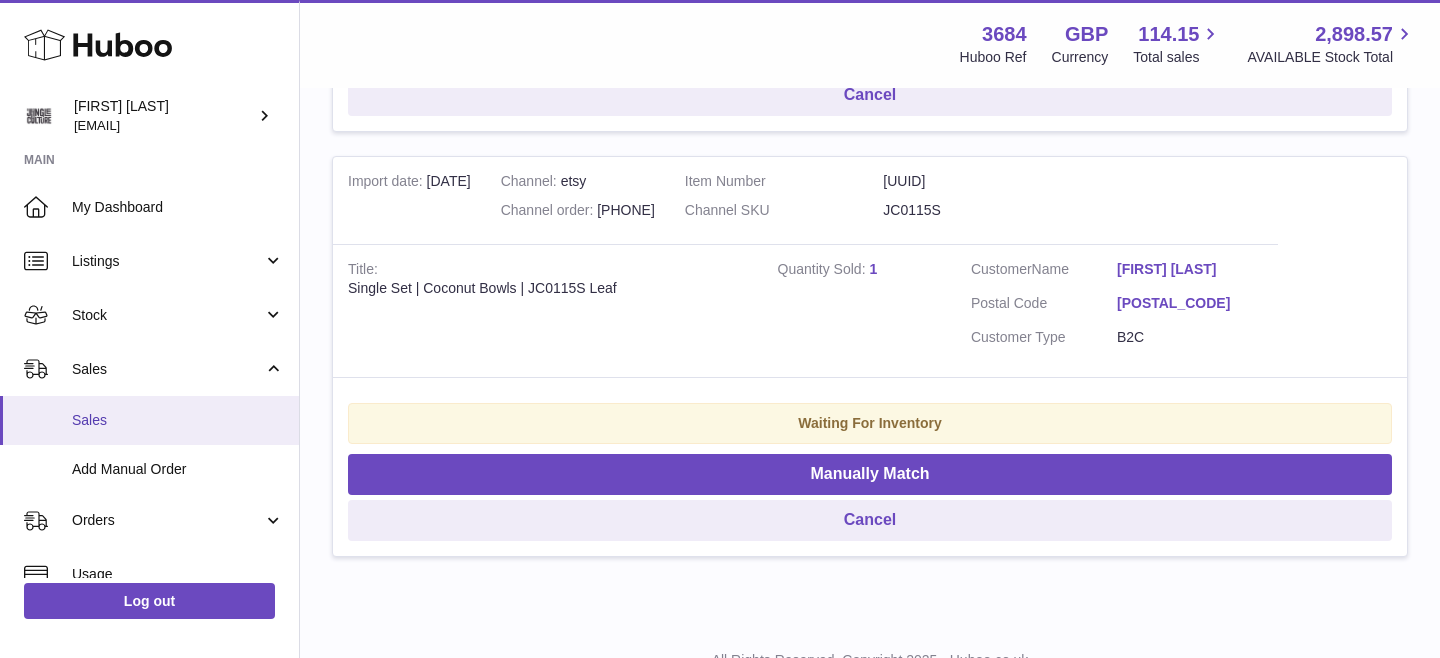 click on "Sales" at bounding box center (178, 420) 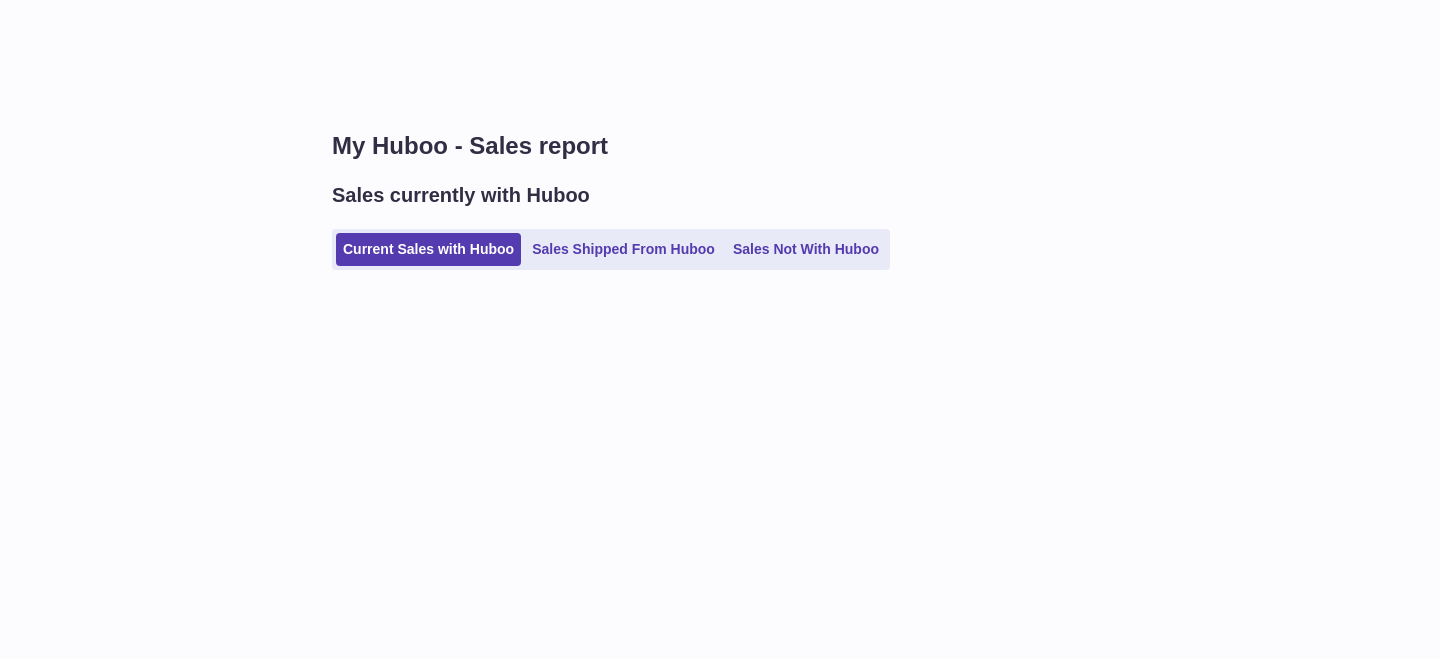 scroll, scrollTop: 0, scrollLeft: 0, axis: both 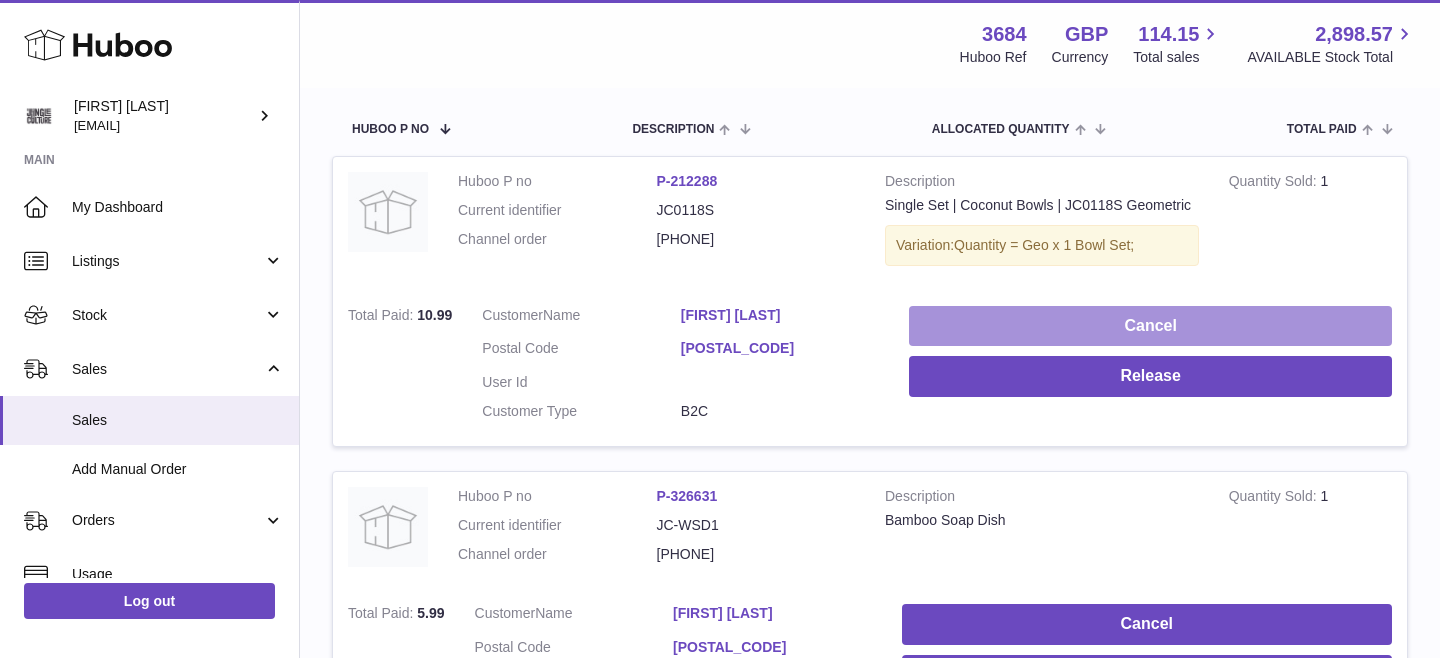 click on "Cancel" at bounding box center [1150, 326] 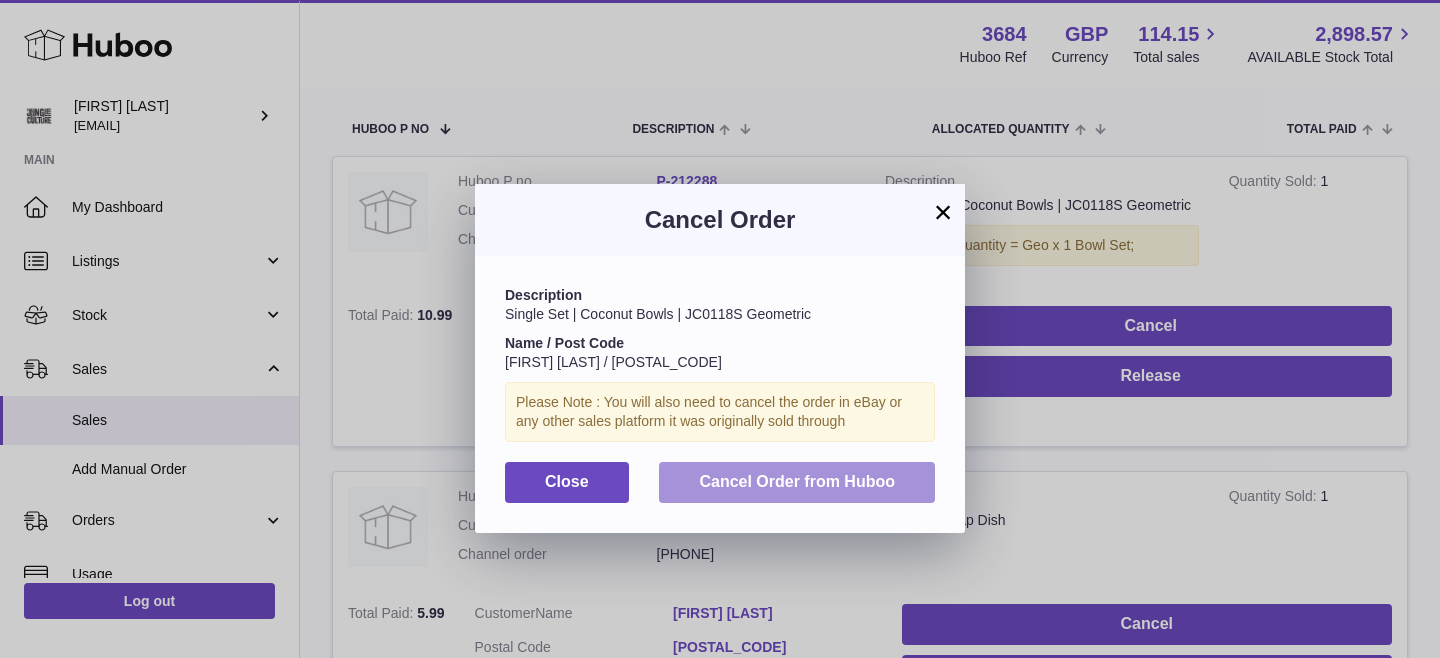 click on "Cancel Order from Huboo" at bounding box center [797, 481] 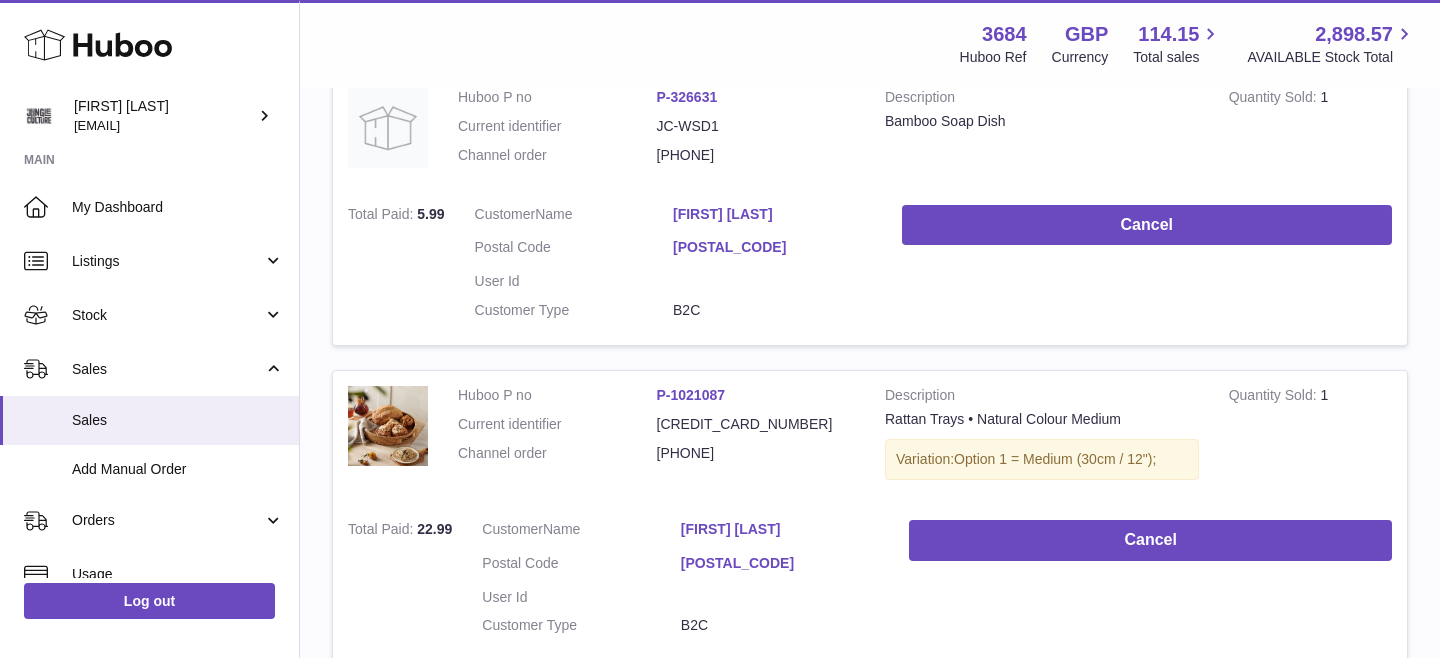 scroll, scrollTop: 321, scrollLeft: 0, axis: vertical 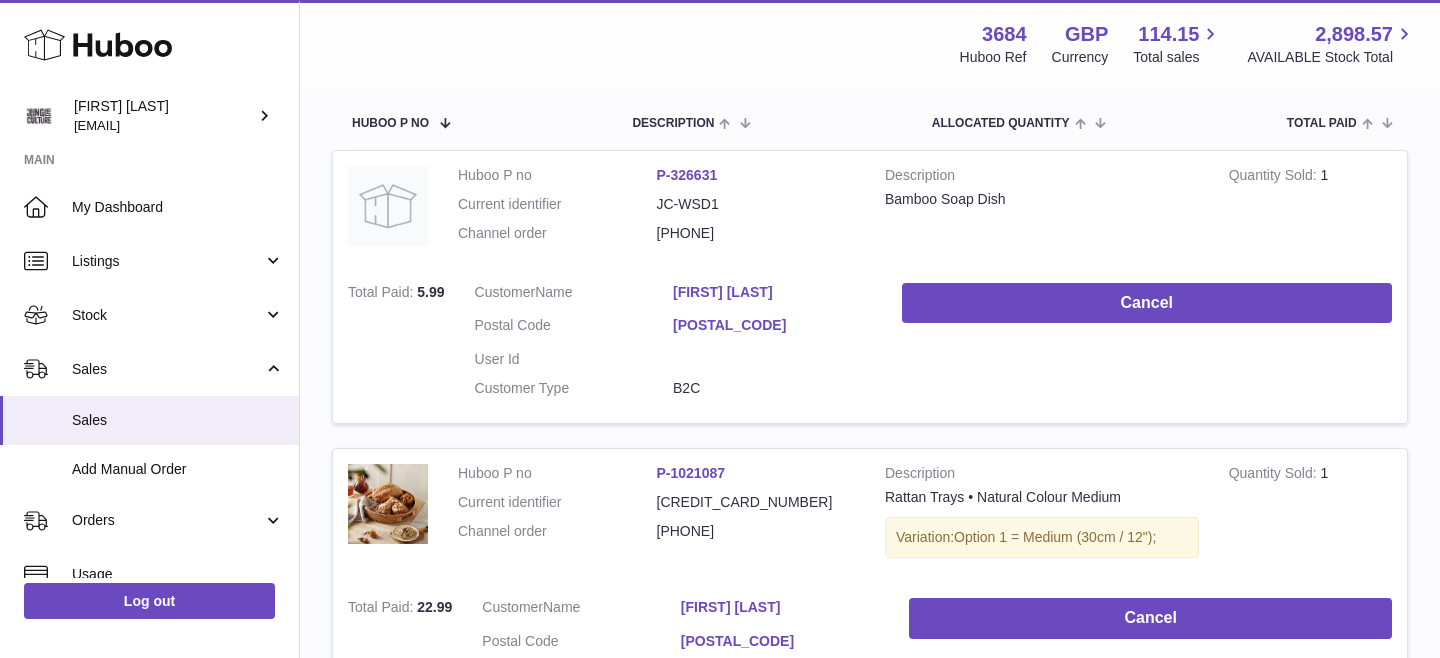 drag, startPoint x: 665, startPoint y: 294, endPoint x: 786, endPoint y: 294, distance: 121 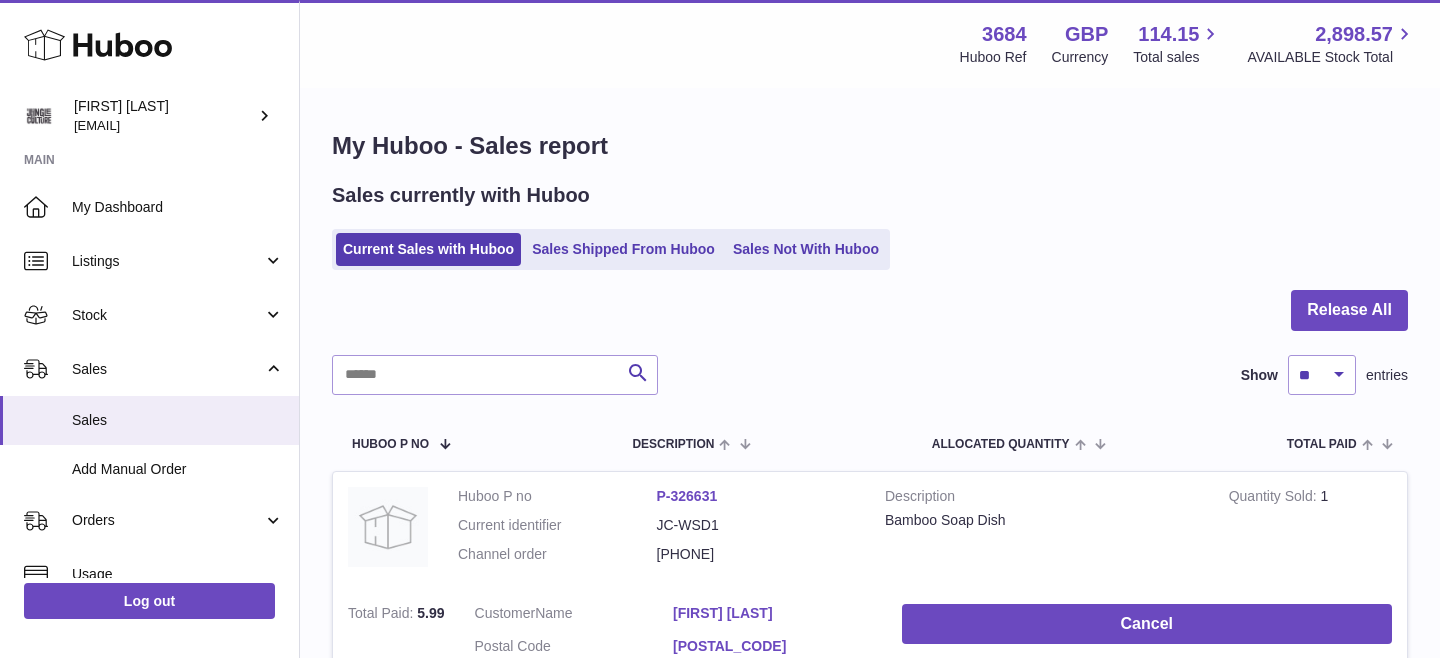 scroll, scrollTop: 10, scrollLeft: 0, axis: vertical 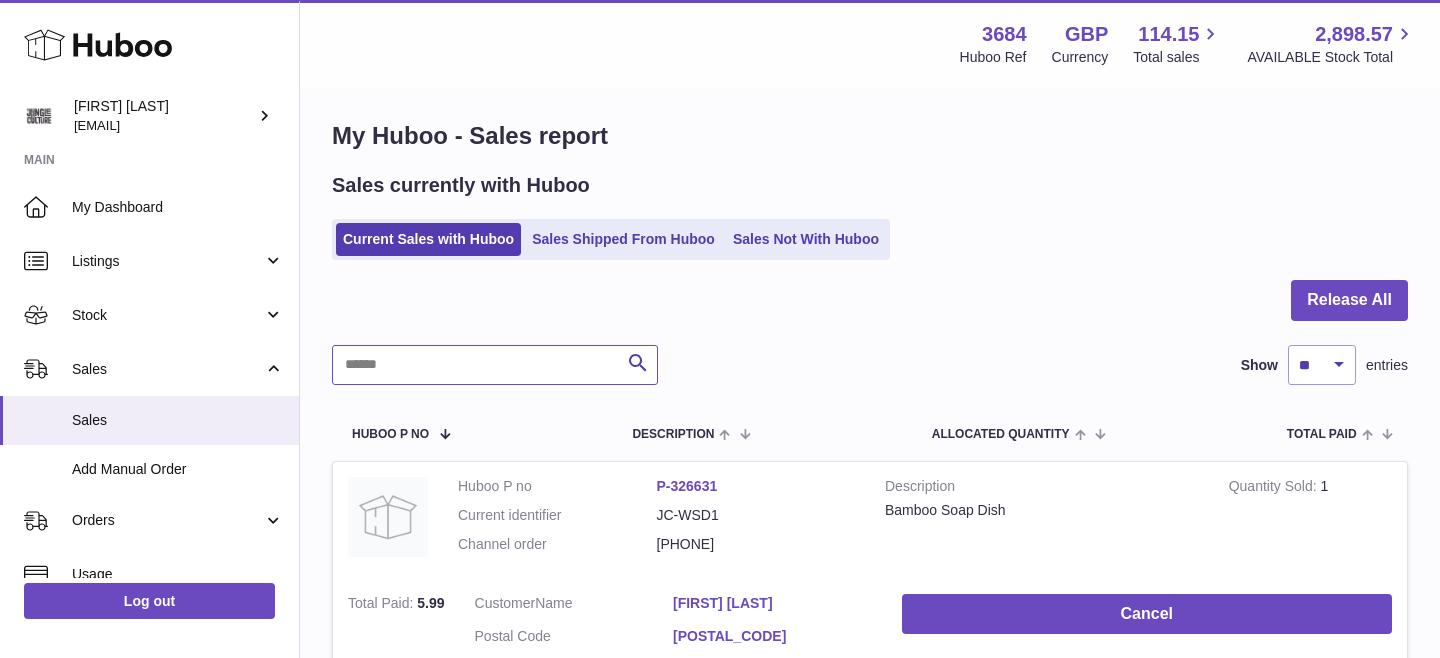click at bounding box center [495, 365] 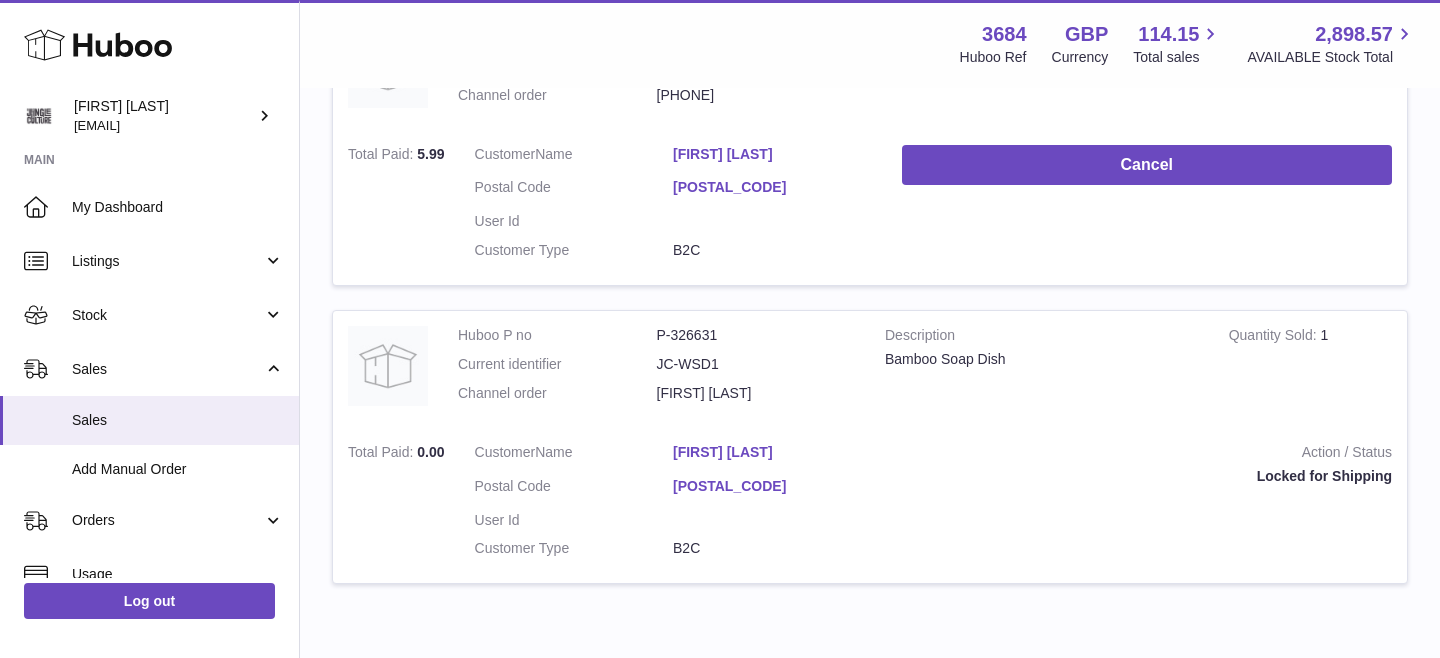 scroll, scrollTop: 439, scrollLeft: 0, axis: vertical 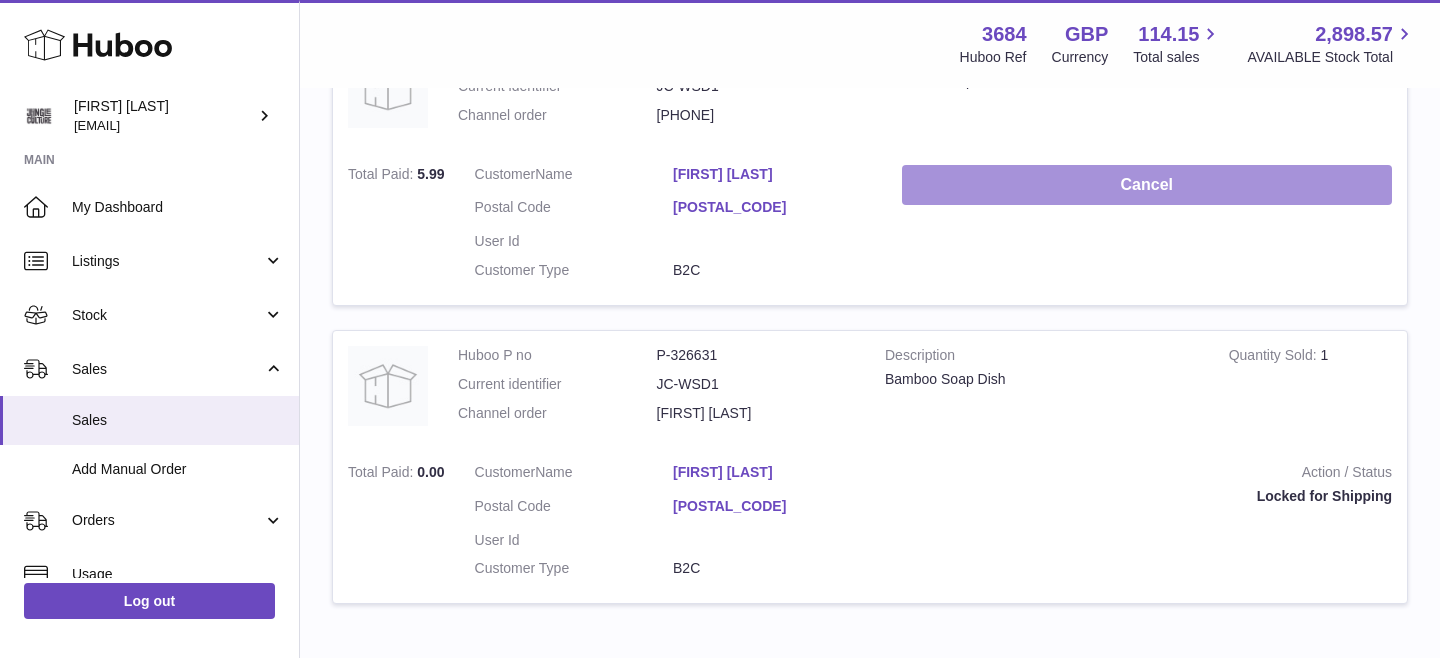 type on "**********" 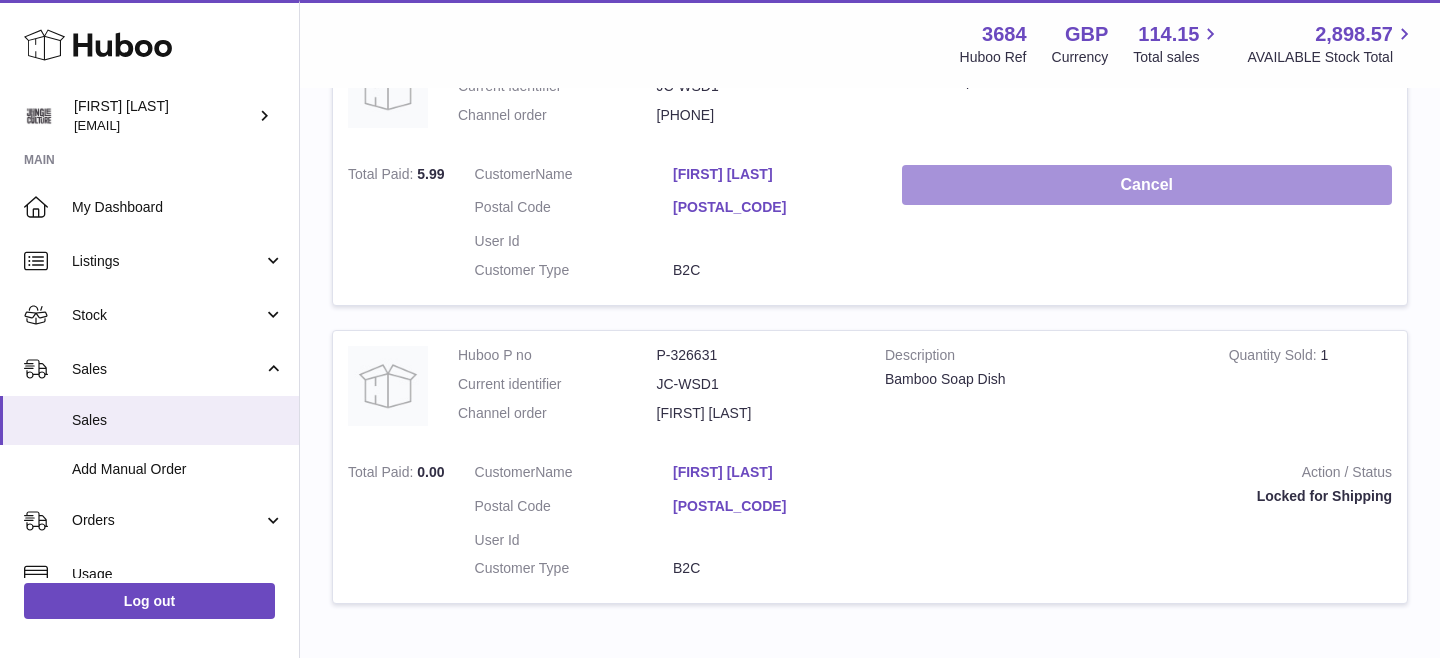 click on "Cancel" at bounding box center (1147, 185) 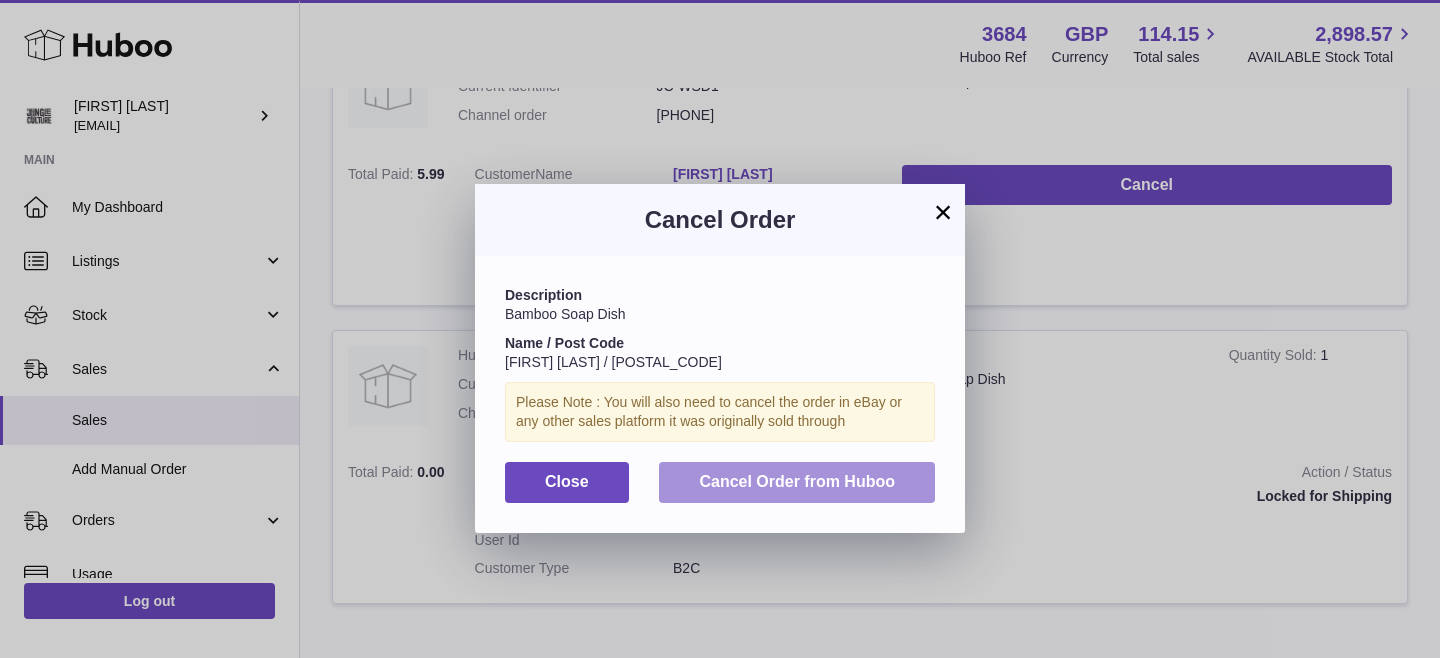 click on "Cancel Order from Huboo" at bounding box center (797, 481) 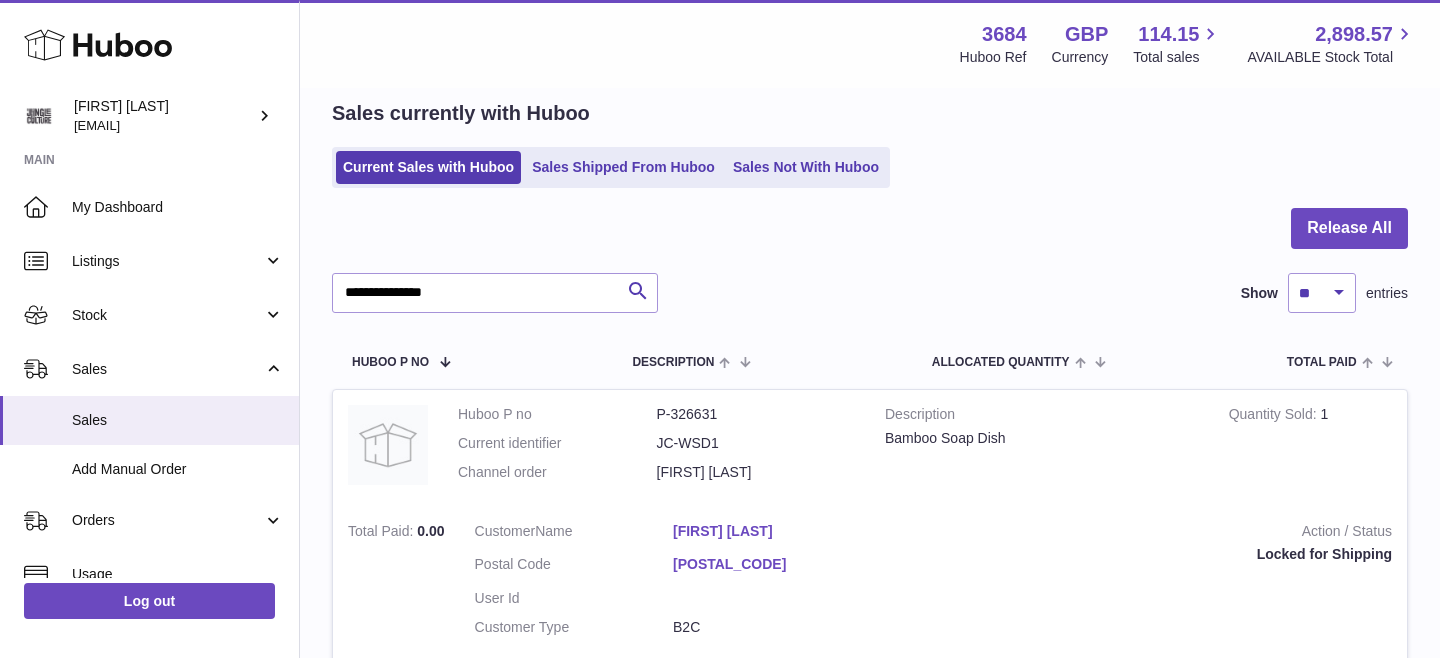 scroll, scrollTop: 42, scrollLeft: 0, axis: vertical 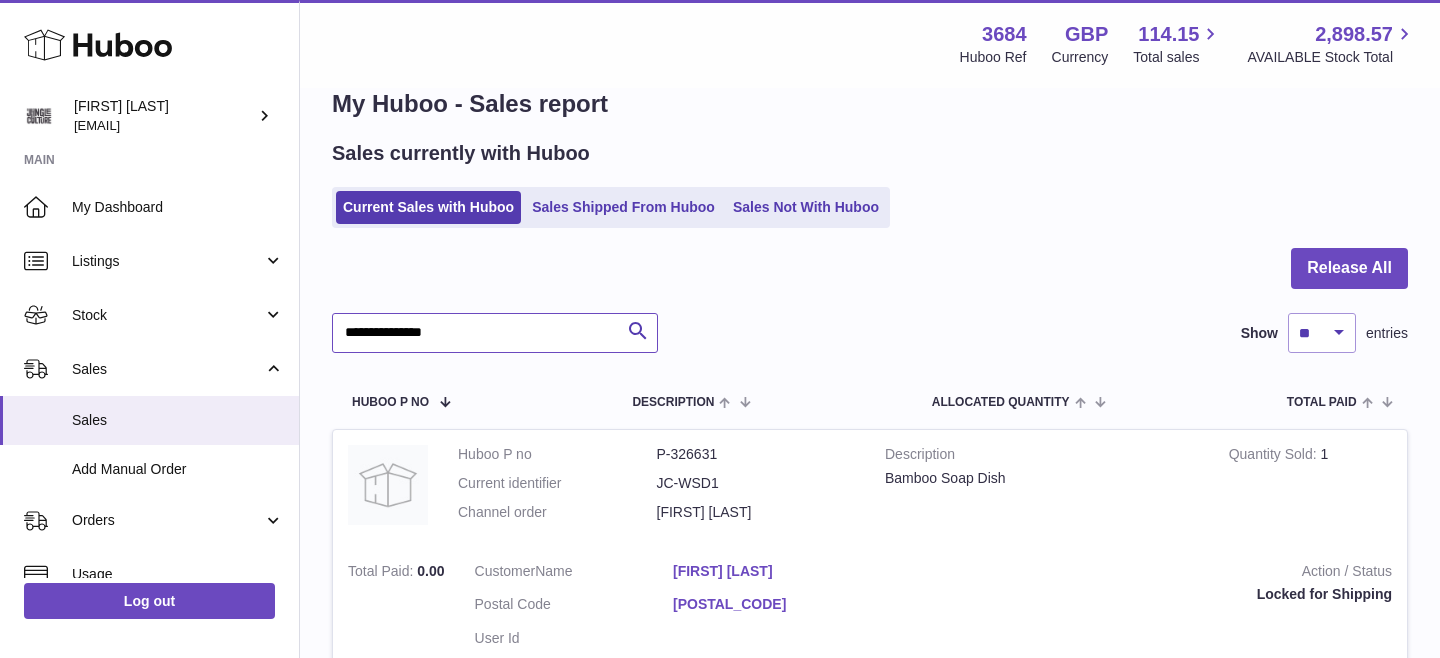 click on "**********" at bounding box center [495, 333] 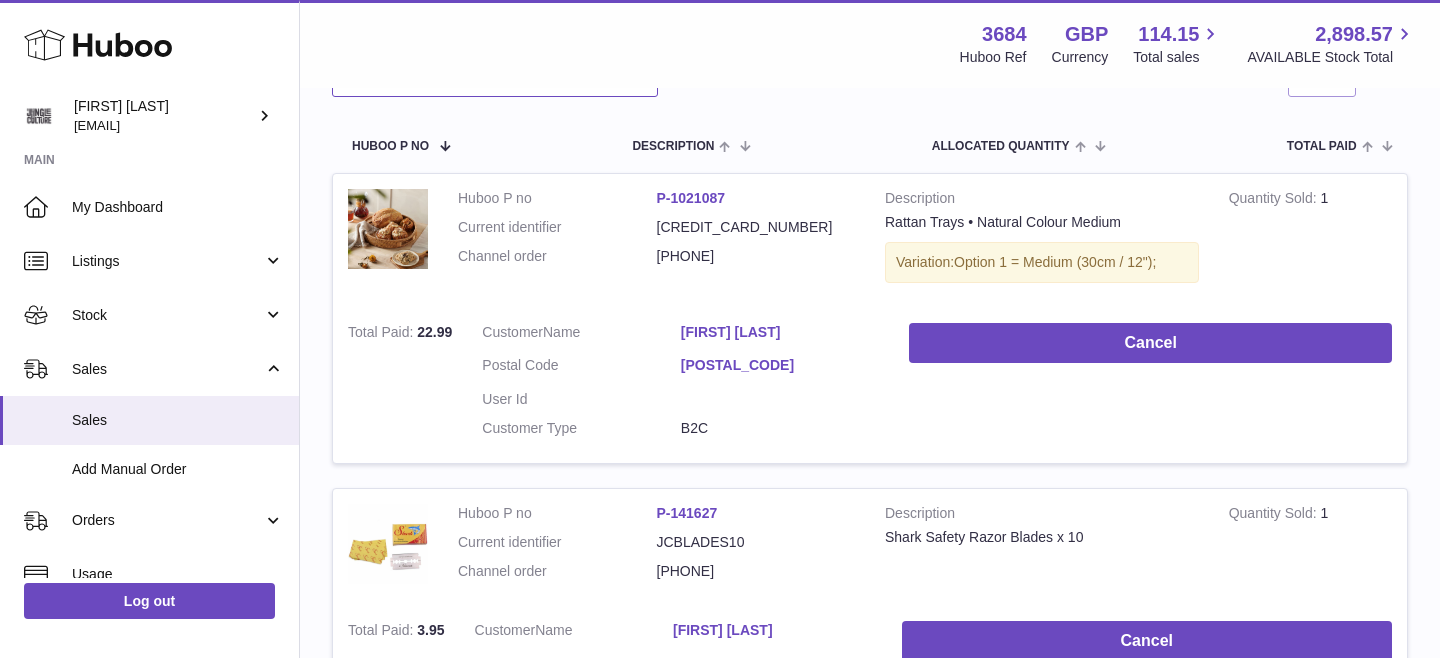 scroll, scrollTop: 310, scrollLeft: 0, axis: vertical 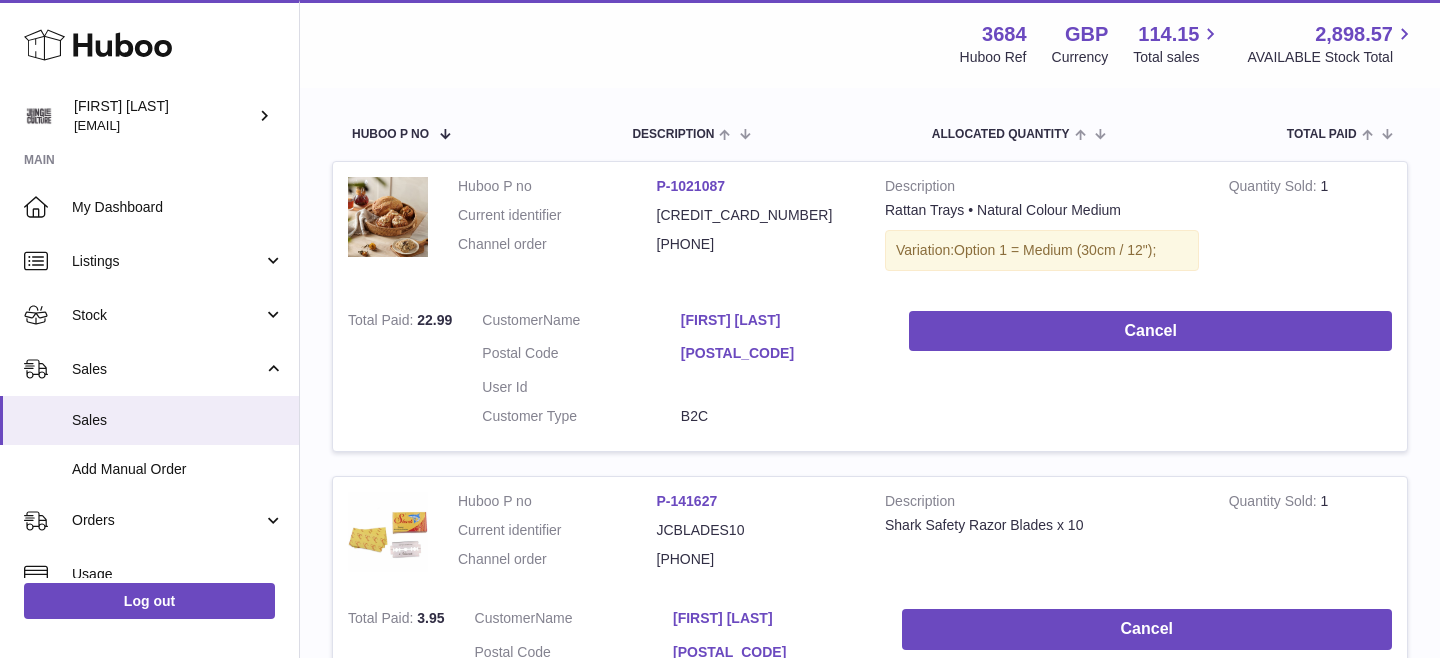 drag, startPoint x: 683, startPoint y: 322, endPoint x: 795, endPoint y: 318, distance: 112.0714 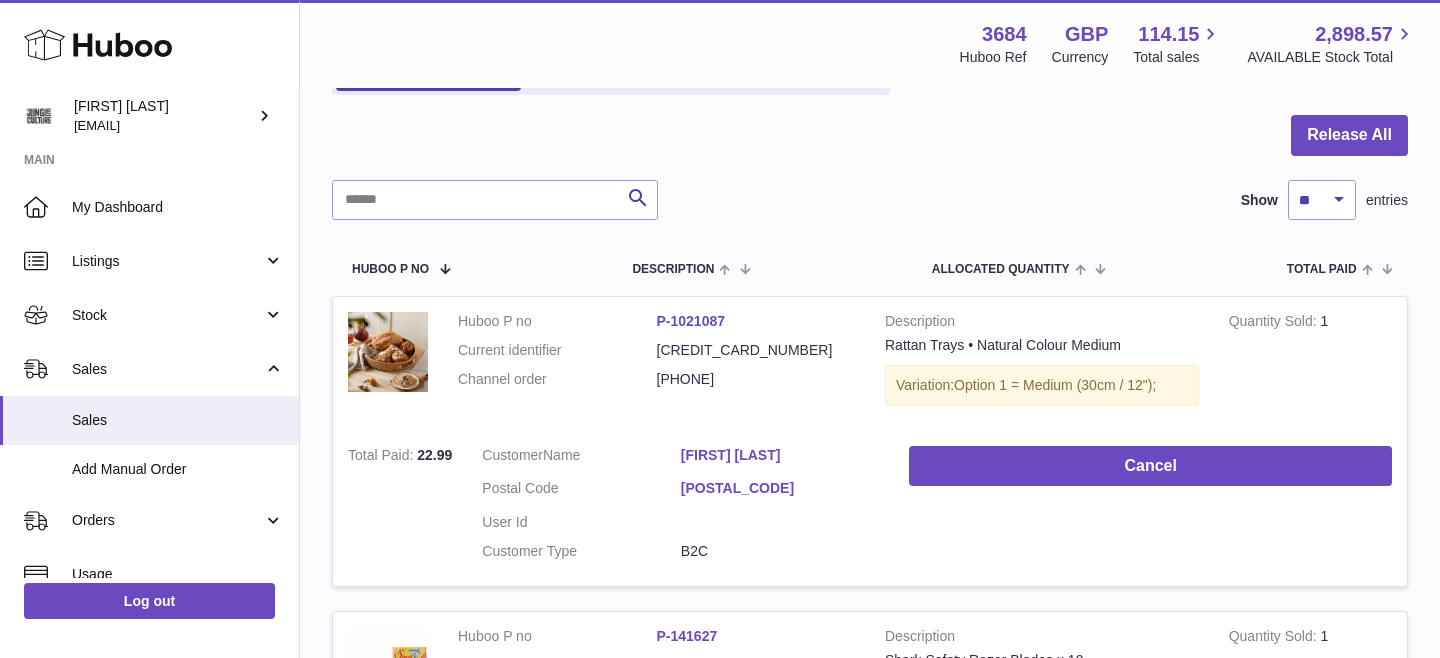 scroll, scrollTop: 85, scrollLeft: 0, axis: vertical 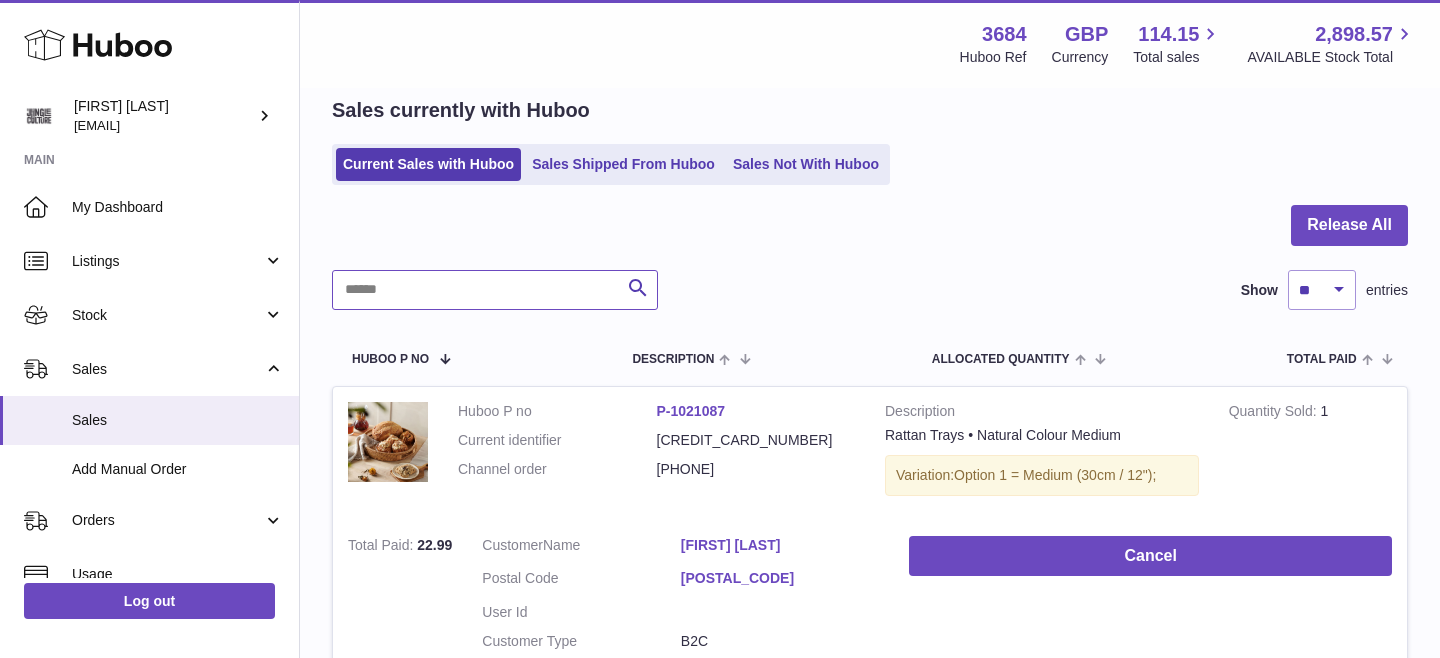 click at bounding box center [495, 290] 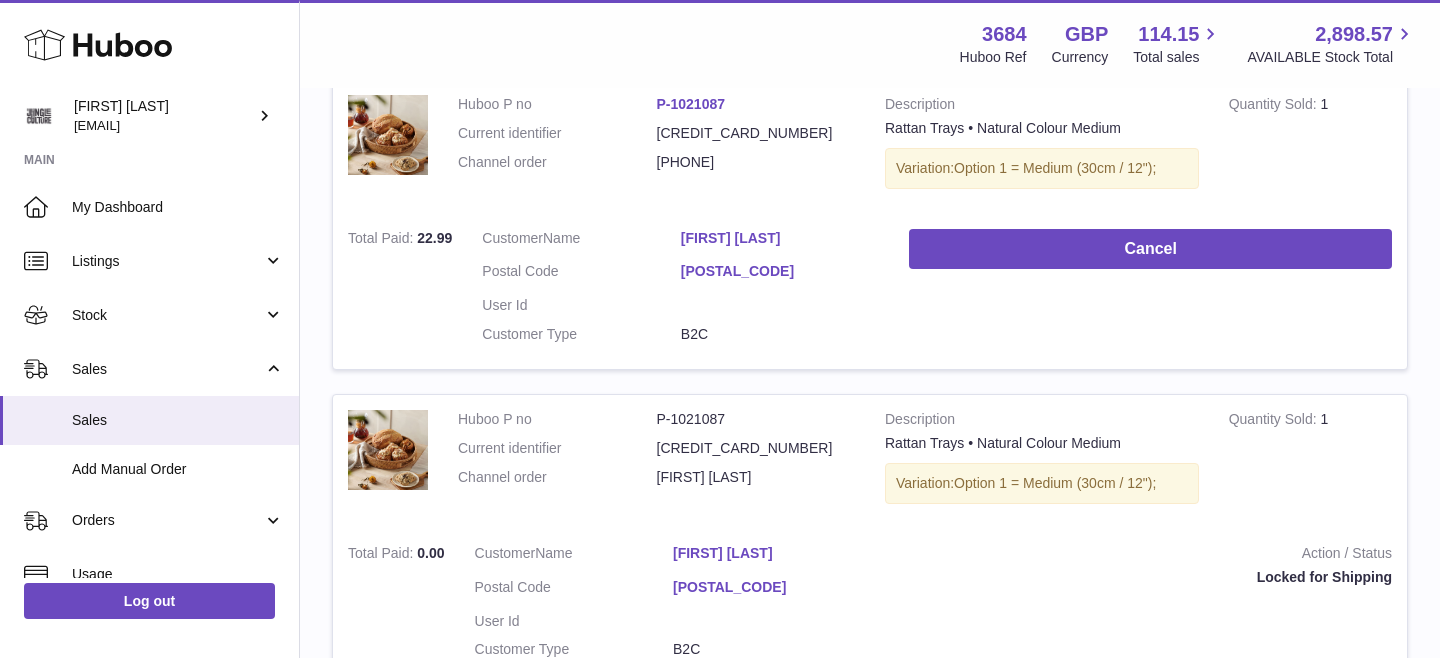 scroll, scrollTop: 378, scrollLeft: 0, axis: vertical 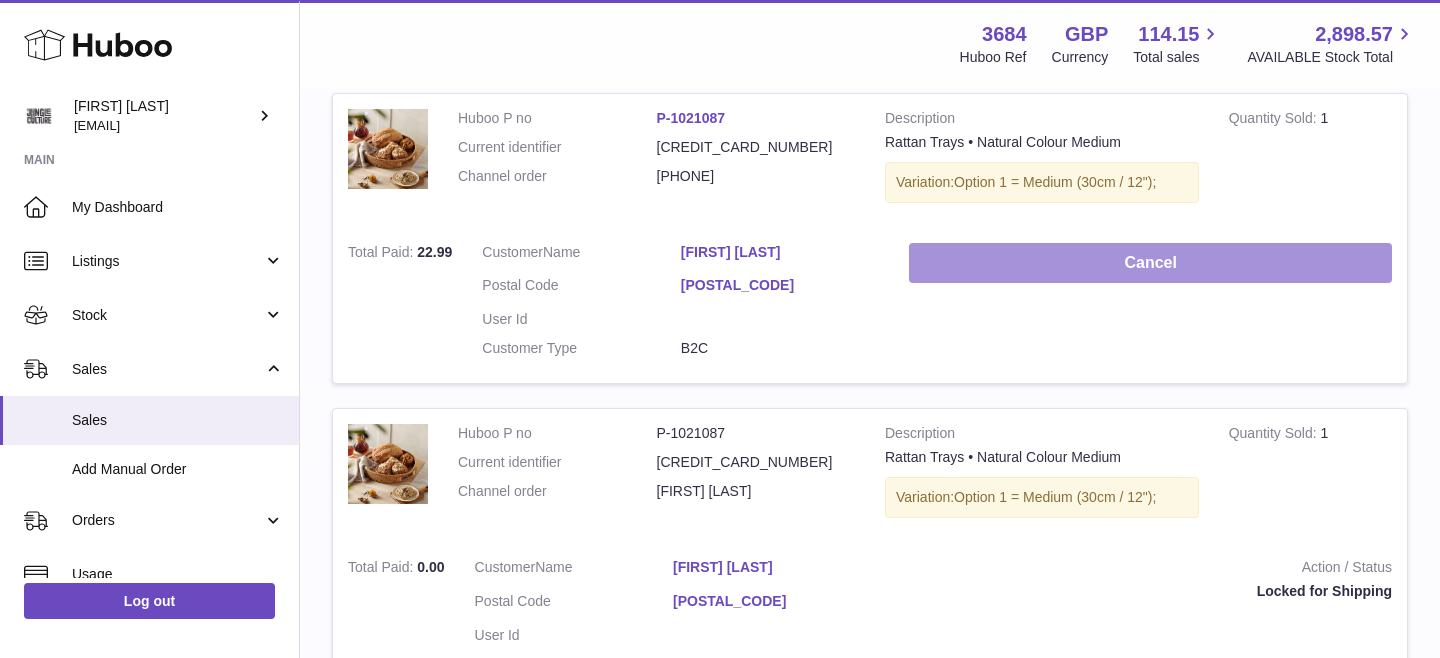 type on "**********" 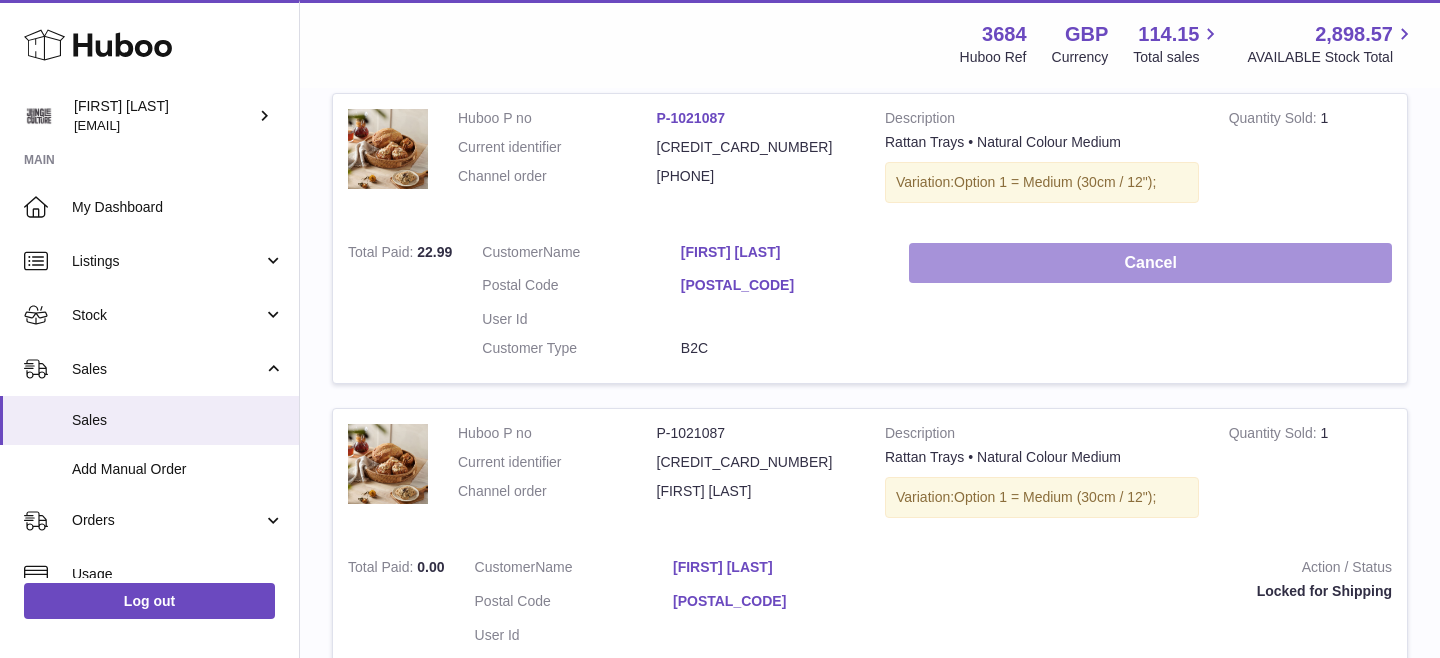 click on "Cancel" at bounding box center [1150, 263] 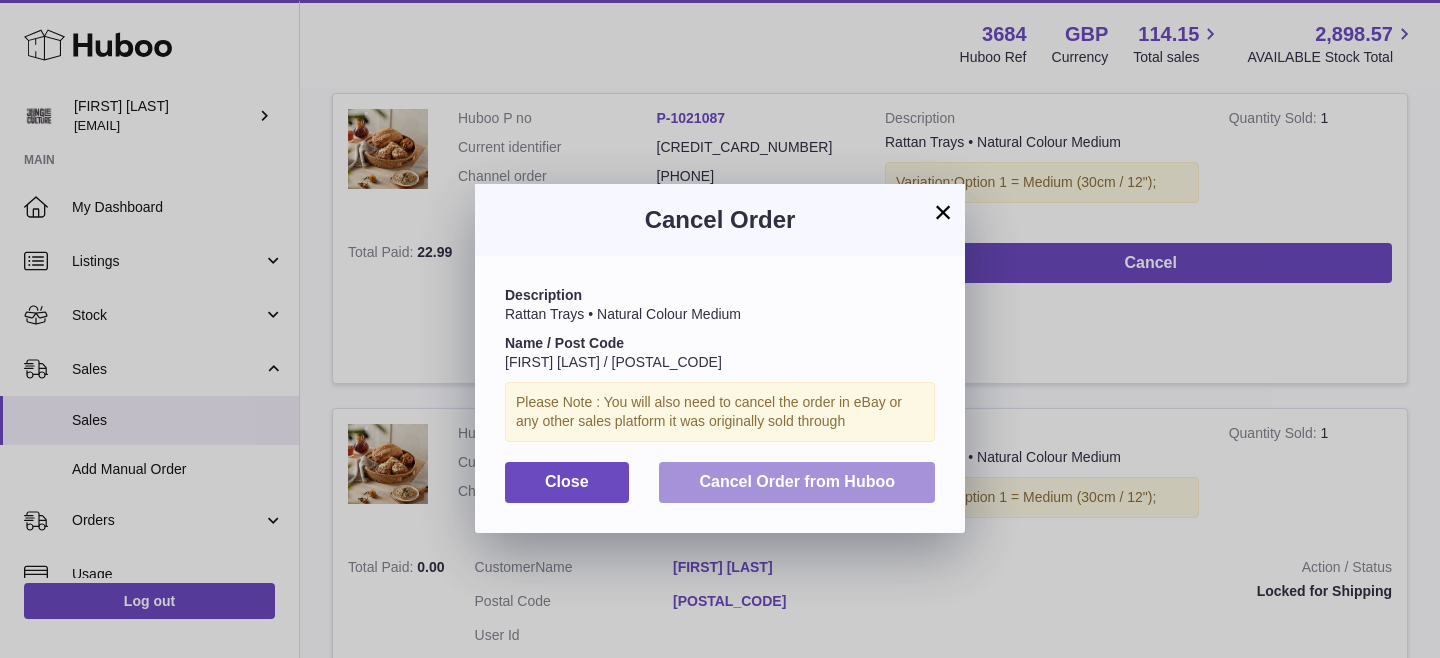 click on "Cancel Order from Huboo" at bounding box center [797, 481] 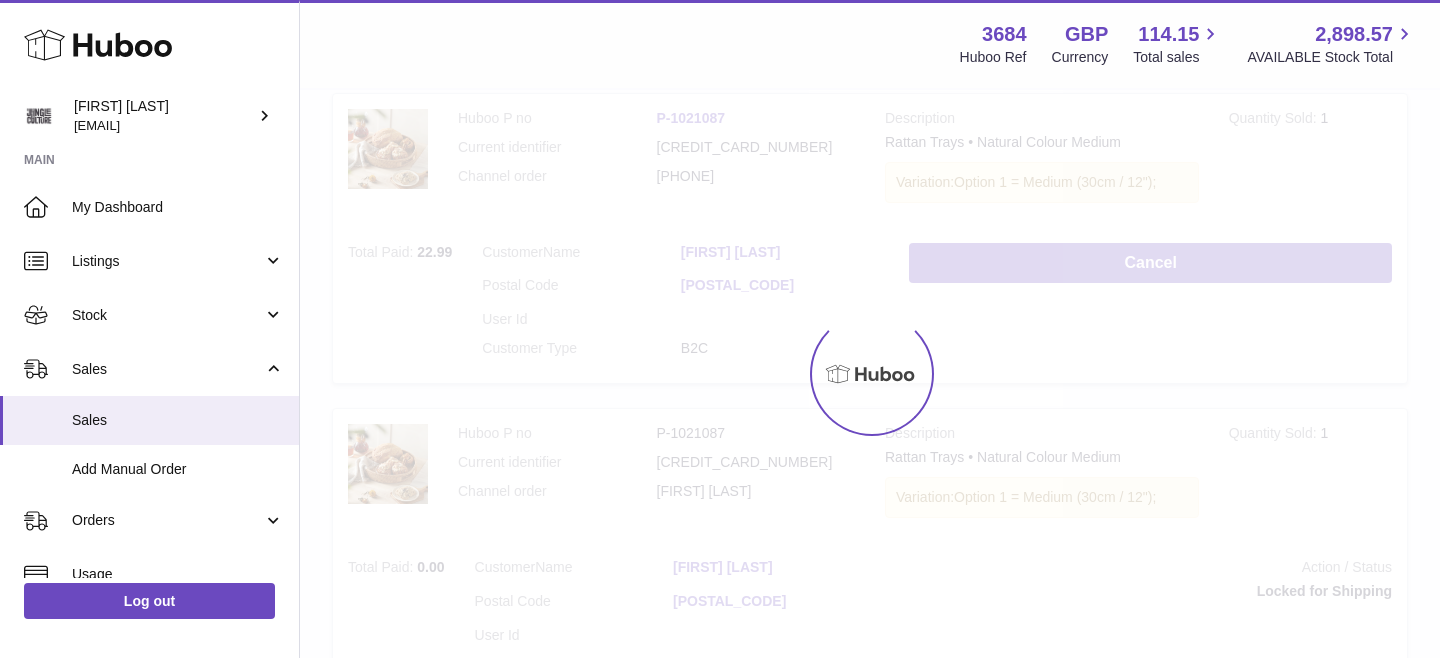 scroll, scrollTop: 286, scrollLeft: 0, axis: vertical 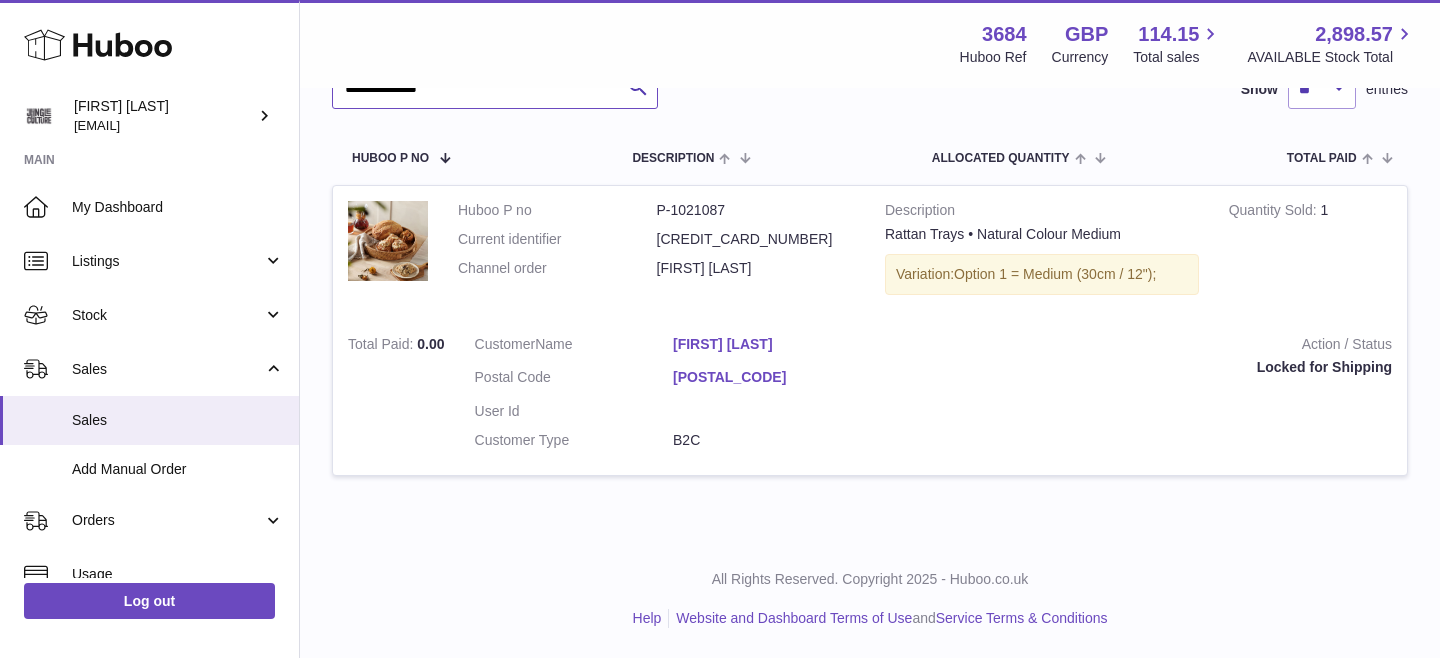 click on "**********" at bounding box center [495, 89] 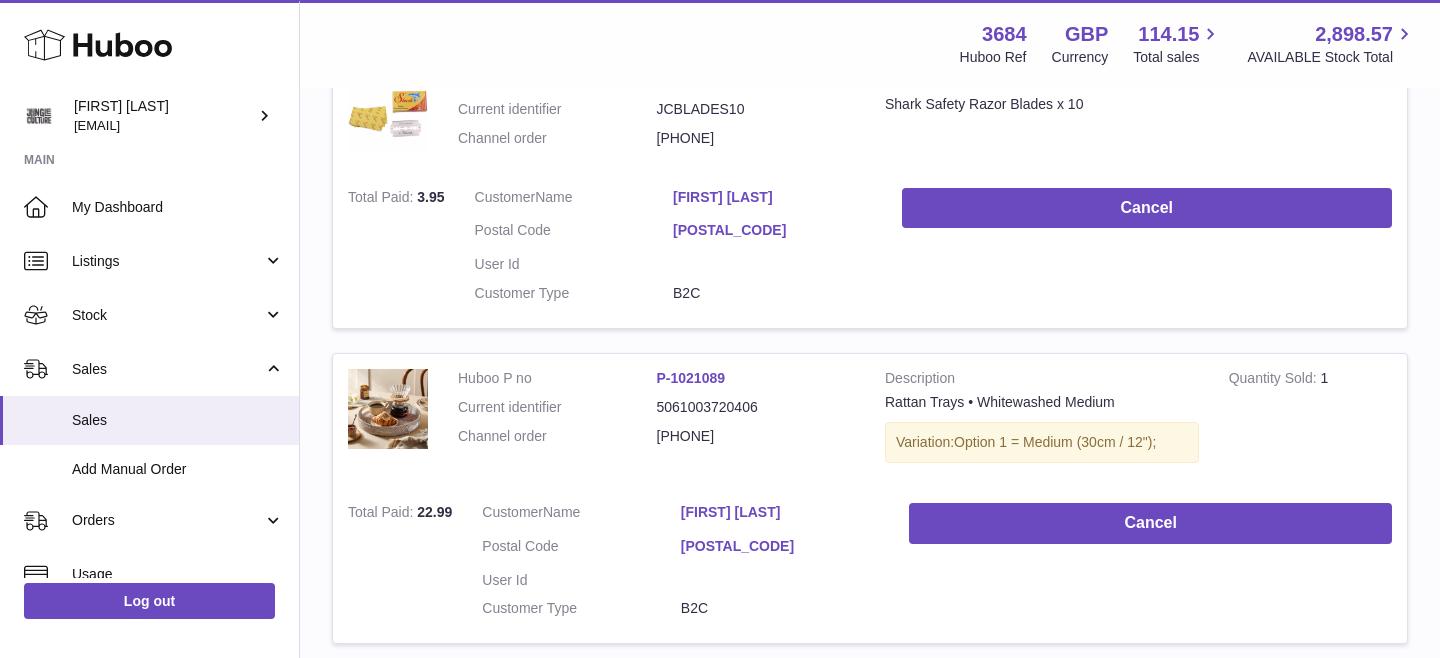 scroll, scrollTop: 423, scrollLeft: 0, axis: vertical 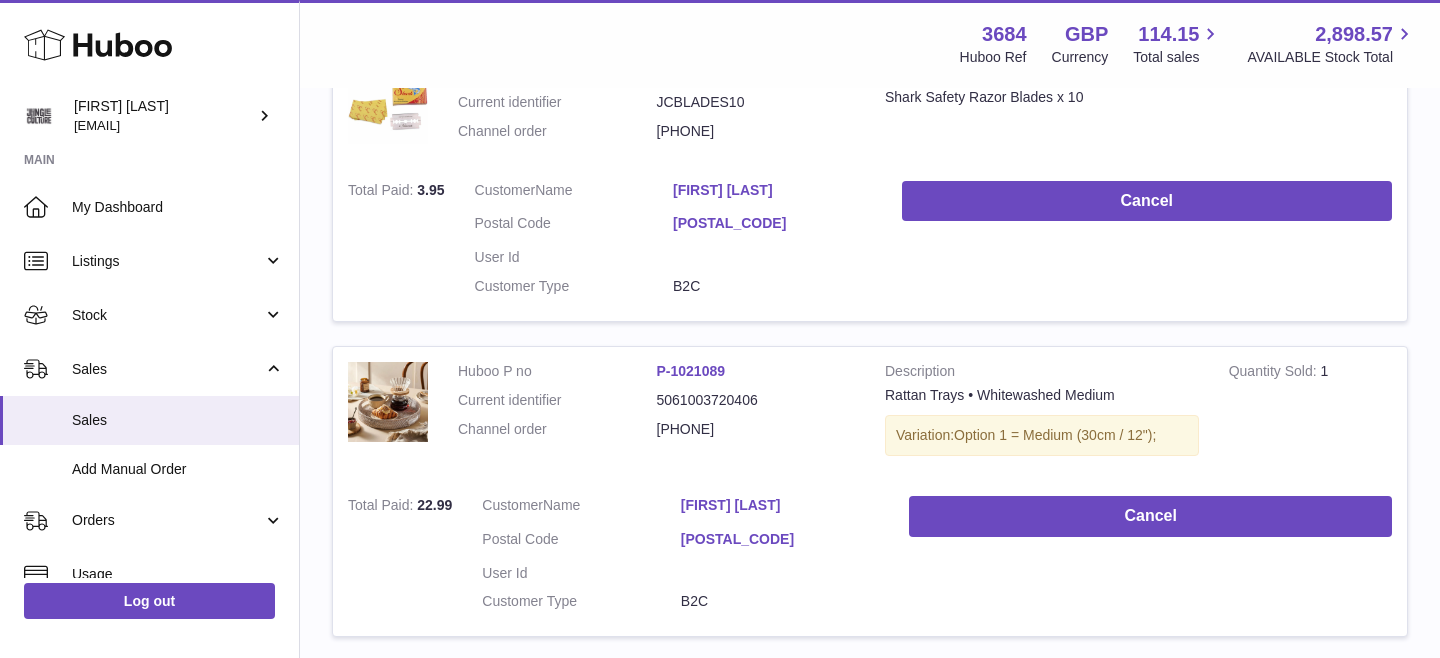 drag, startPoint x: 666, startPoint y: 181, endPoint x: 775, endPoint y: 195, distance: 109.89541 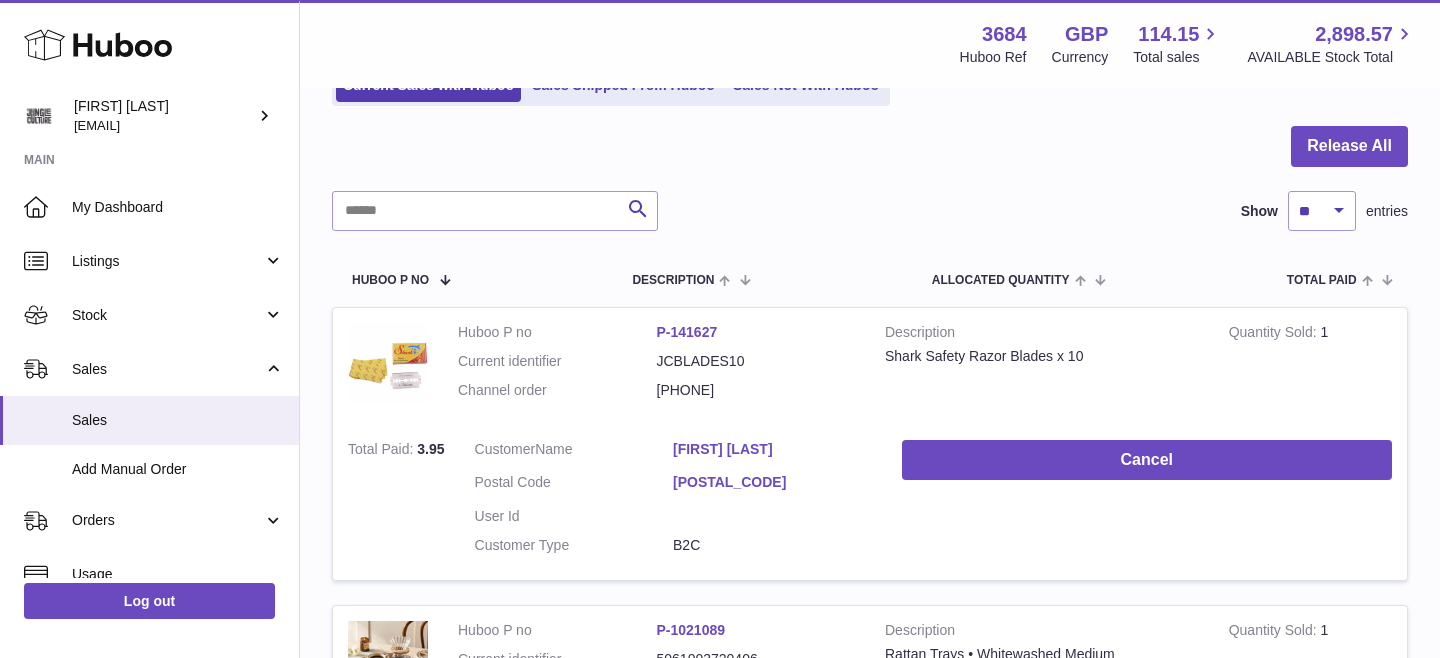 scroll, scrollTop: 85, scrollLeft: 0, axis: vertical 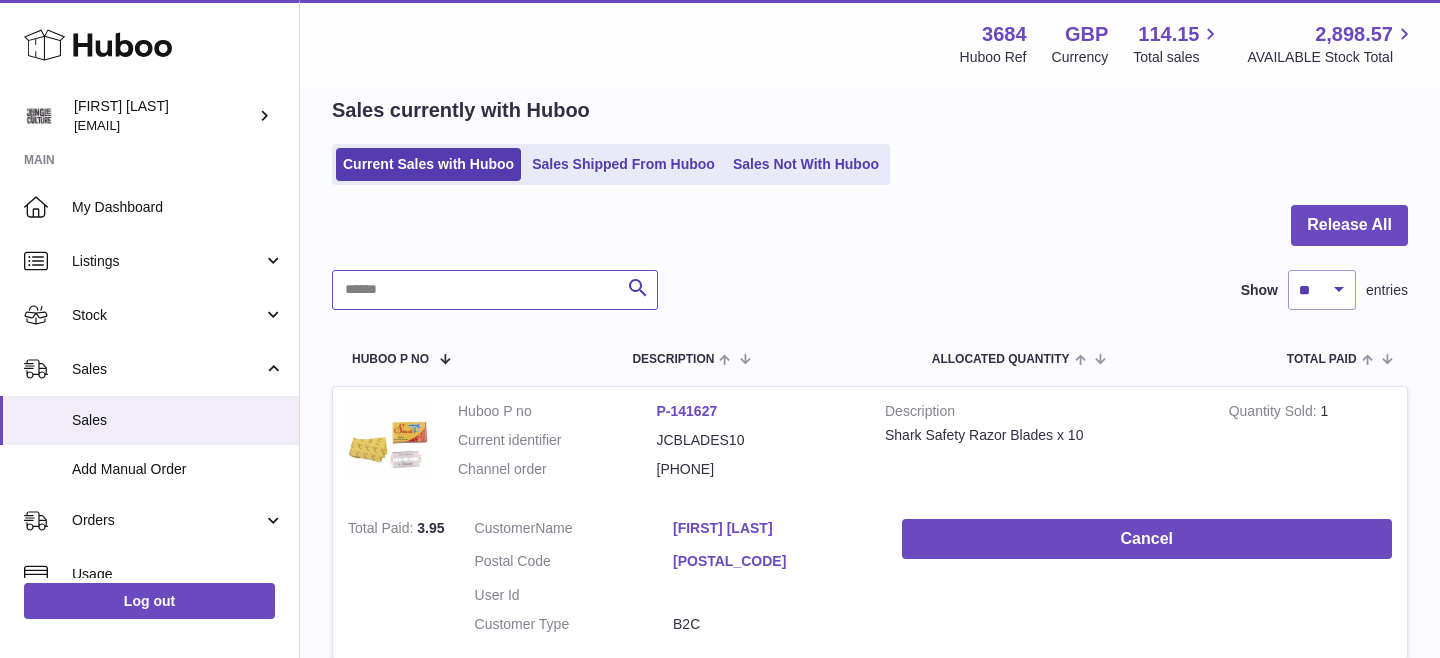 click at bounding box center (495, 290) 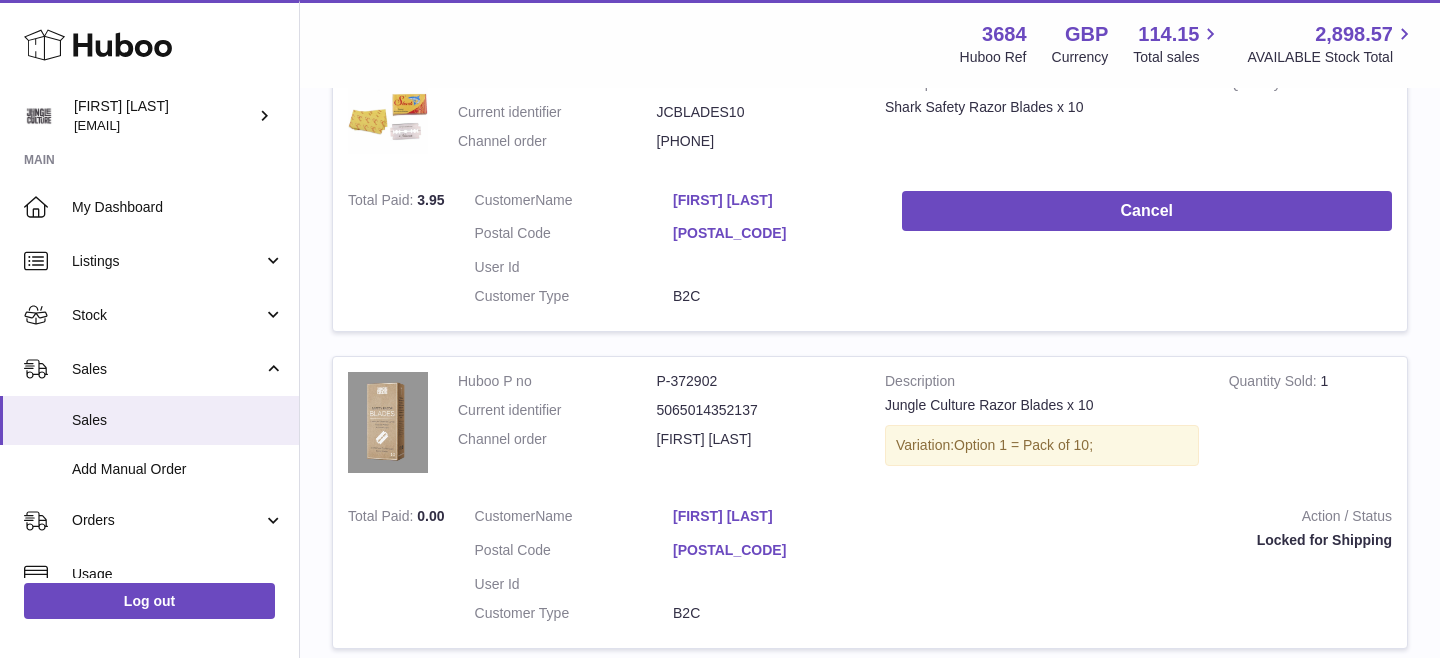 scroll, scrollTop: 373, scrollLeft: 0, axis: vertical 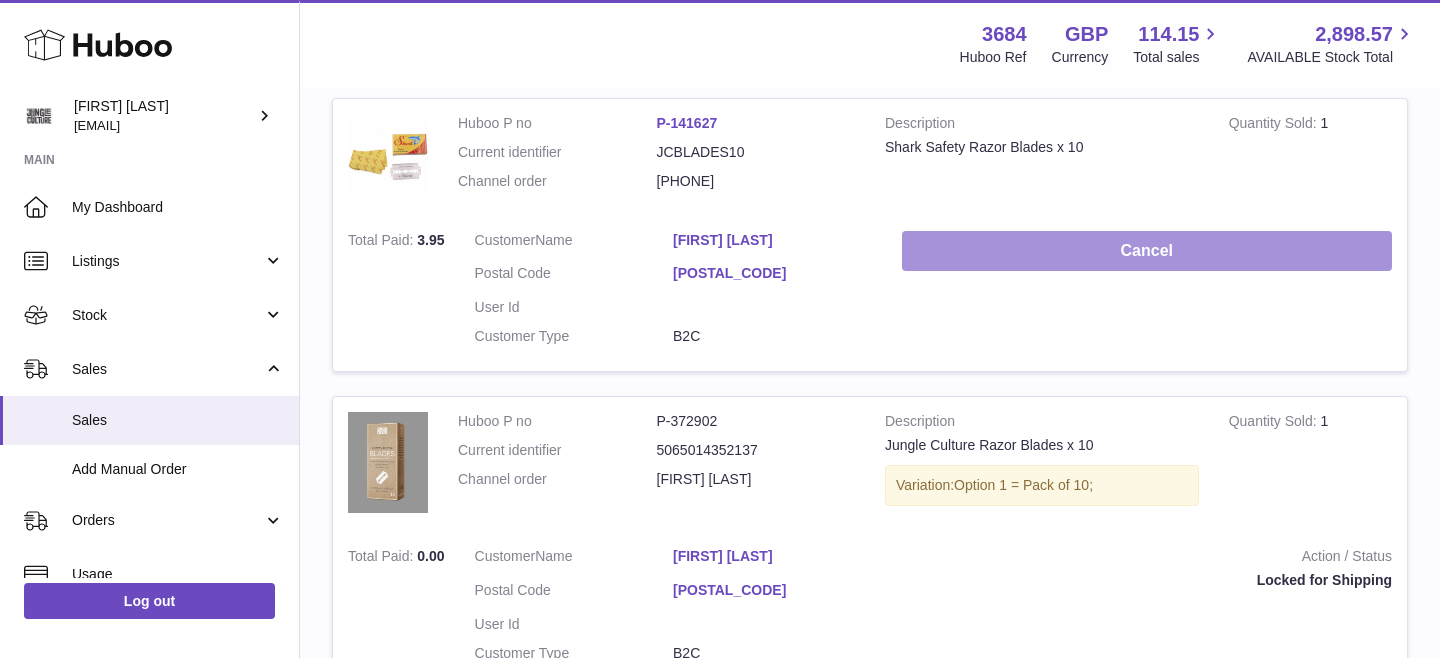 type on "**********" 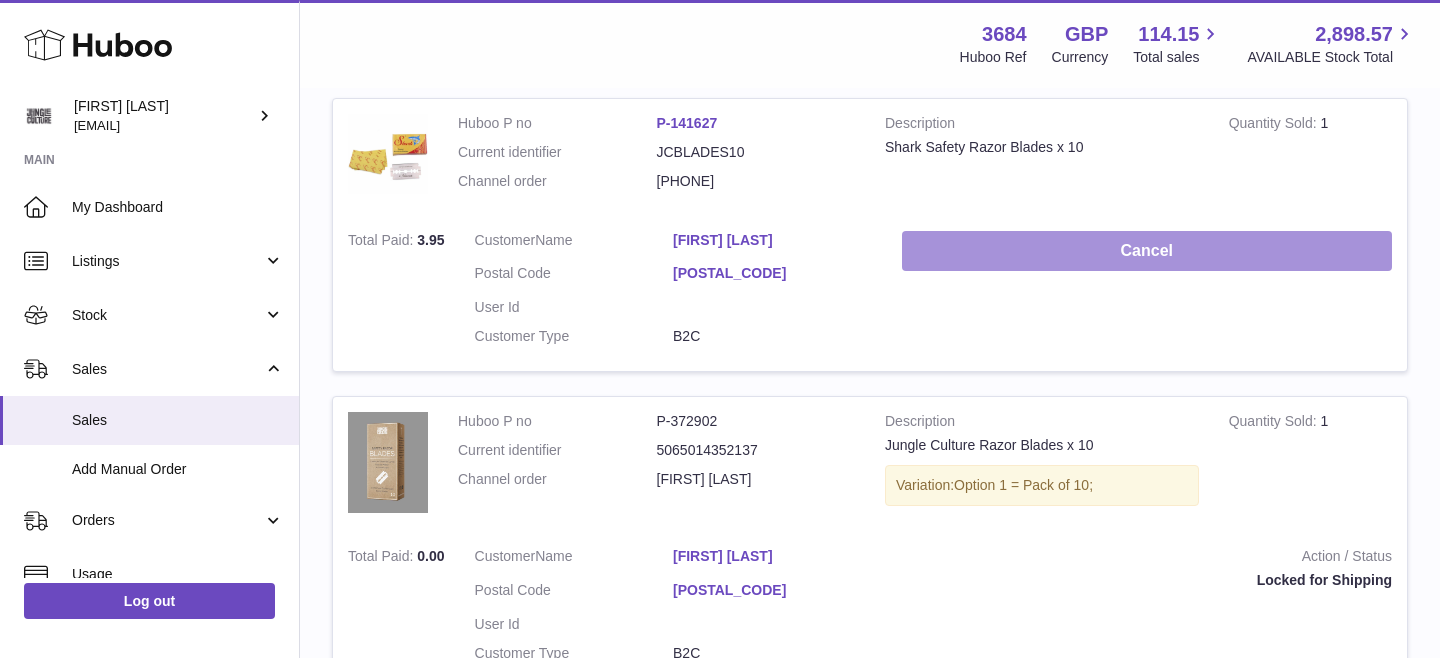 click on "Cancel" at bounding box center [1147, 251] 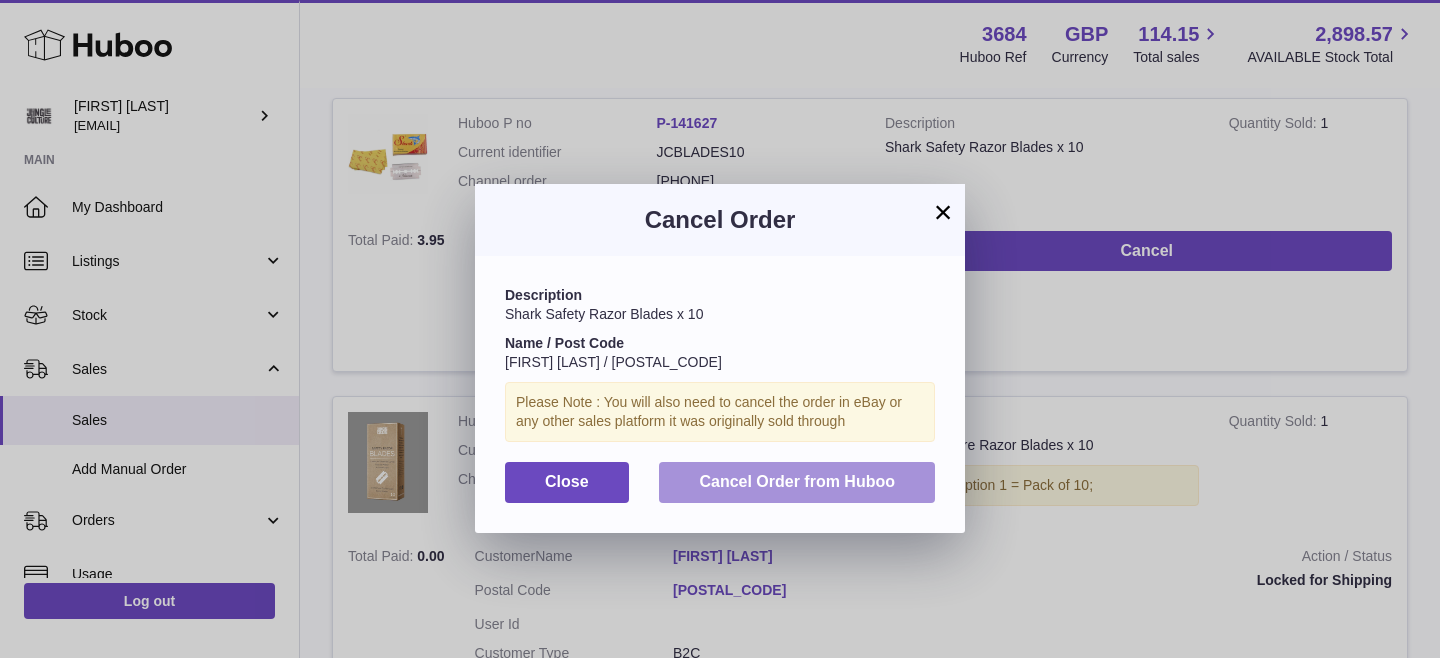 click on "Cancel Order from Huboo" at bounding box center (797, 481) 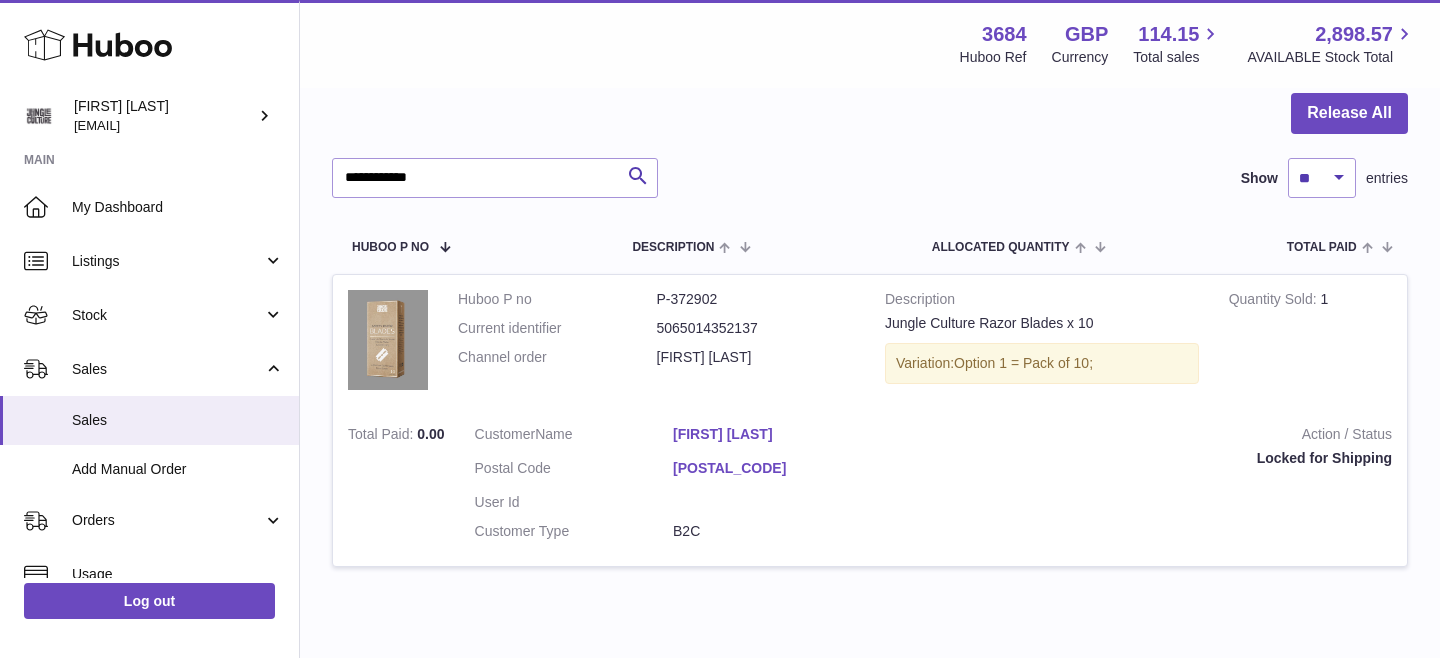 scroll, scrollTop: 188, scrollLeft: 0, axis: vertical 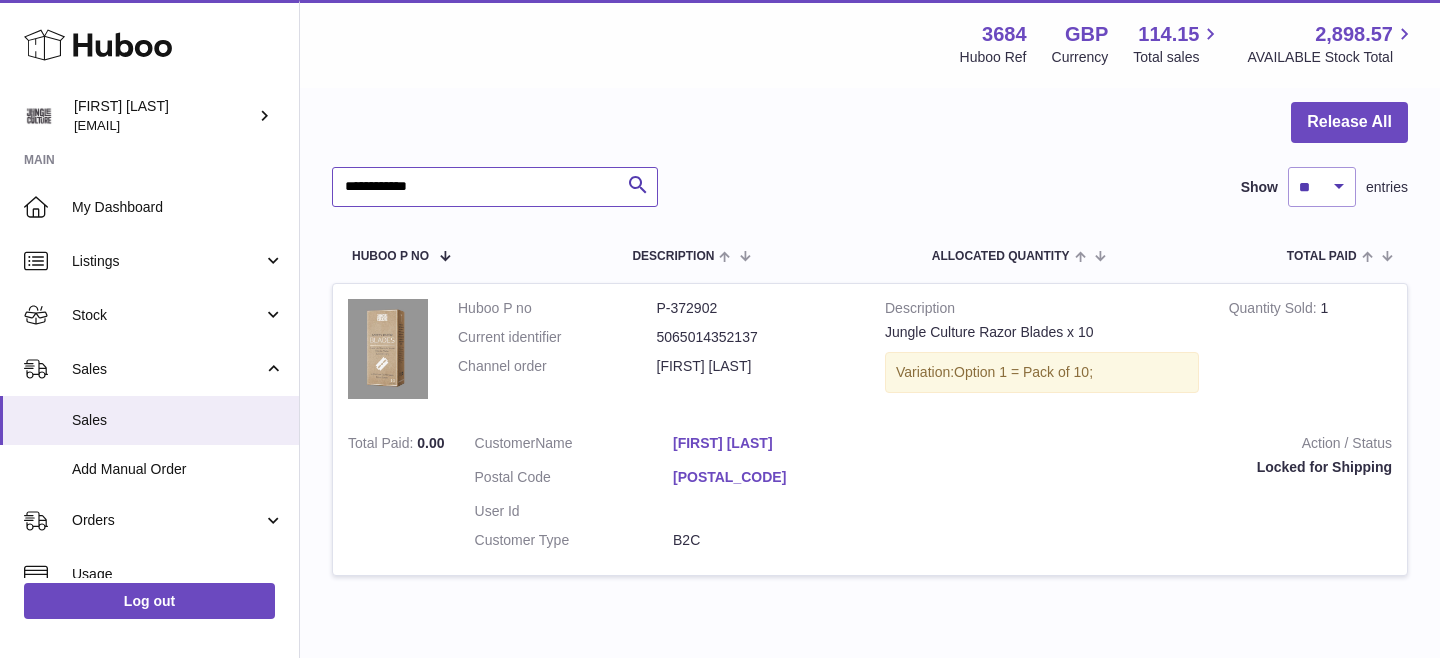 click on "**********" at bounding box center [495, 187] 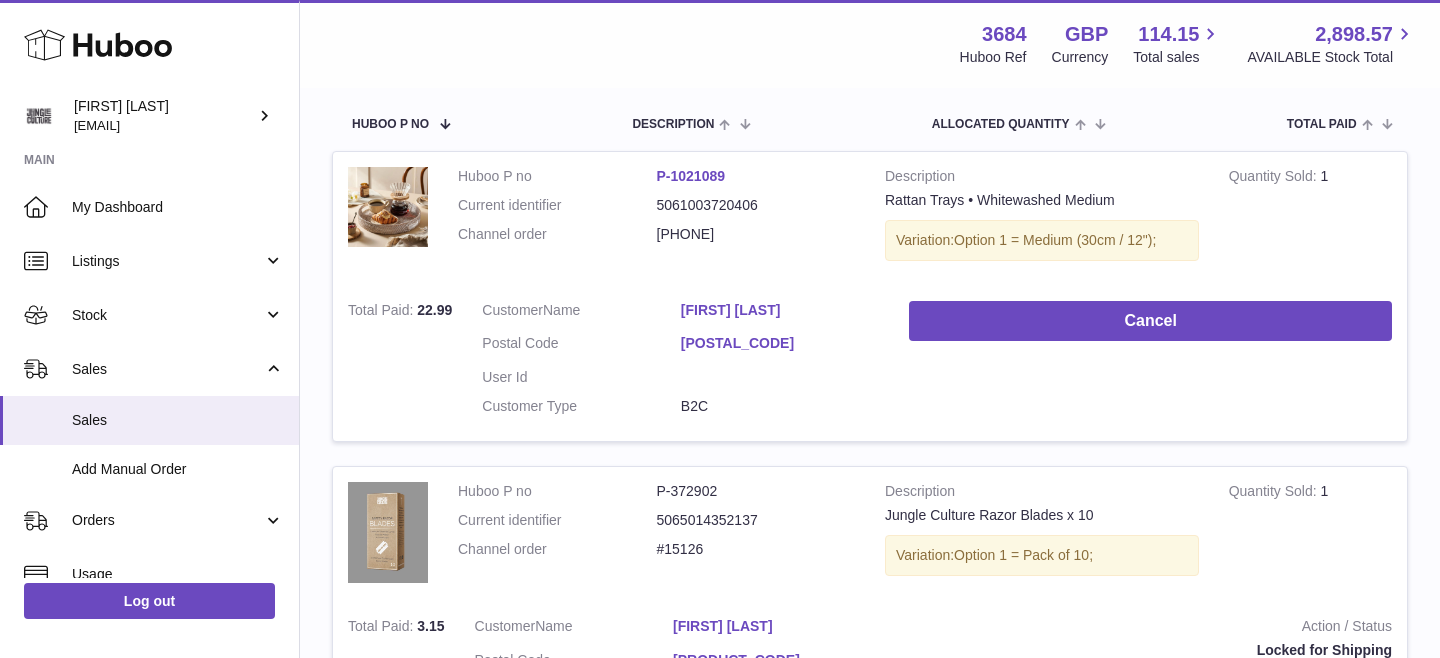 scroll, scrollTop: 353, scrollLeft: 0, axis: vertical 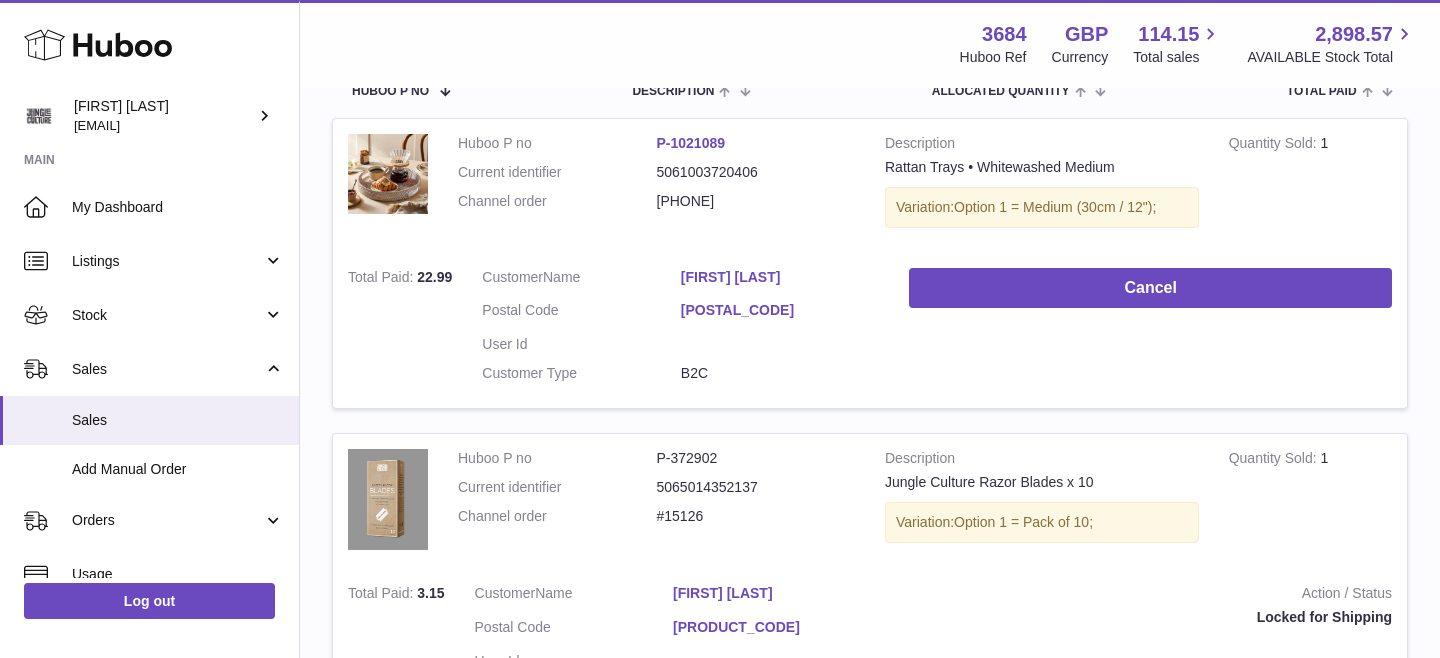 drag, startPoint x: 671, startPoint y: 275, endPoint x: 811, endPoint y: 274, distance: 140.00357 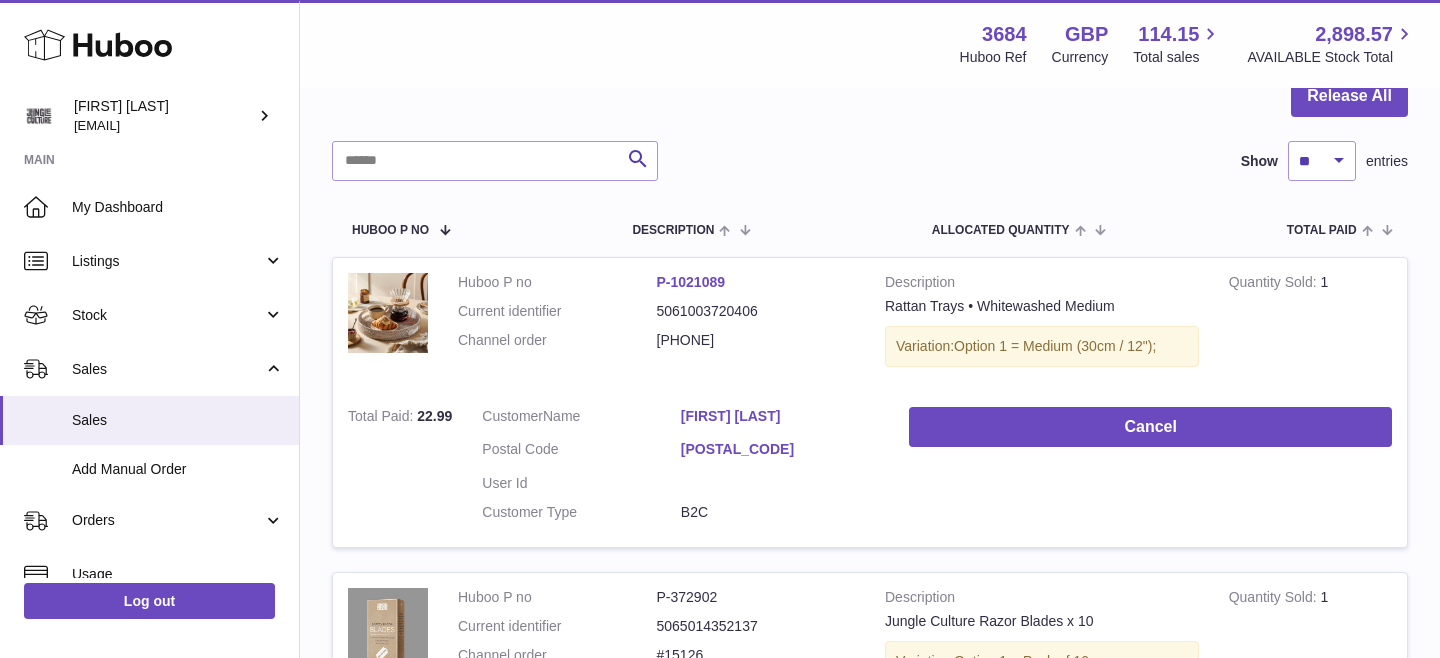 scroll, scrollTop: 151, scrollLeft: 0, axis: vertical 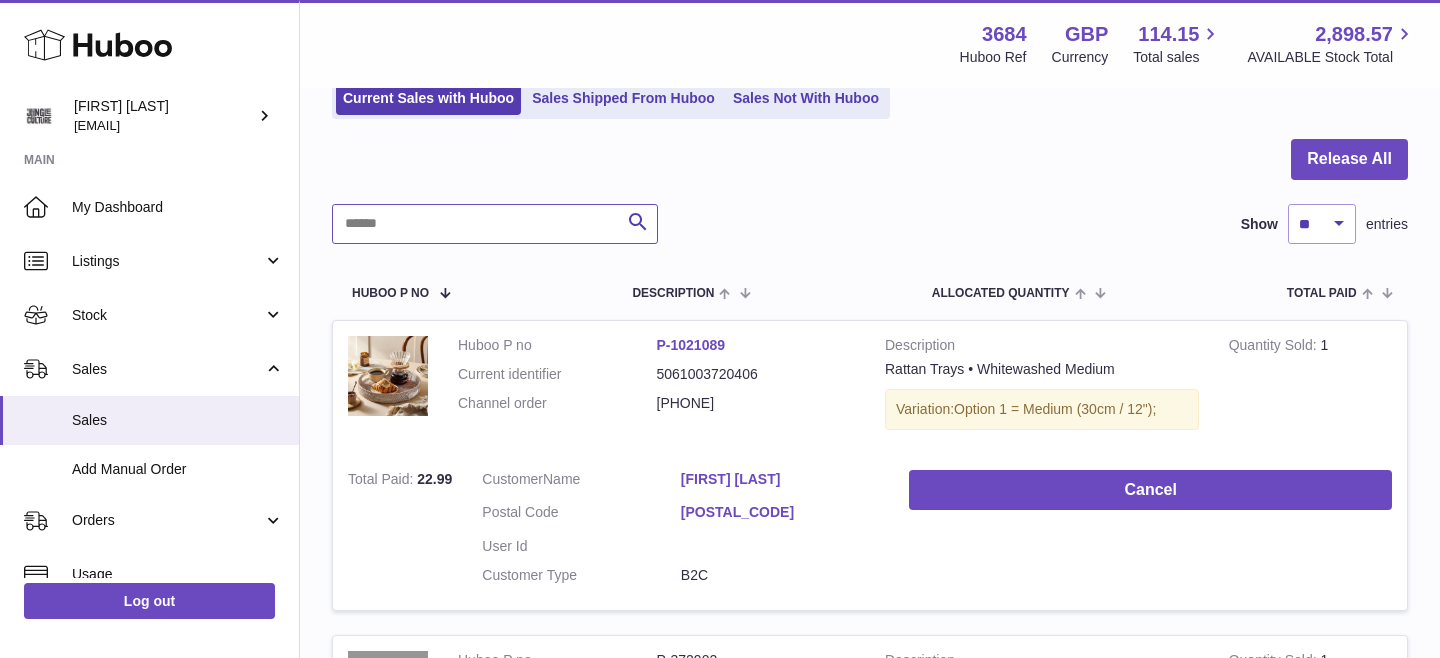 click at bounding box center (495, 224) 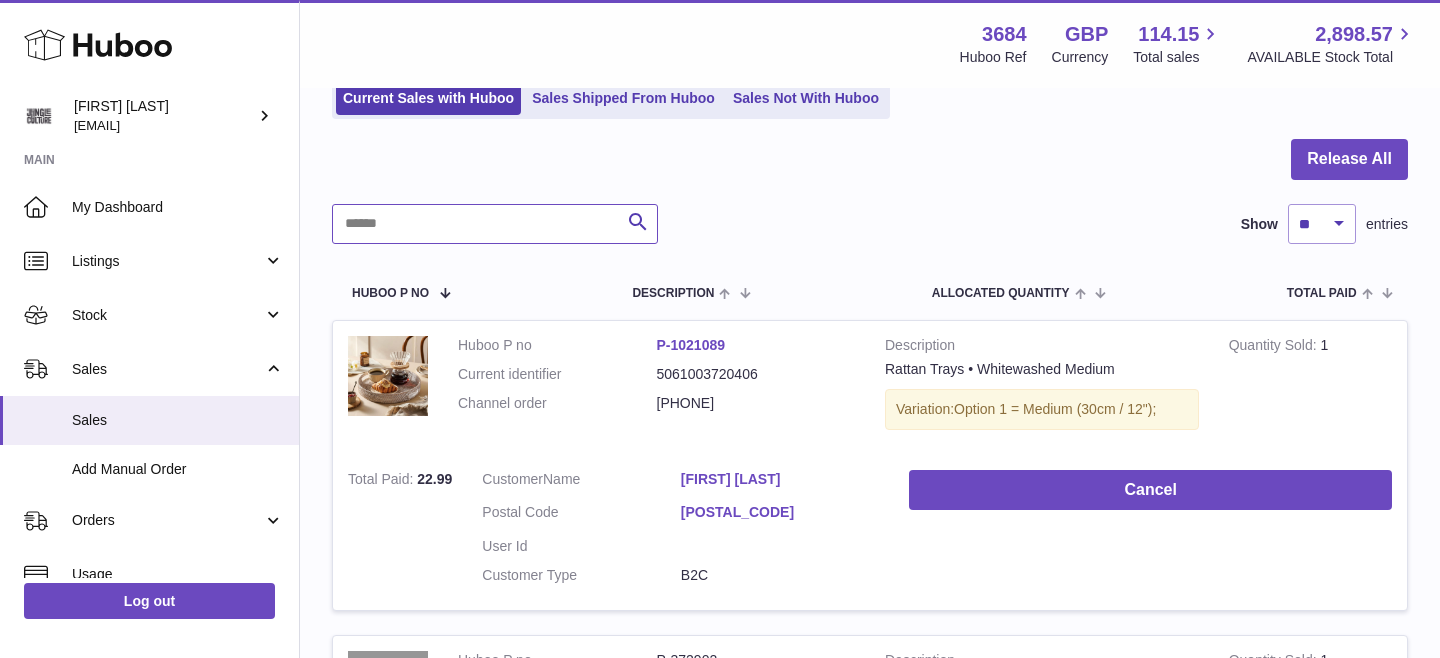 paste on "**********" 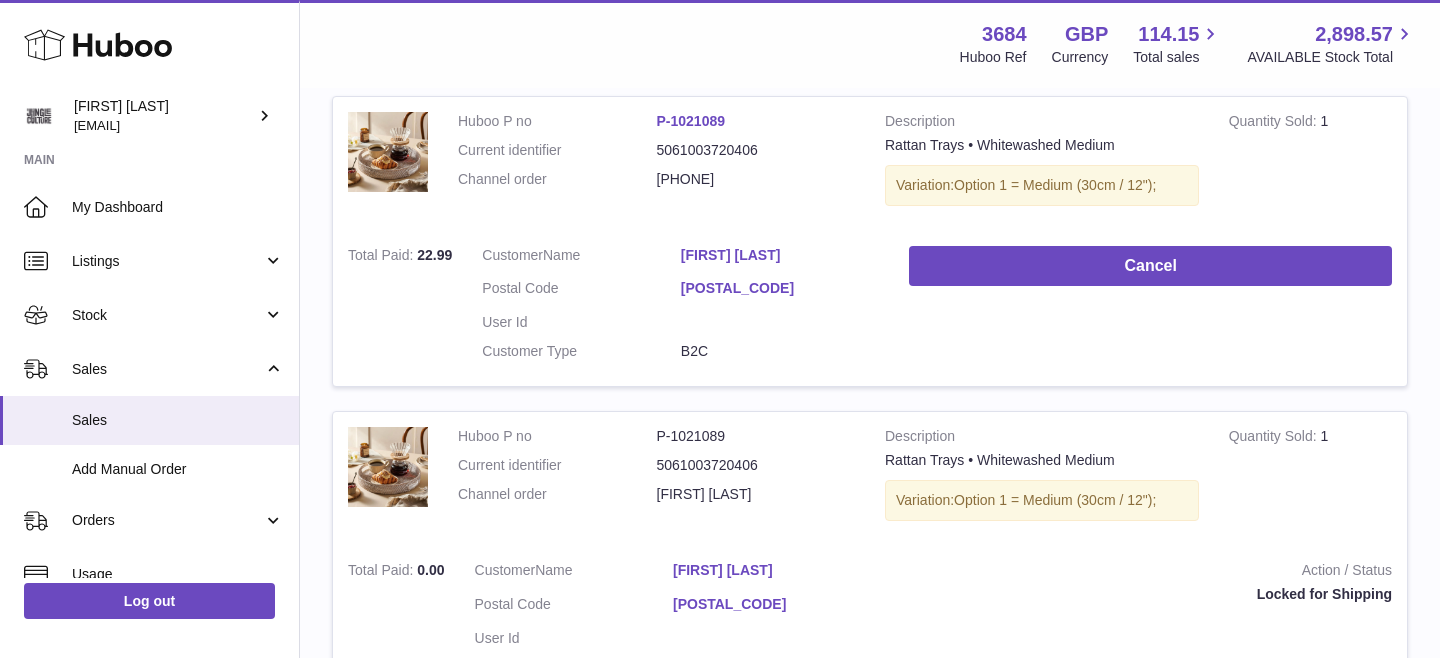 scroll, scrollTop: 317, scrollLeft: 0, axis: vertical 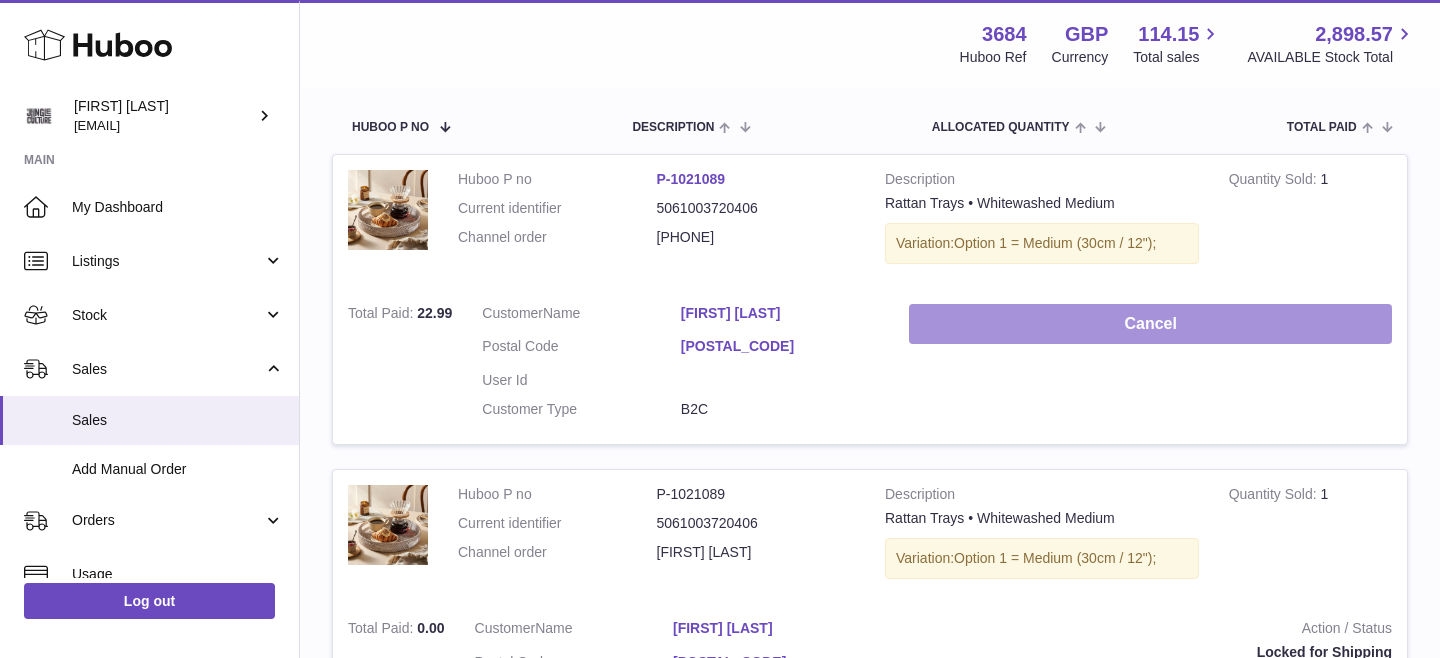 type on "**********" 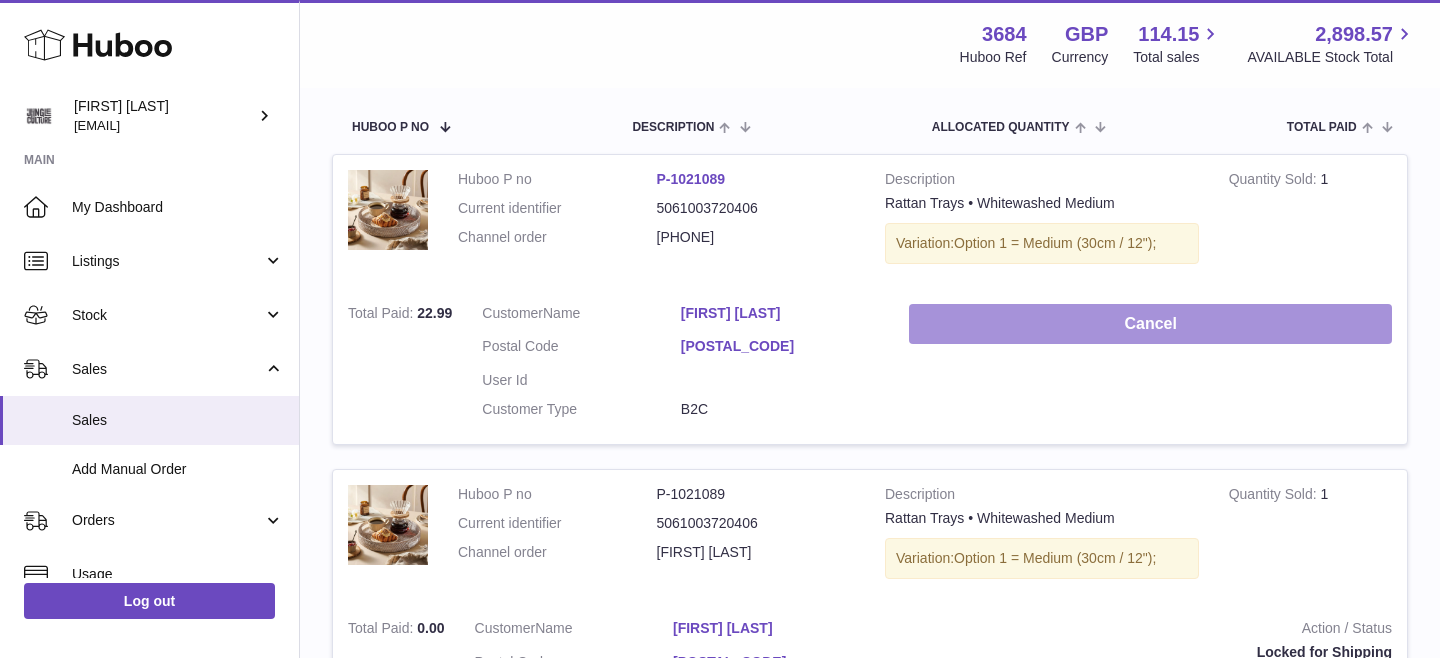 click on "Cancel" at bounding box center [1150, 324] 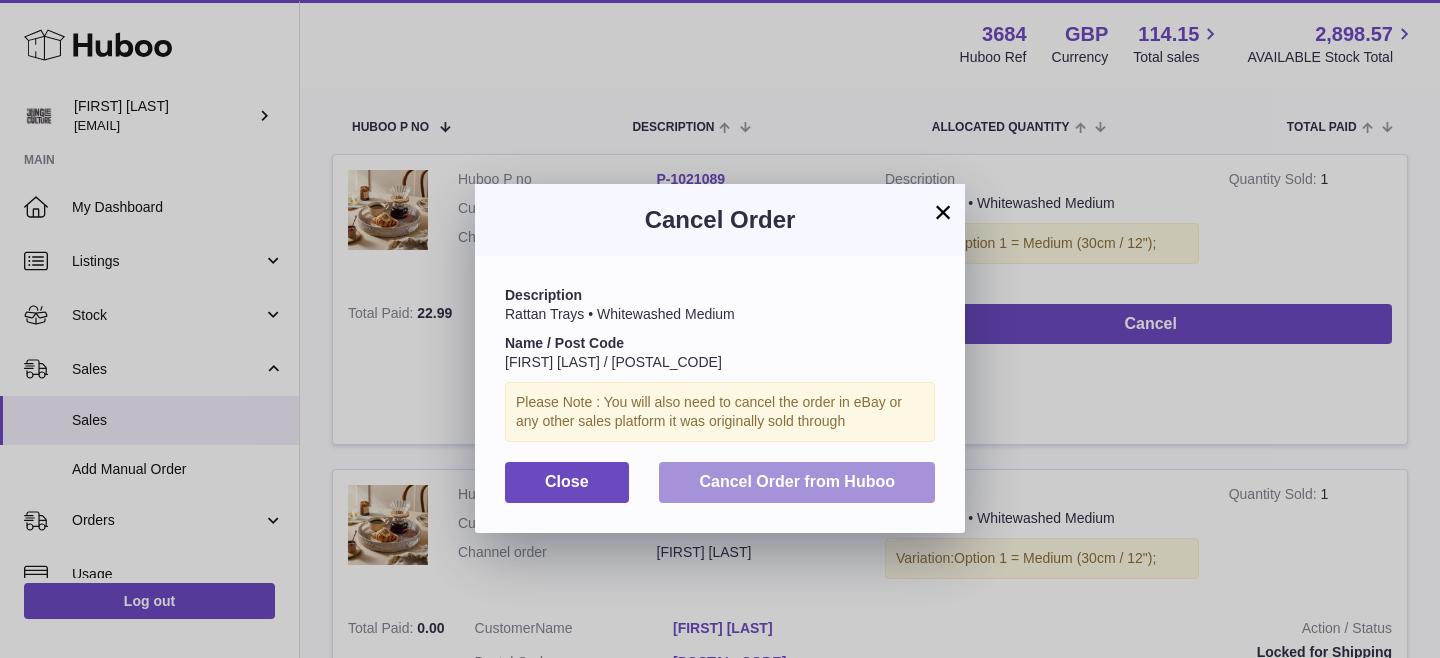 click on "Cancel Order from Huboo" at bounding box center (797, 481) 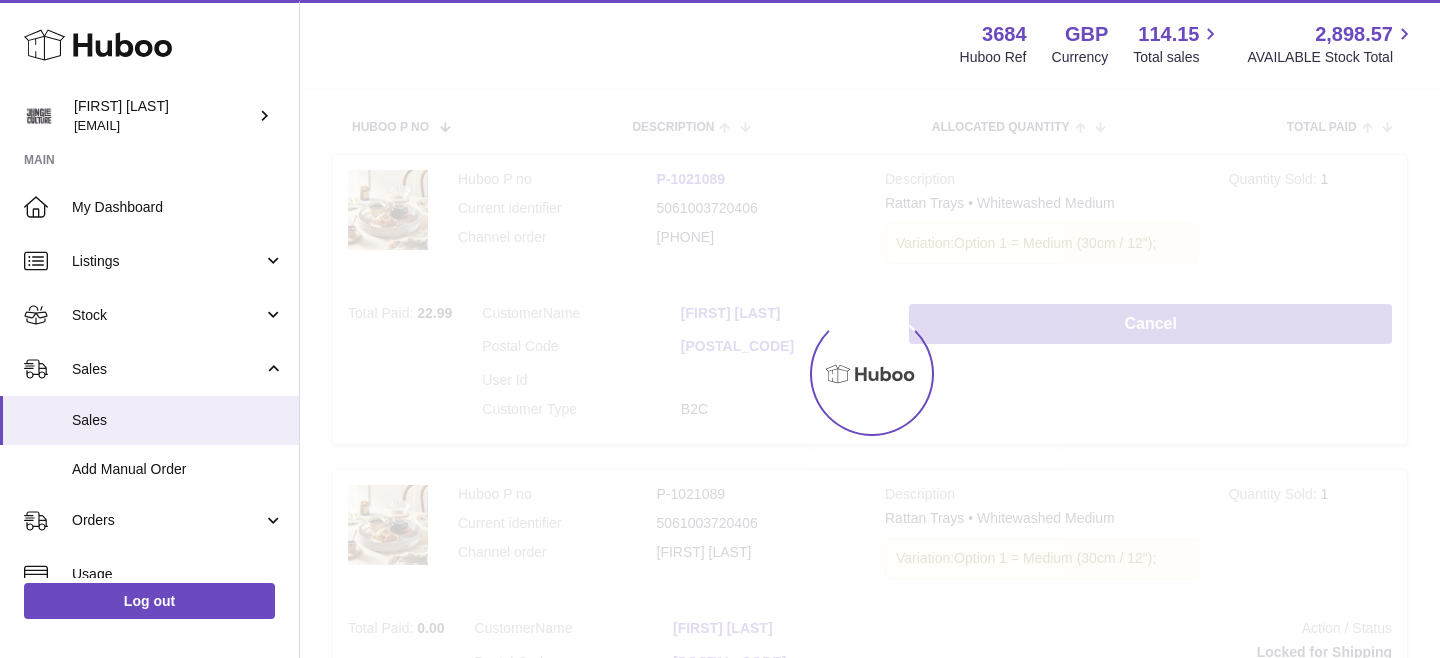 scroll, scrollTop: 286, scrollLeft: 0, axis: vertical 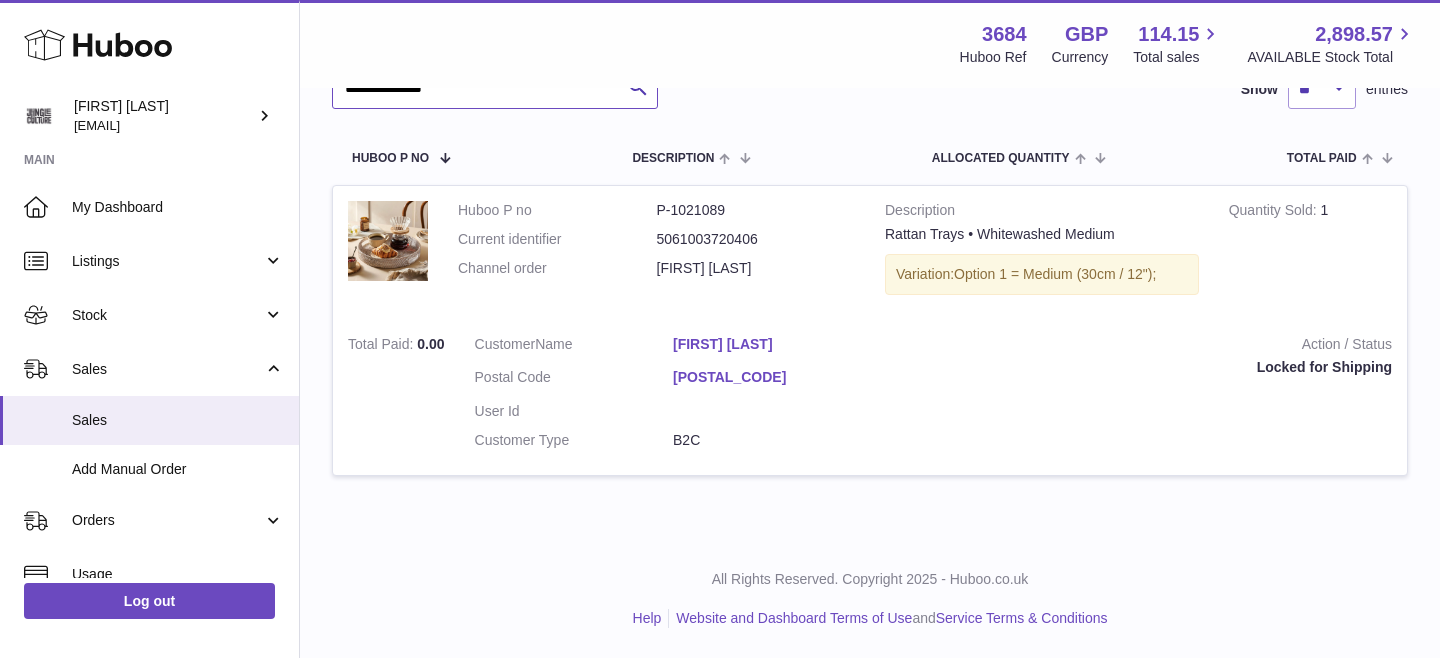 click on "**********" at bounding box center (495, 89) 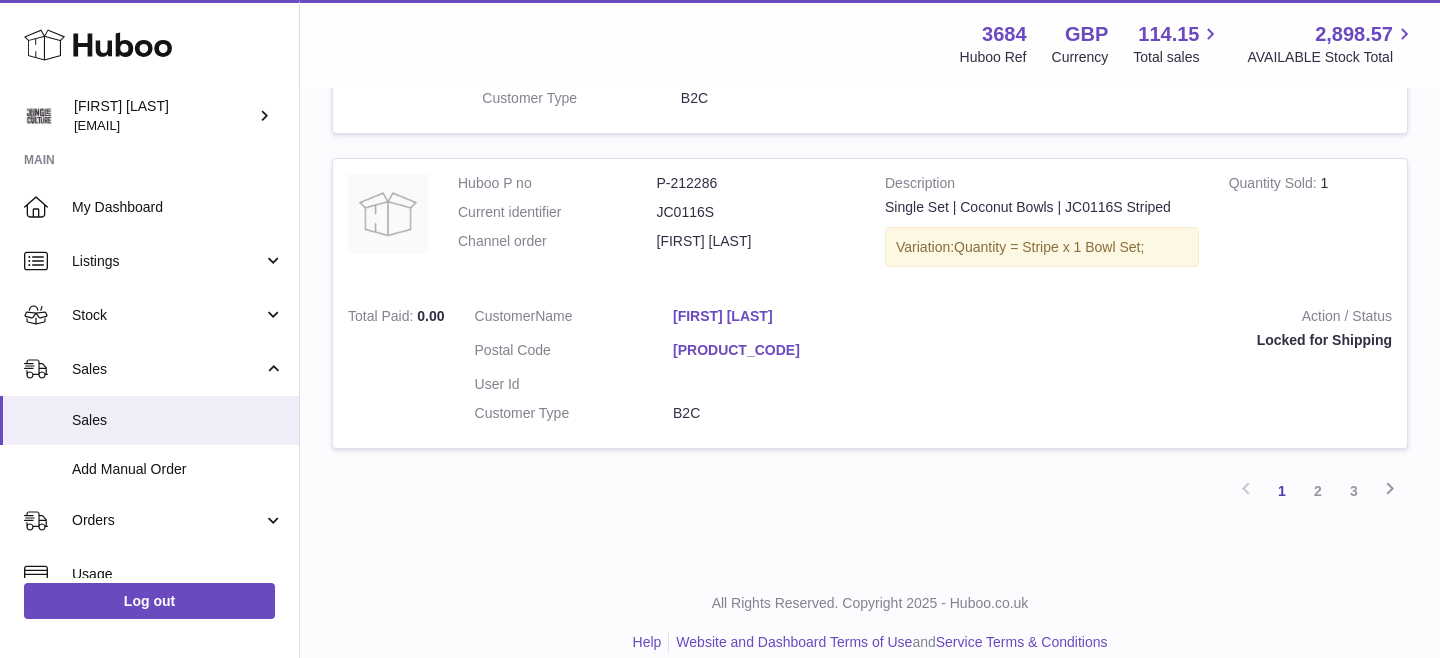scroll, scrollTop: 3196, scrollLeft: 0, axis: vertical 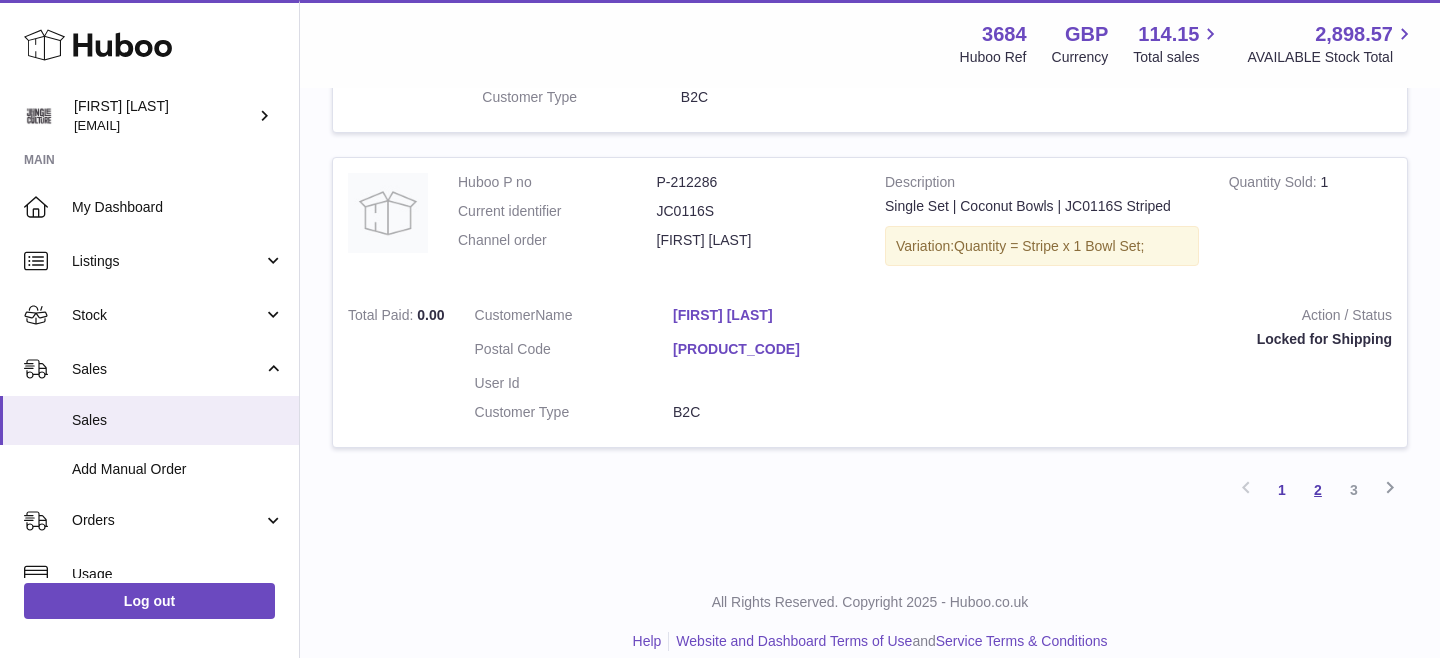 click on "2" at bounding box center [1318, 490] 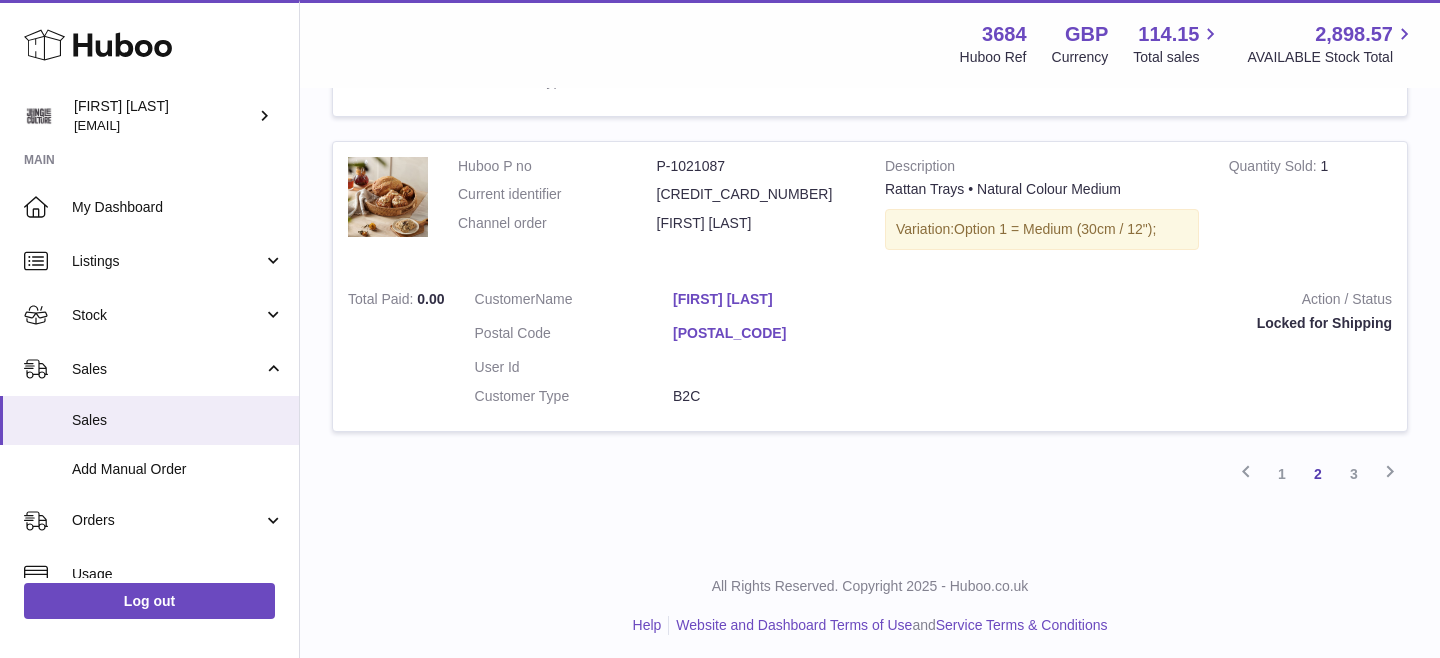 scroll, scrollTop: 3214, scrollLeft: 0, axis: vertical 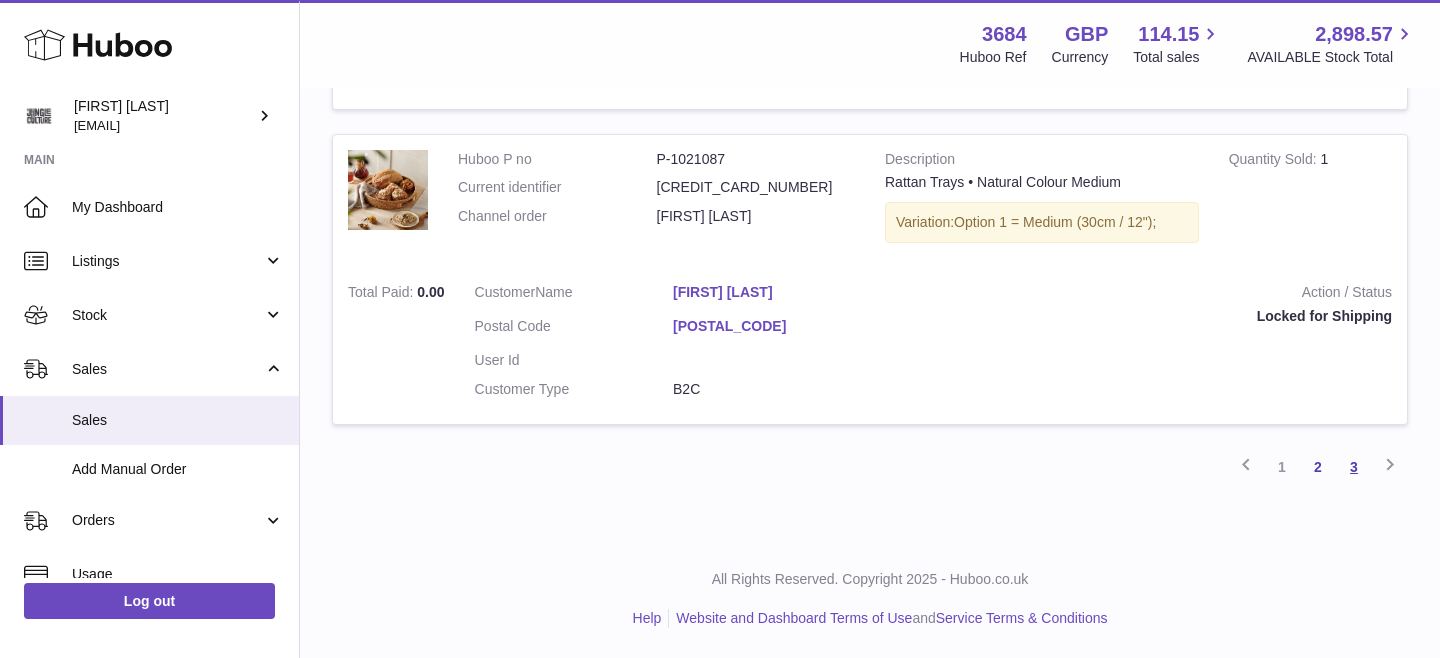 click on "3" at bounding box center [1354, 467] 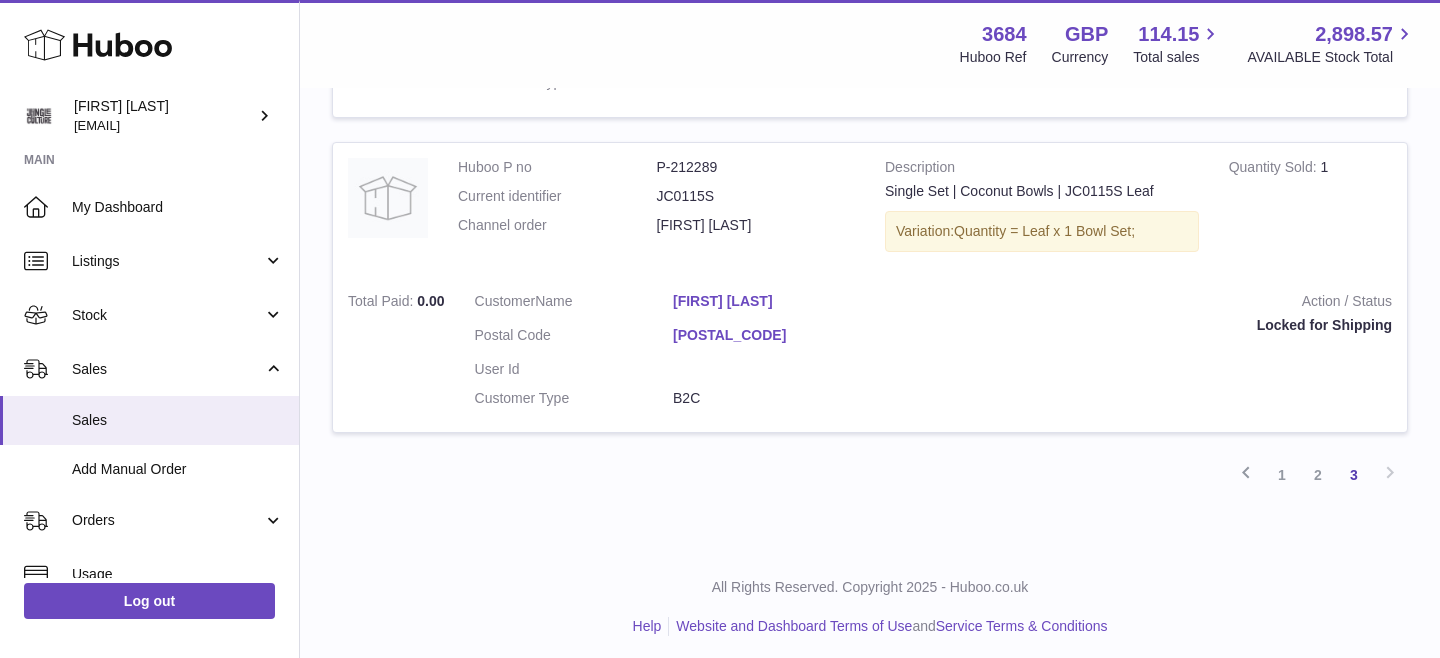 scroll, scrollTop: 931, scrollLeft: 0, axis: vertical 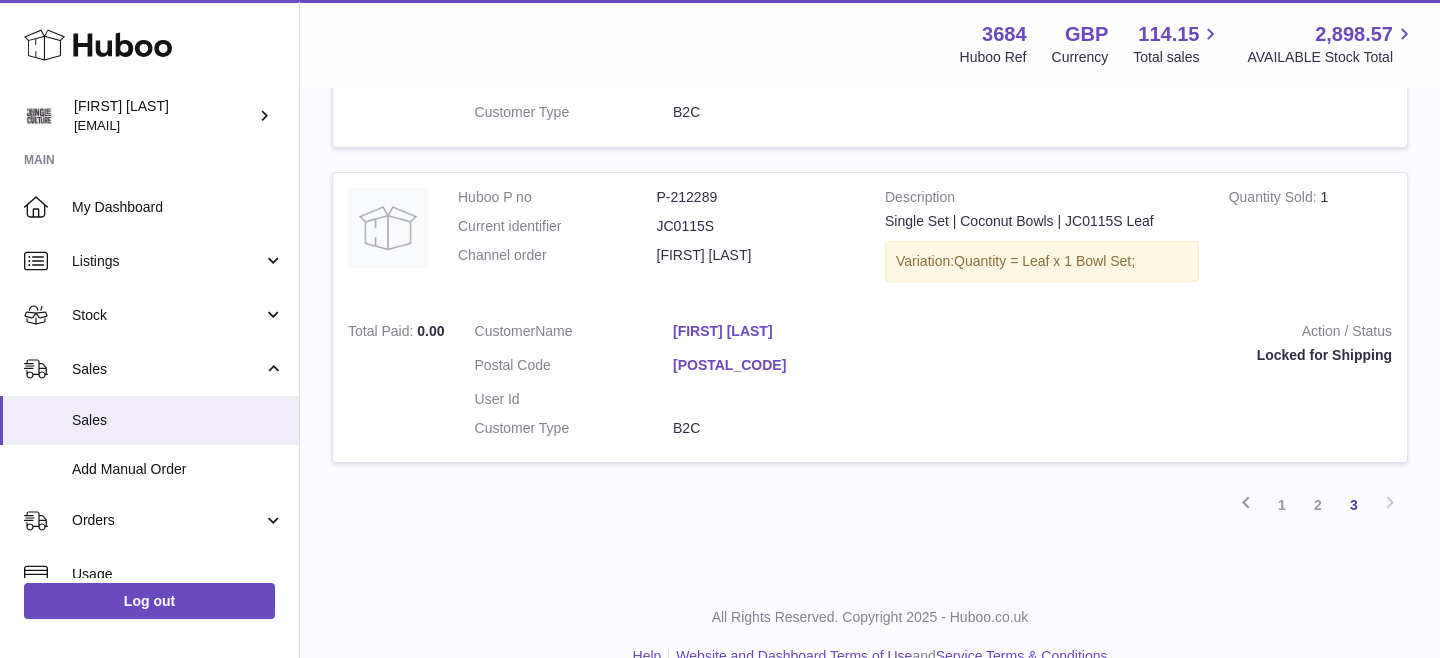drag, startPoint x: 666, startPoint y: 332, endPoint x: 750, endPoint y: 333, distance: 84.00595 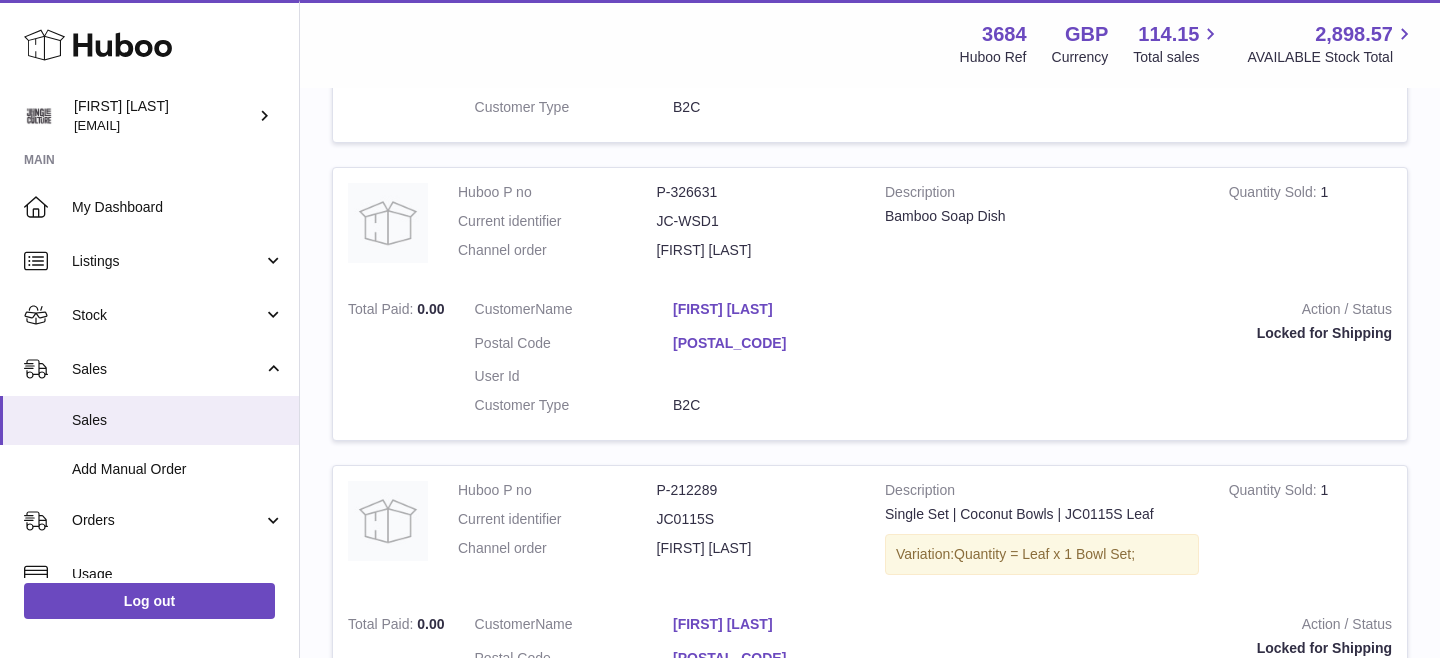 scroll, scrollTop: 0, scrollLeft: 0, axis: both 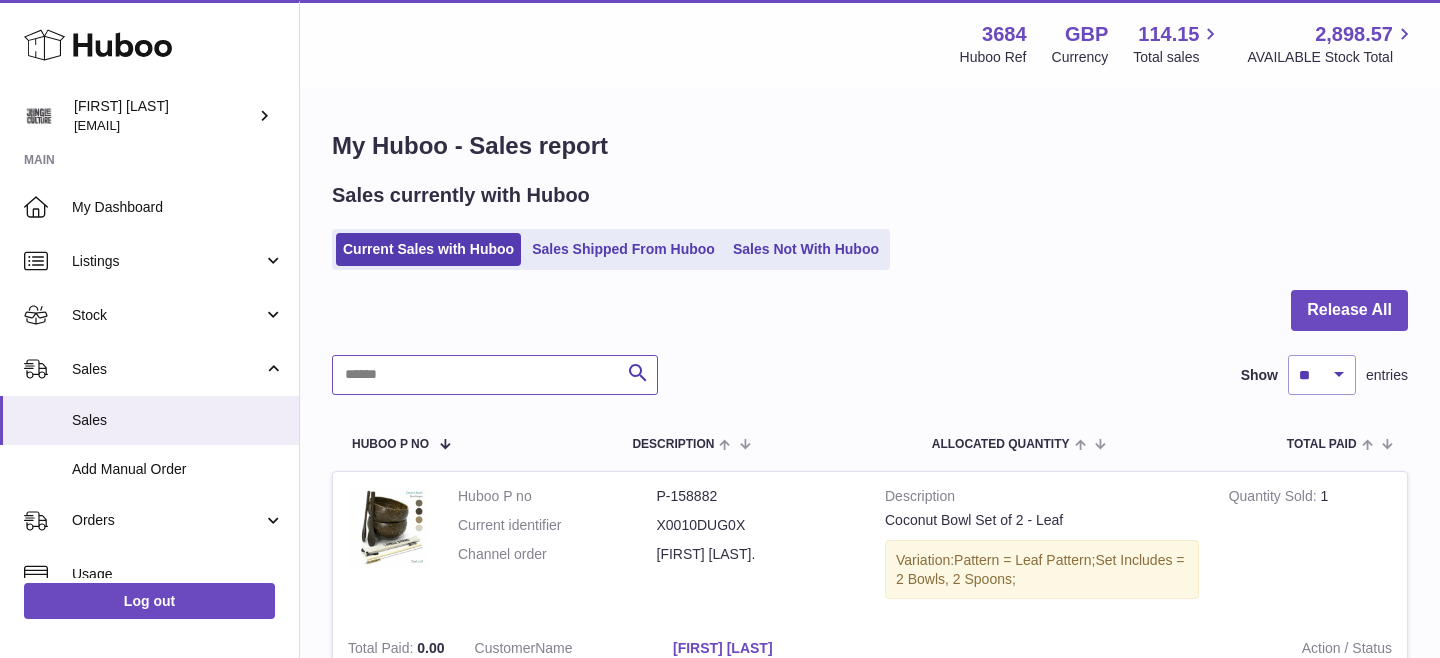 click at bounding box center (495, 375) 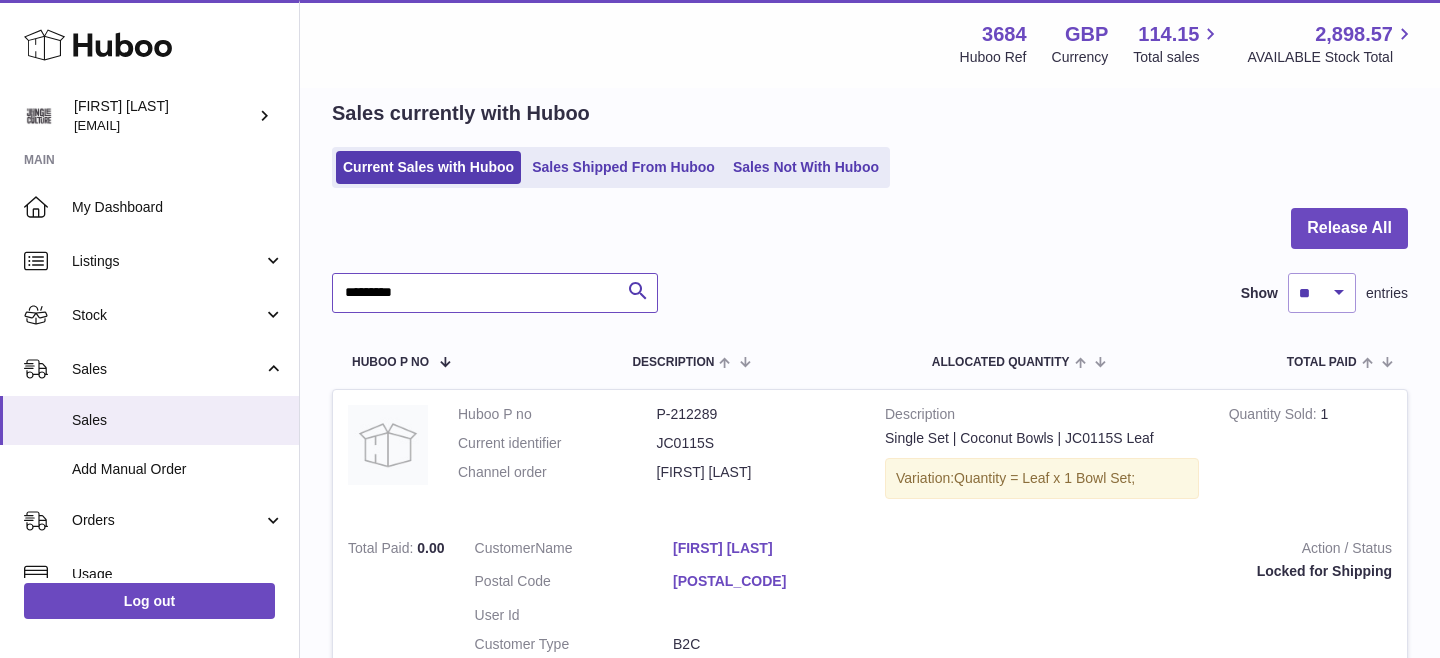 scroll, scrollTop: 0, scrollLeft: 0, axis: both 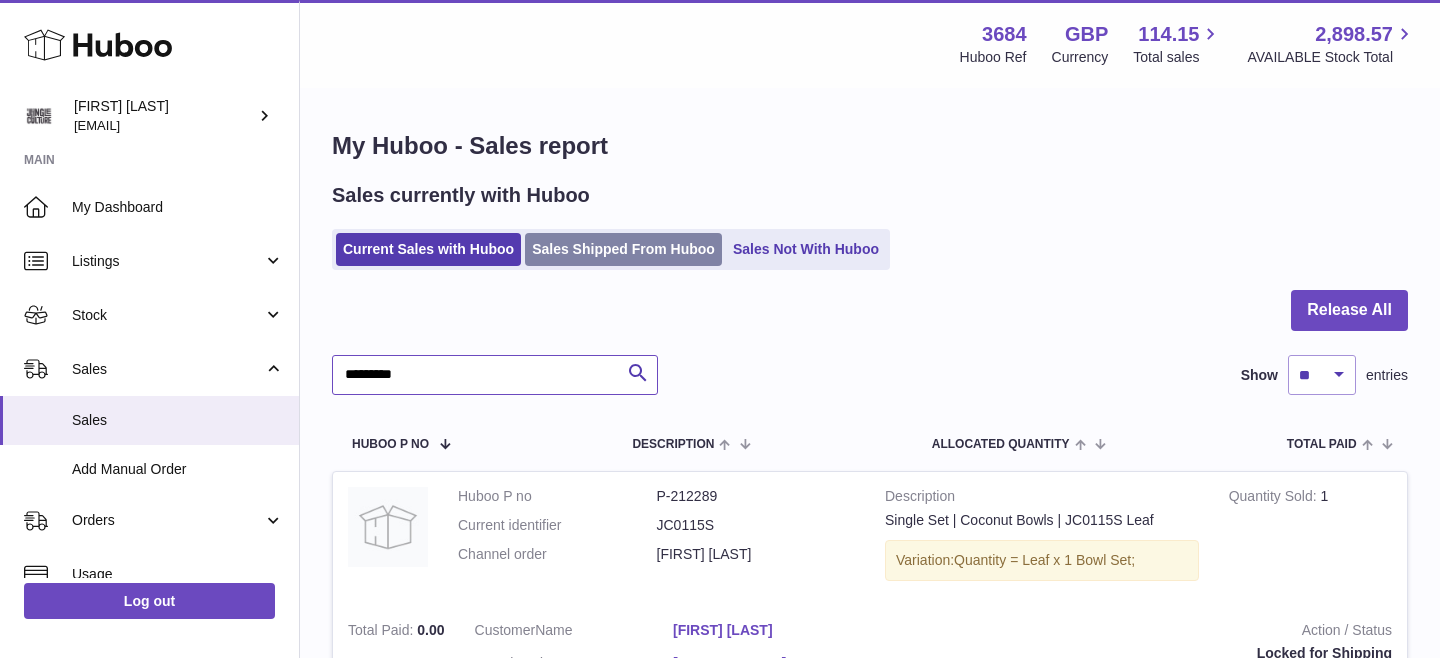 type on "********" 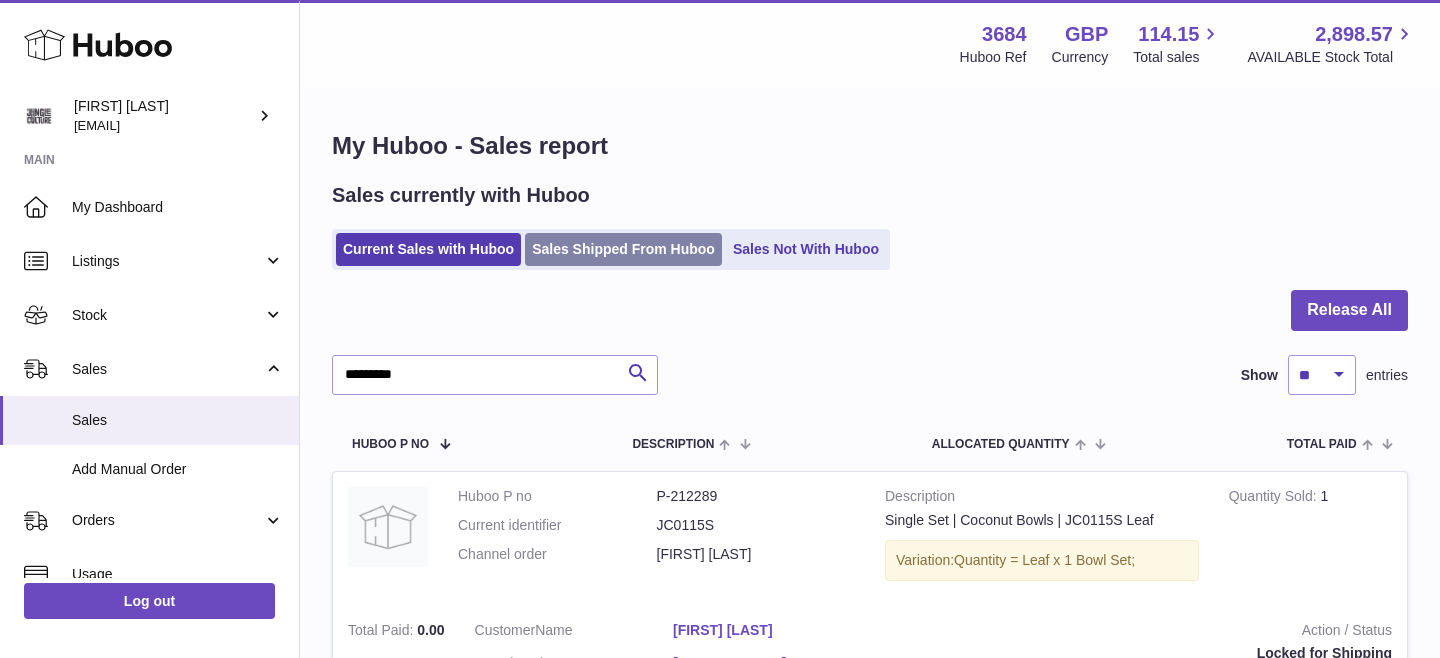 click on "Sales Shipped From Huboo" at bounding box center [623, 249] 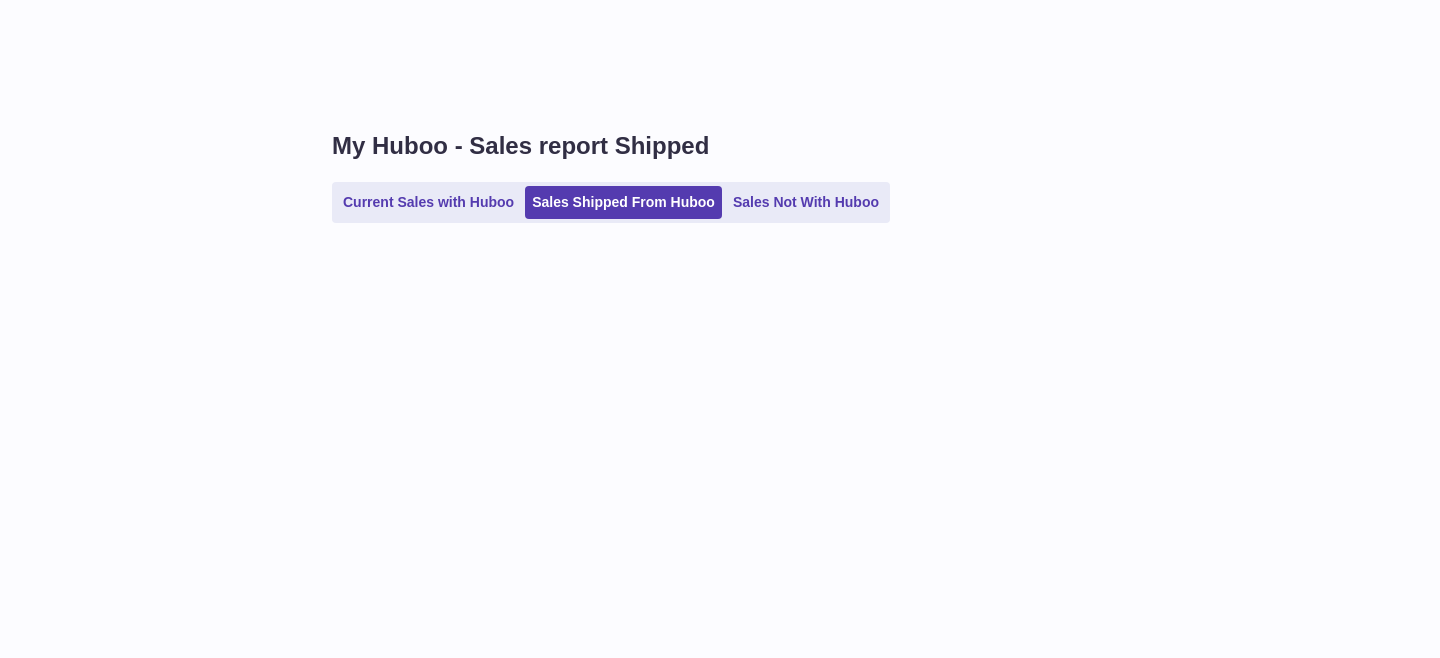 scroll, scrollTop: 0, scrollLeft: 0, axis: both 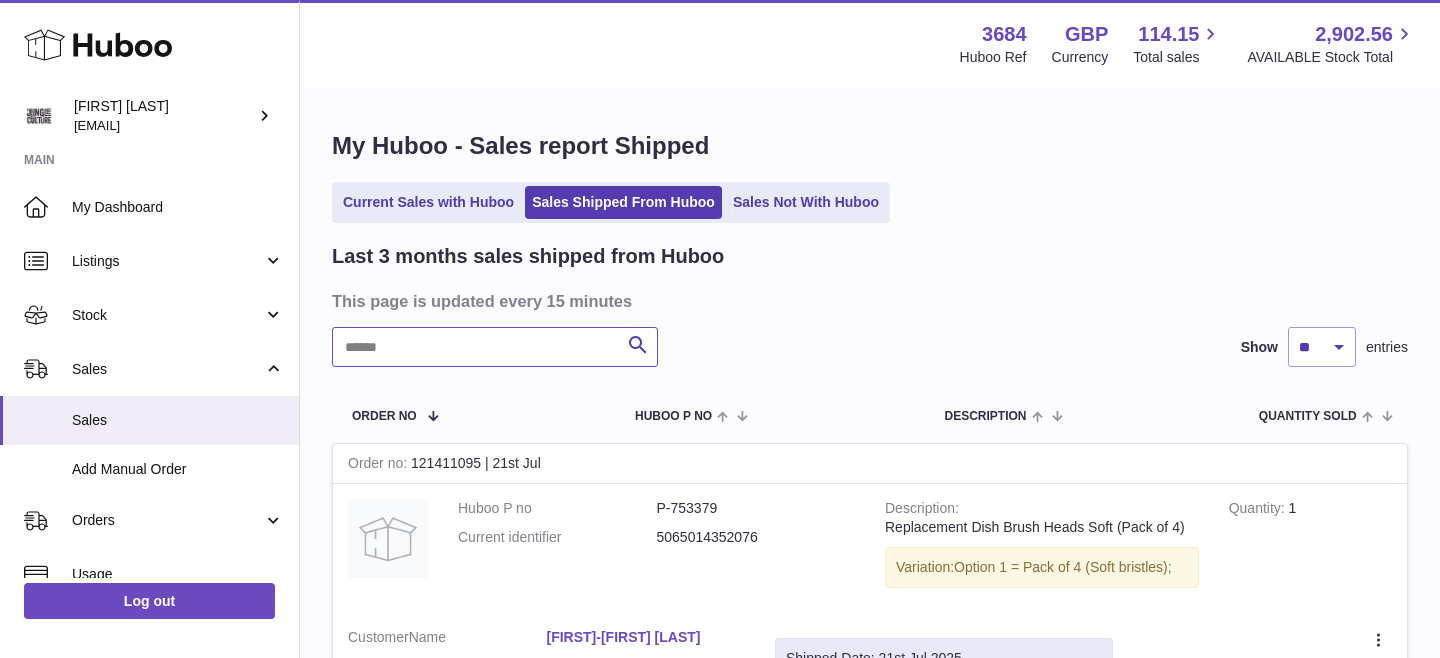 click at bounding box center [495, 347] 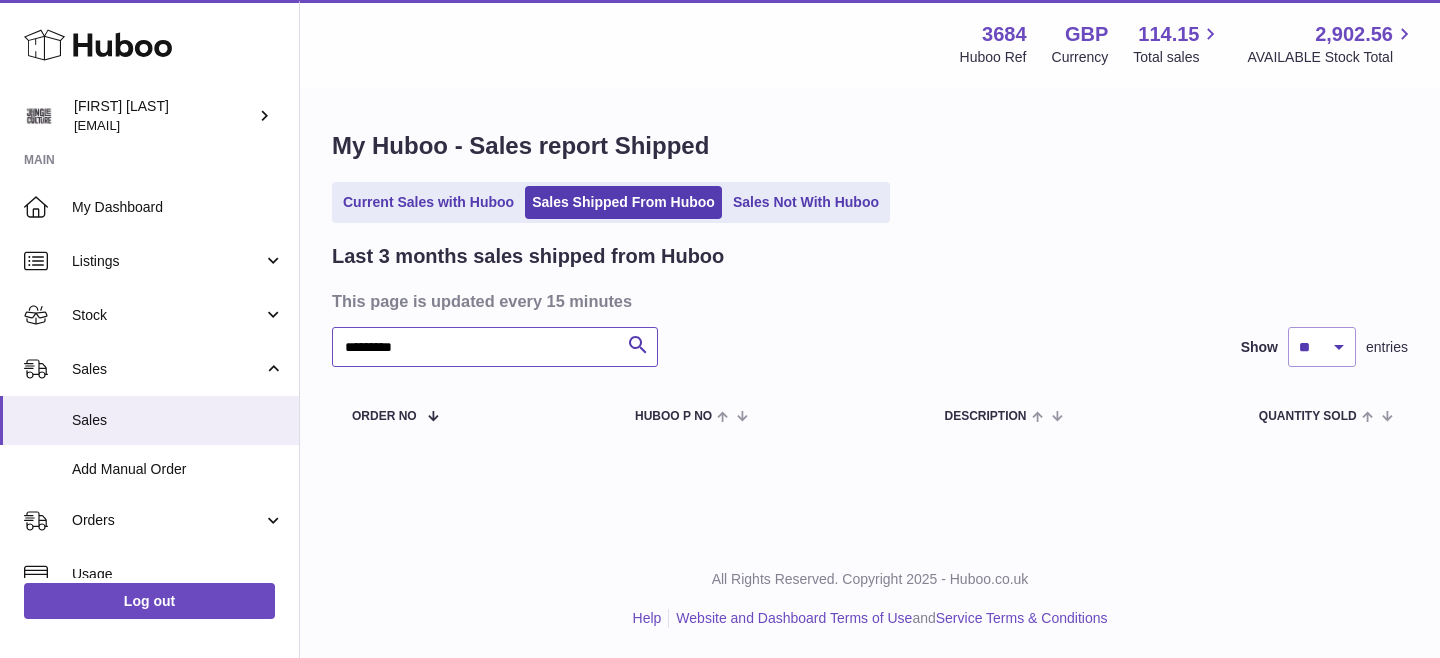 type on "********" 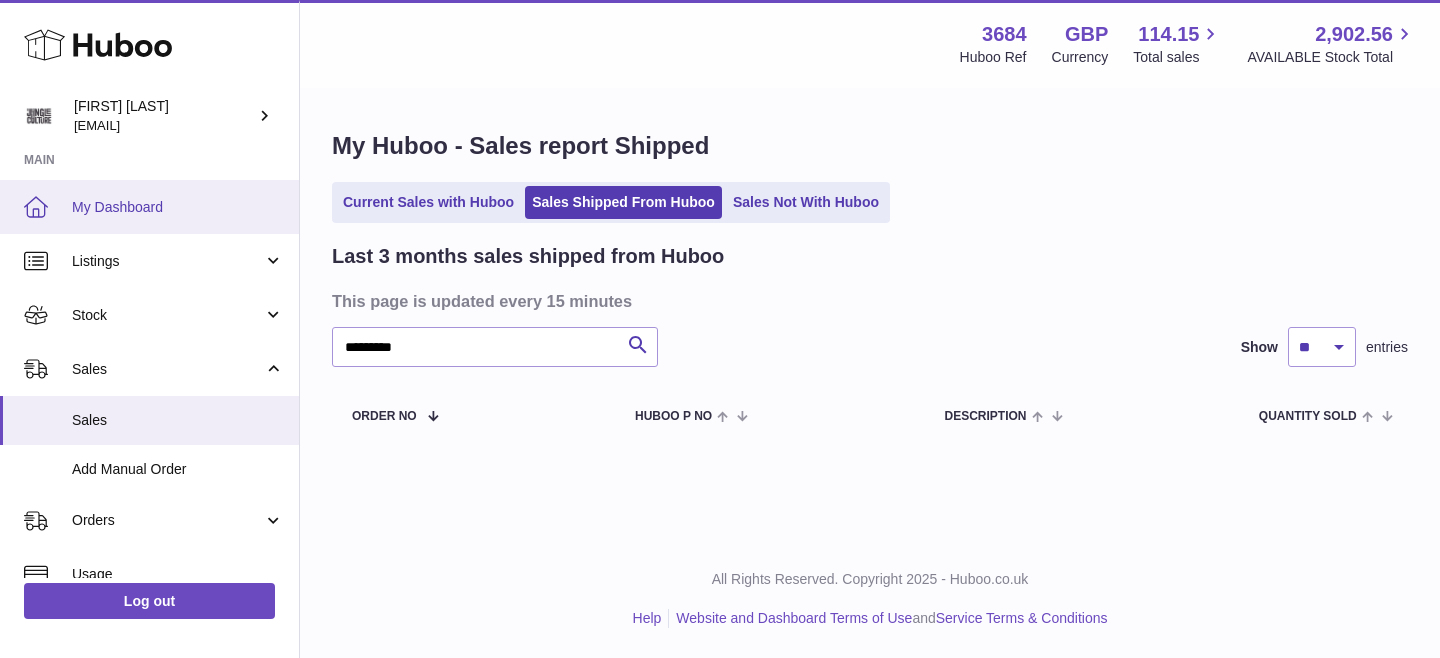 click on "My Dashboard" at bounding box center (178, 207) 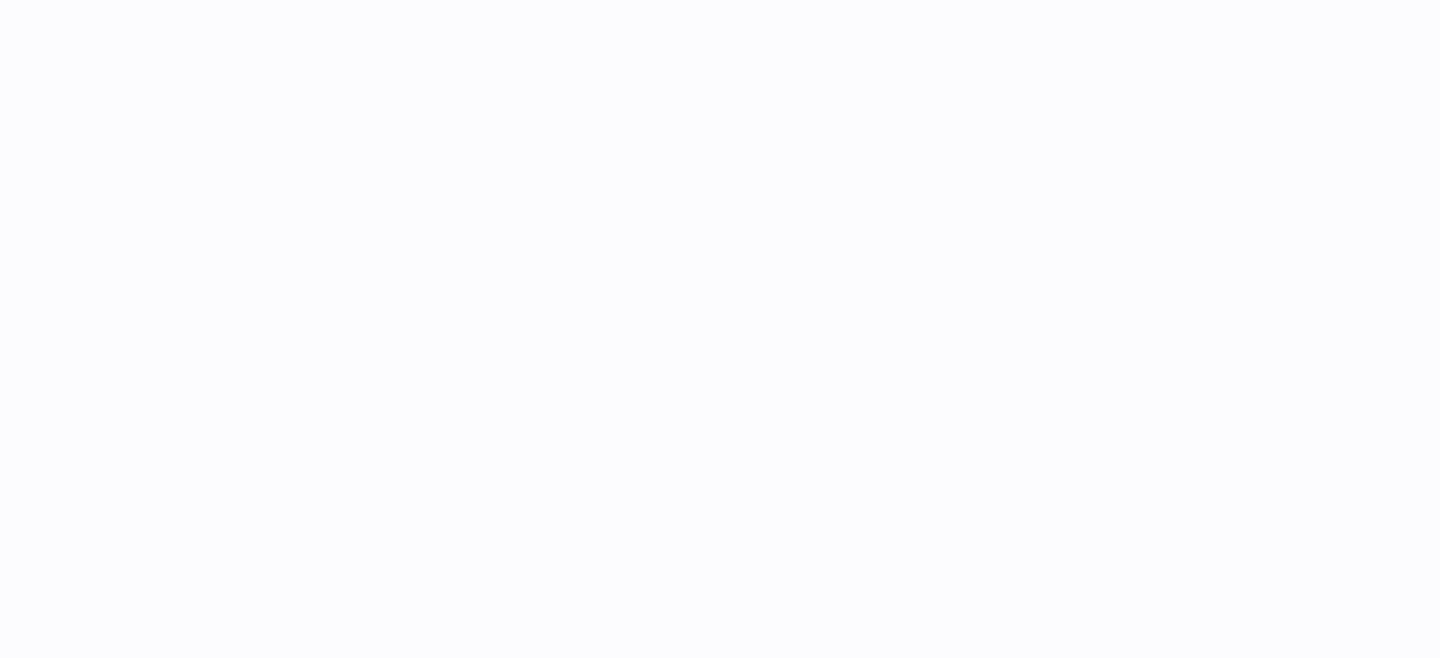 scroll, scrollTop: 0, scrollLeft: 0, axis: both 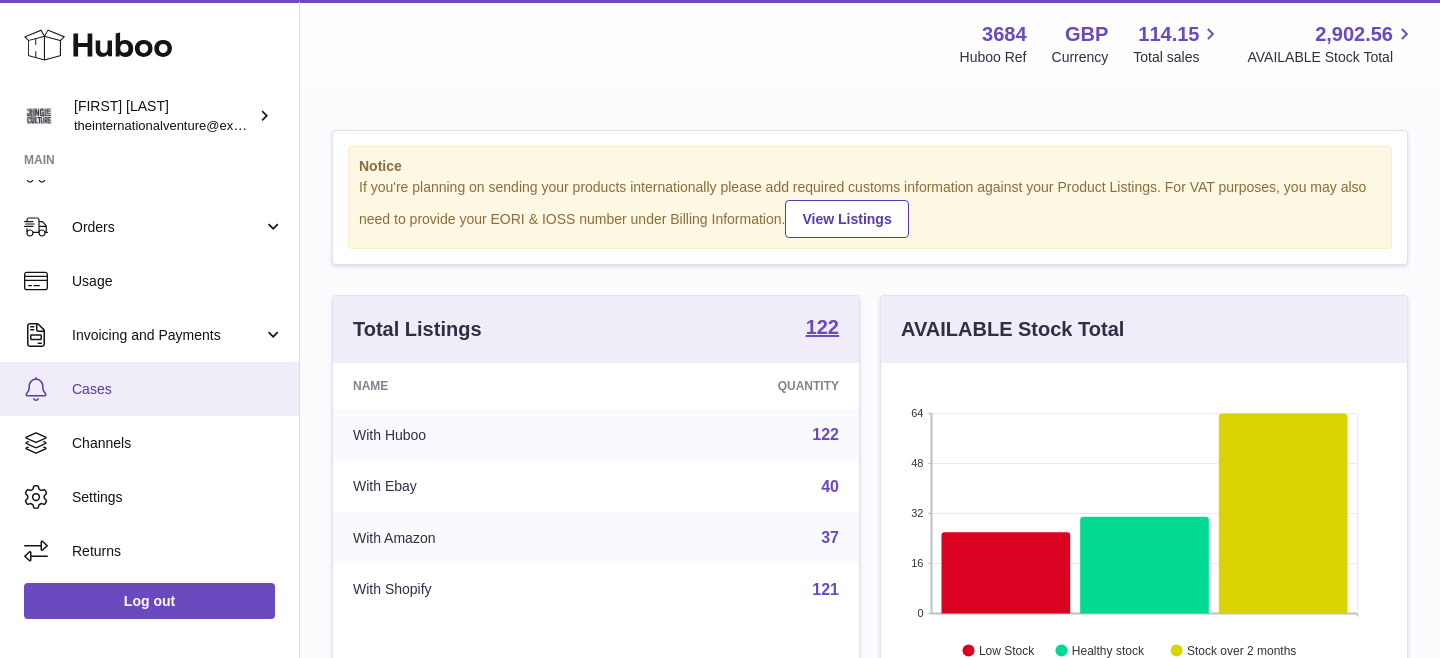 click on "Cases" at bounding box center (178, 389) 